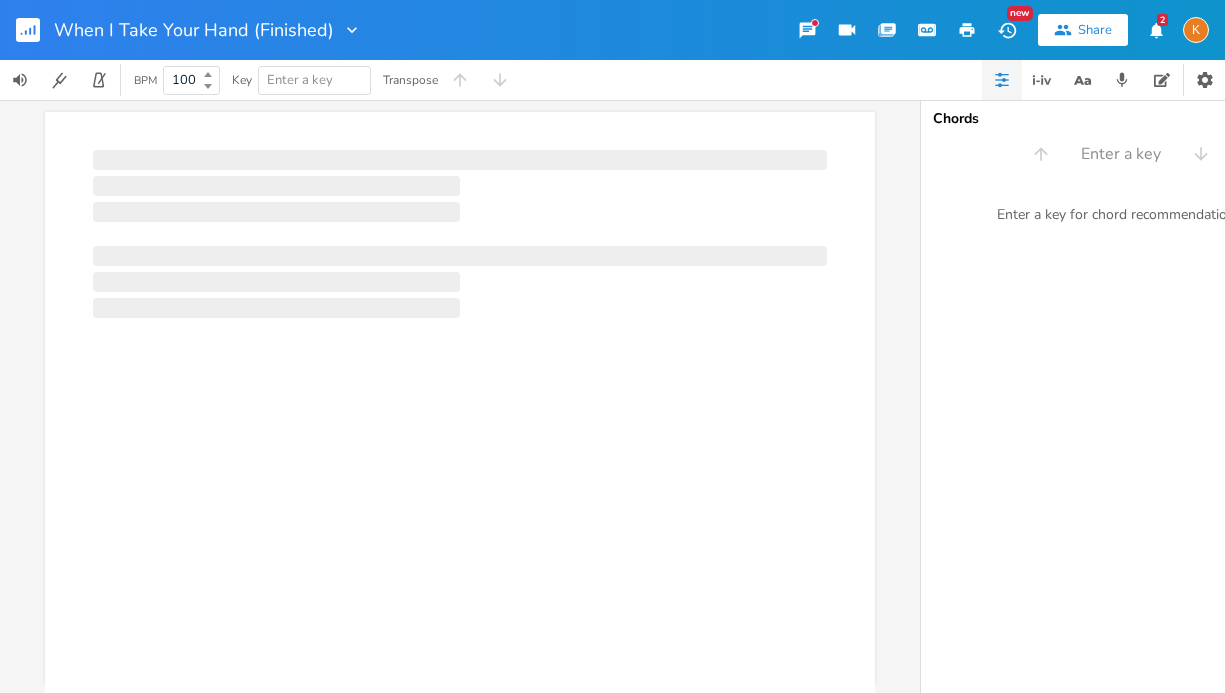 scroll, scrollTop: 0, scrollLeft: 0, axis: both 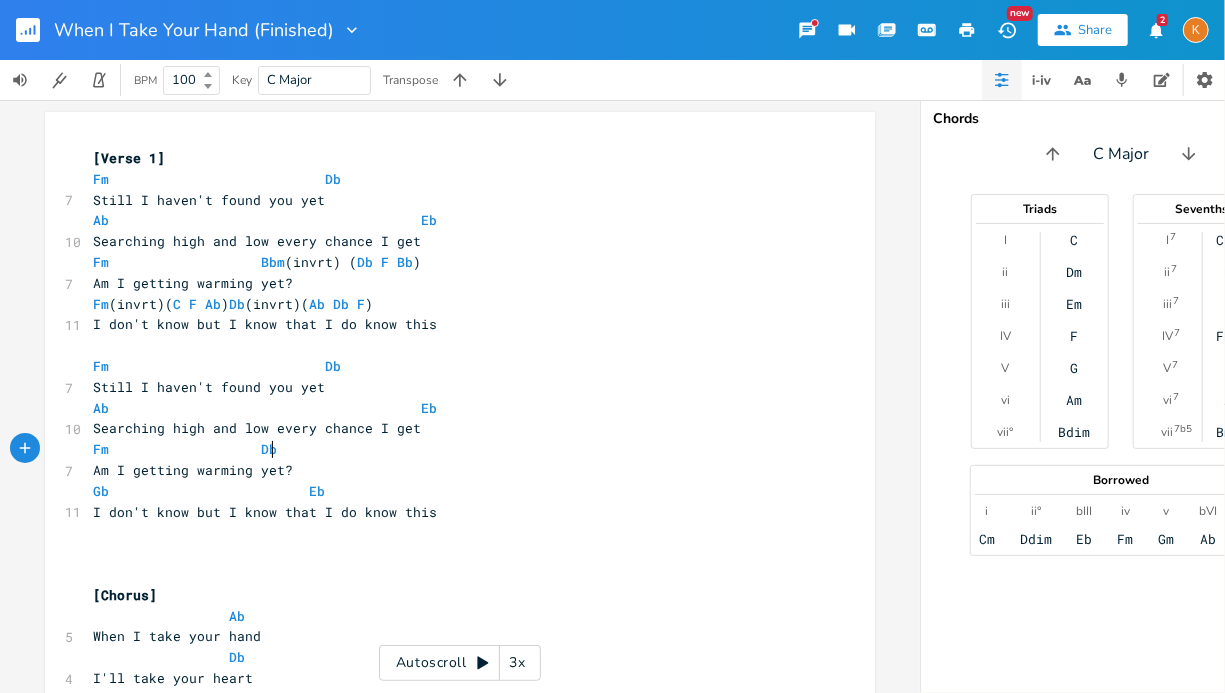 click on "Fm                     Db" at bounding box center (450, 449) 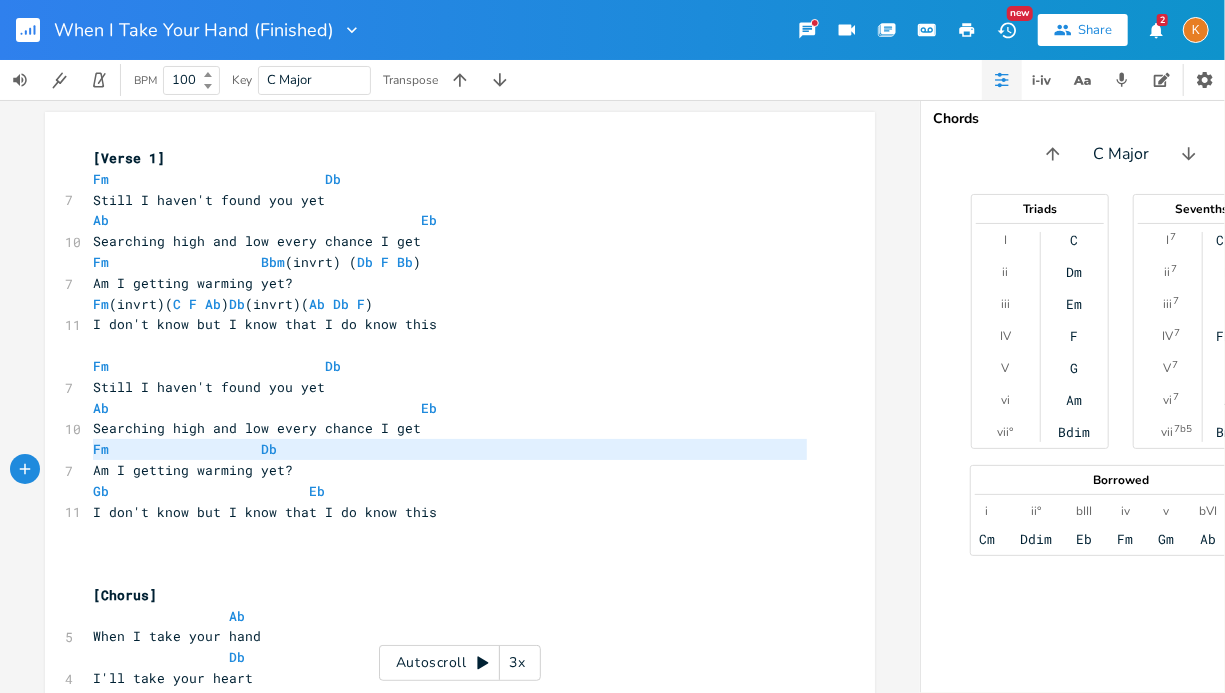click on "Fm                     Db" at bounding box center [450, 449] 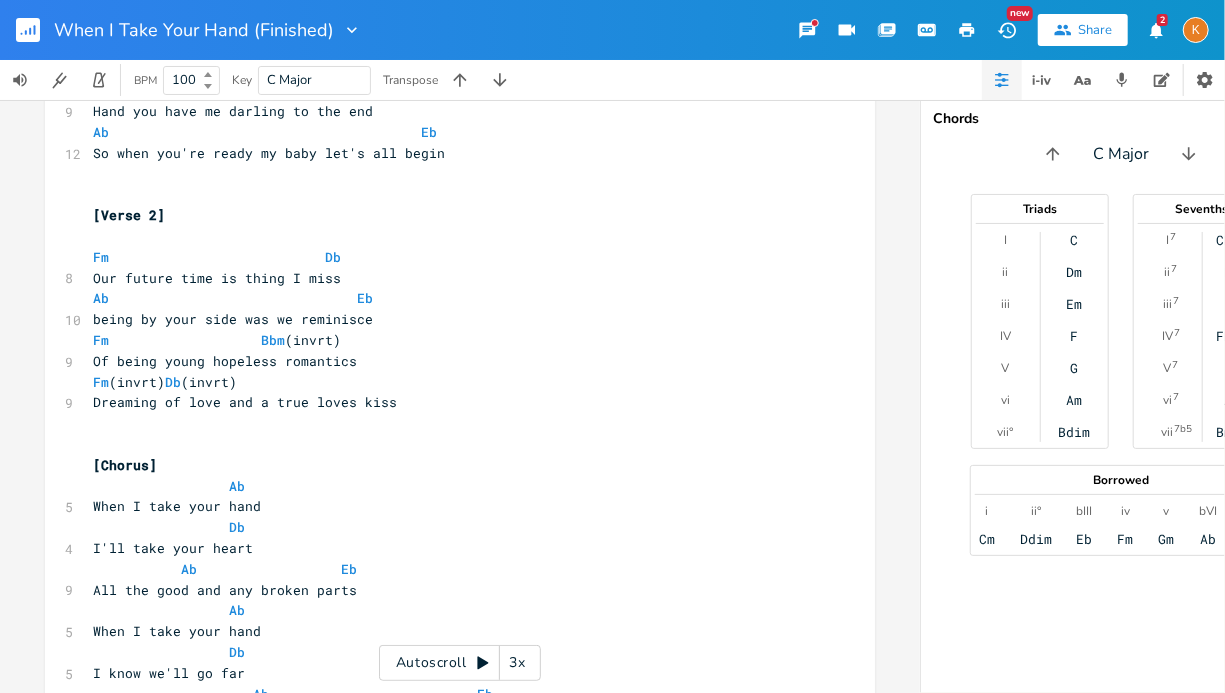 scroll, scrollTop: 944, scrollLeft: 0, axis: vertical 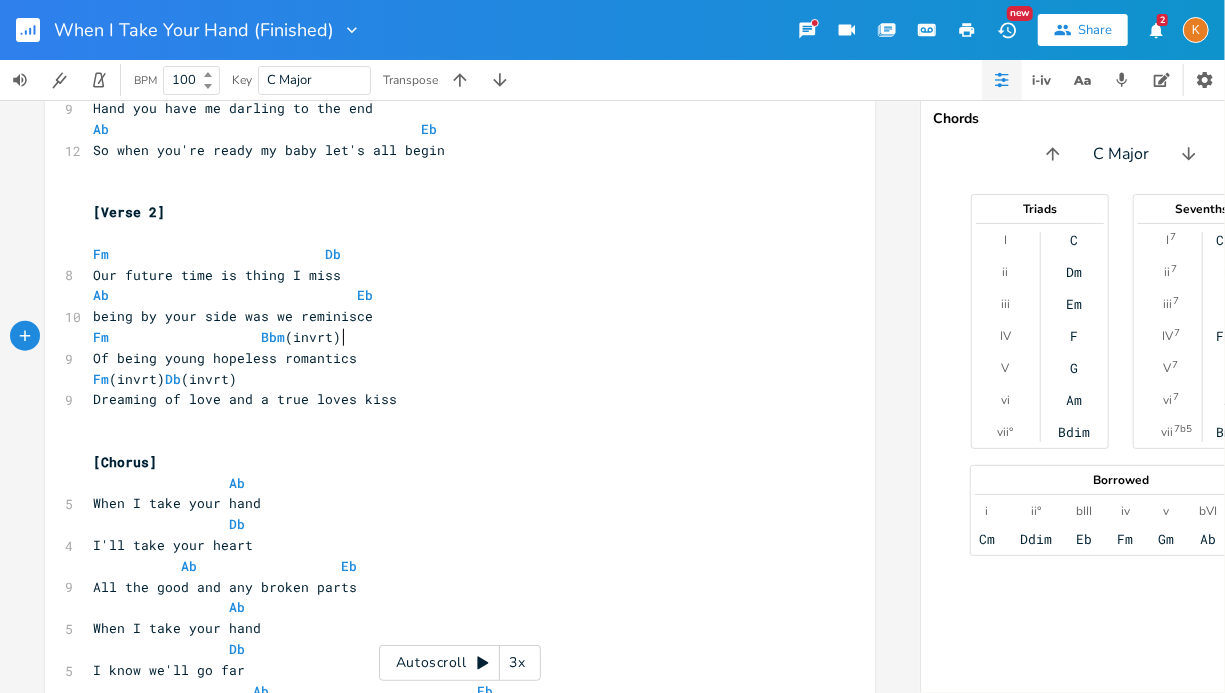 click on "Fm                     Bbm  (invrt)" at bounding box center (450, 337) 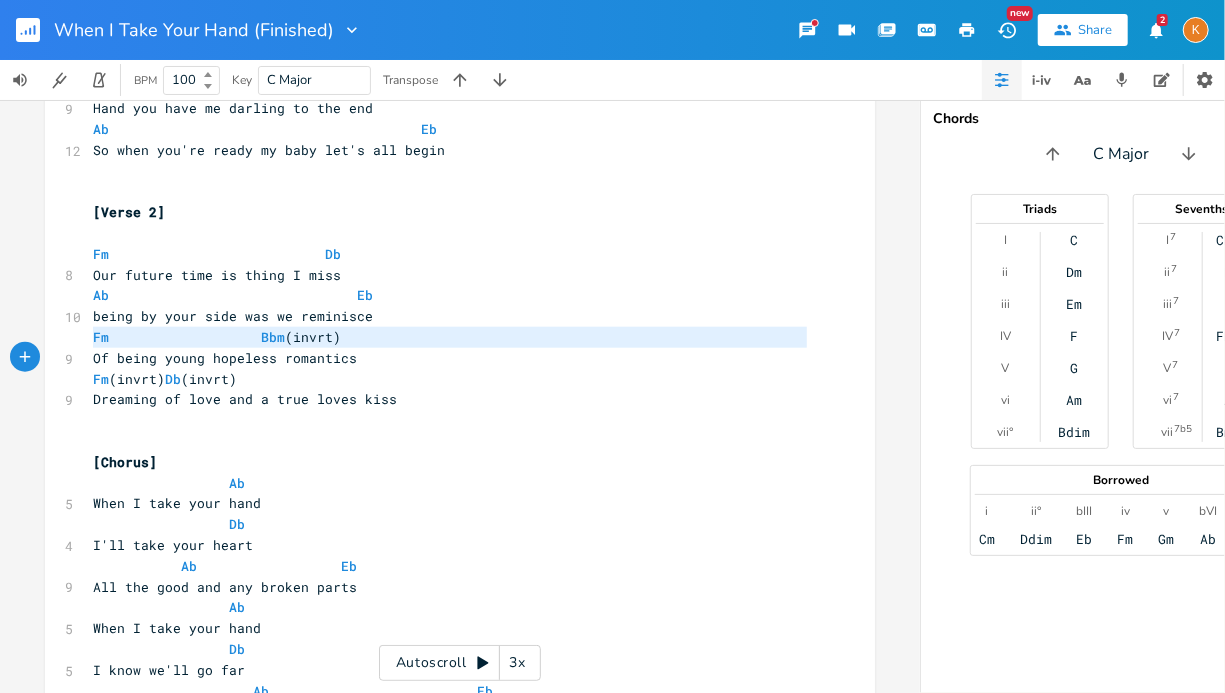 click on "Fm                     Bbm  (invrt)" at bounding box center (450, 337) 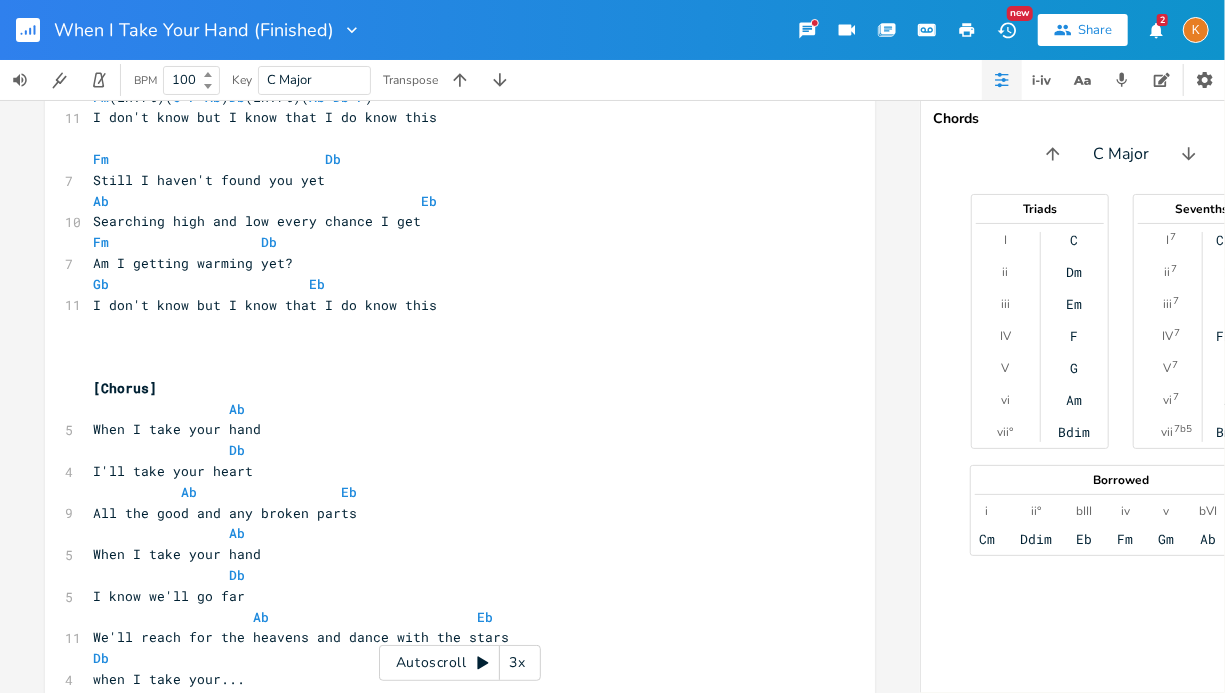 scroll, scrollTop: 194, scrollLeft: 0, axis: vertical 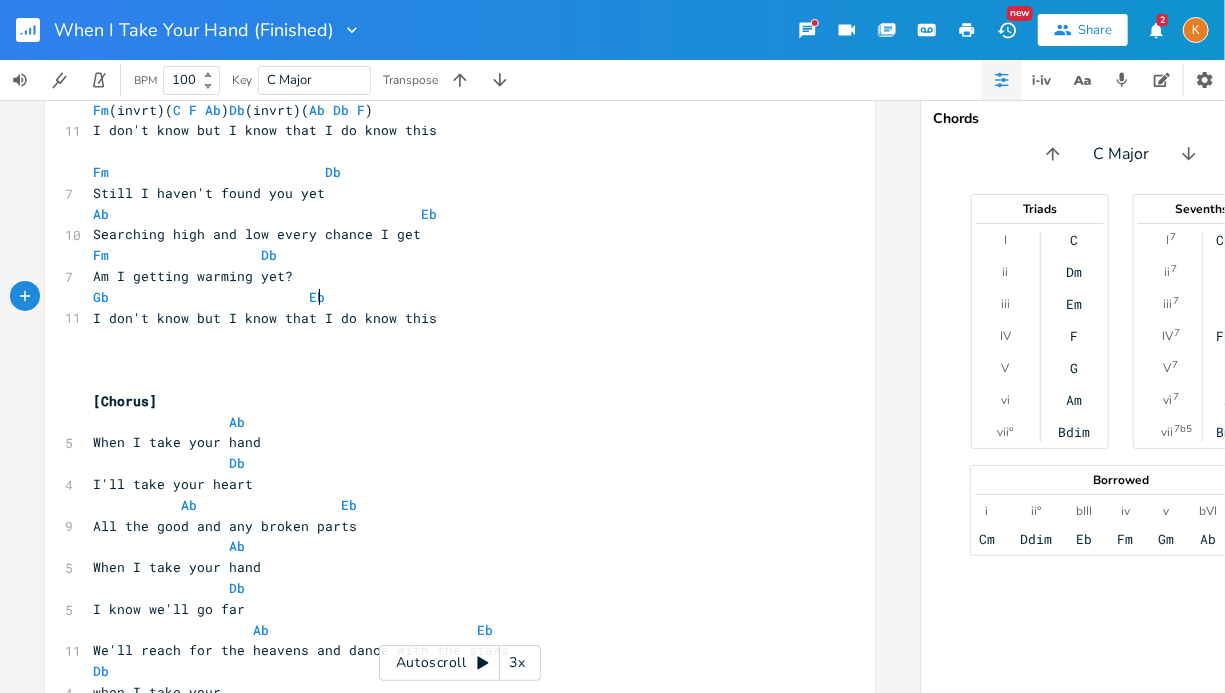 click on "Gb                           Eb" at bounding box center (450, 297) 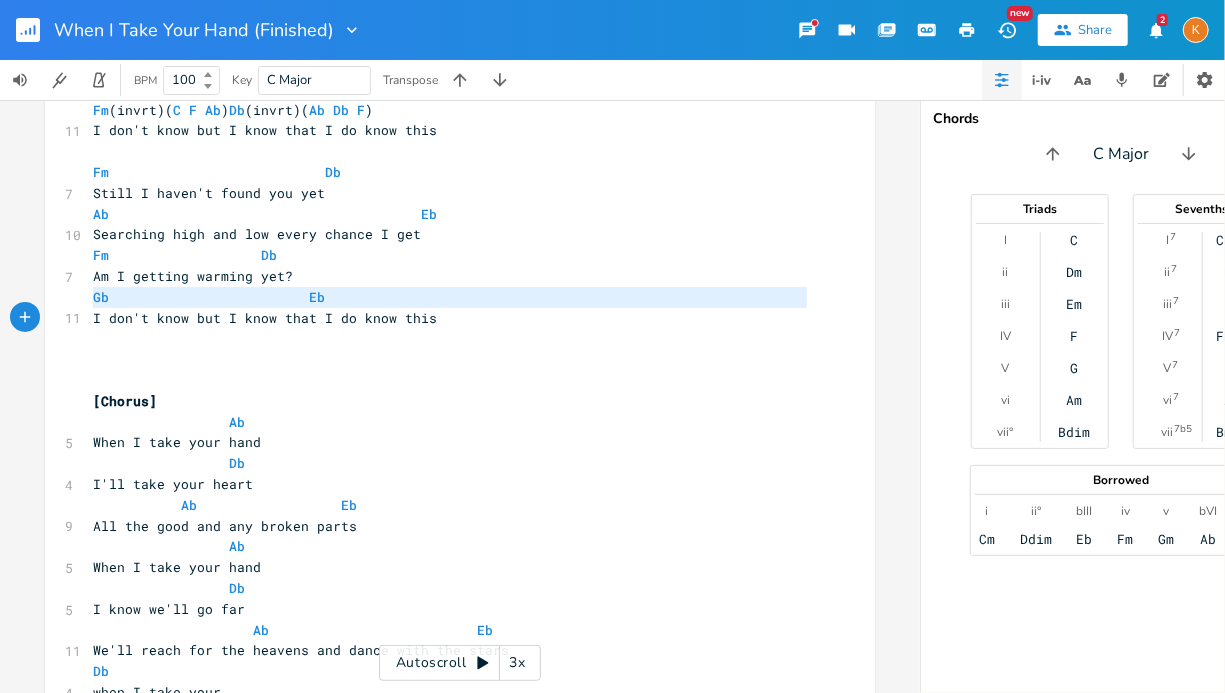 click on "Gb                           Eb" at bounding box center (450, 297) 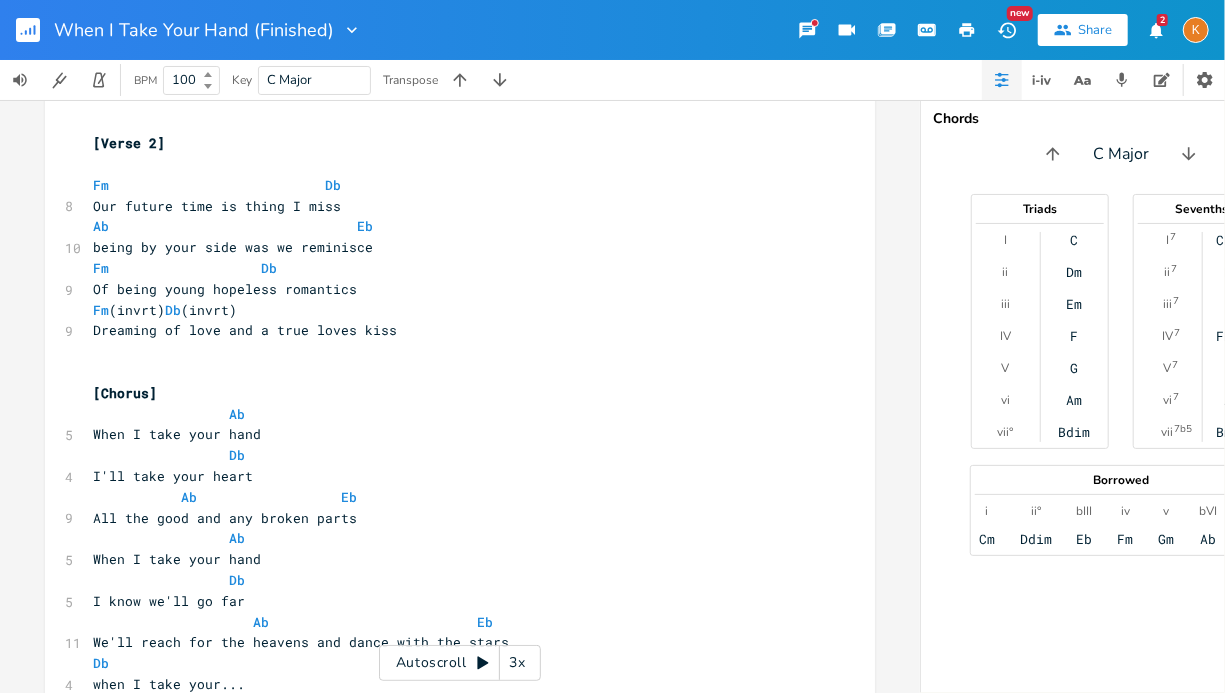 scroll, scrollTop: 1012, scrollLeft: 0, axis: vertical 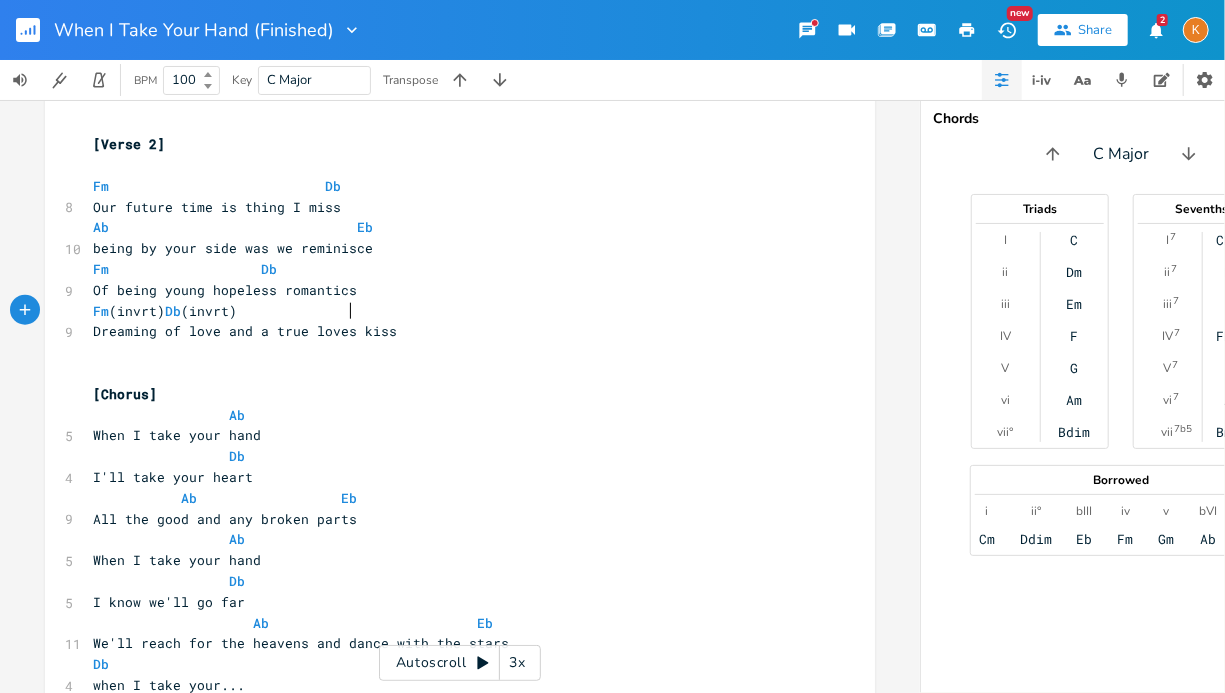 click on "Fm  (invrt)                          Db  (invrt)" at bounding box center [165, 311] 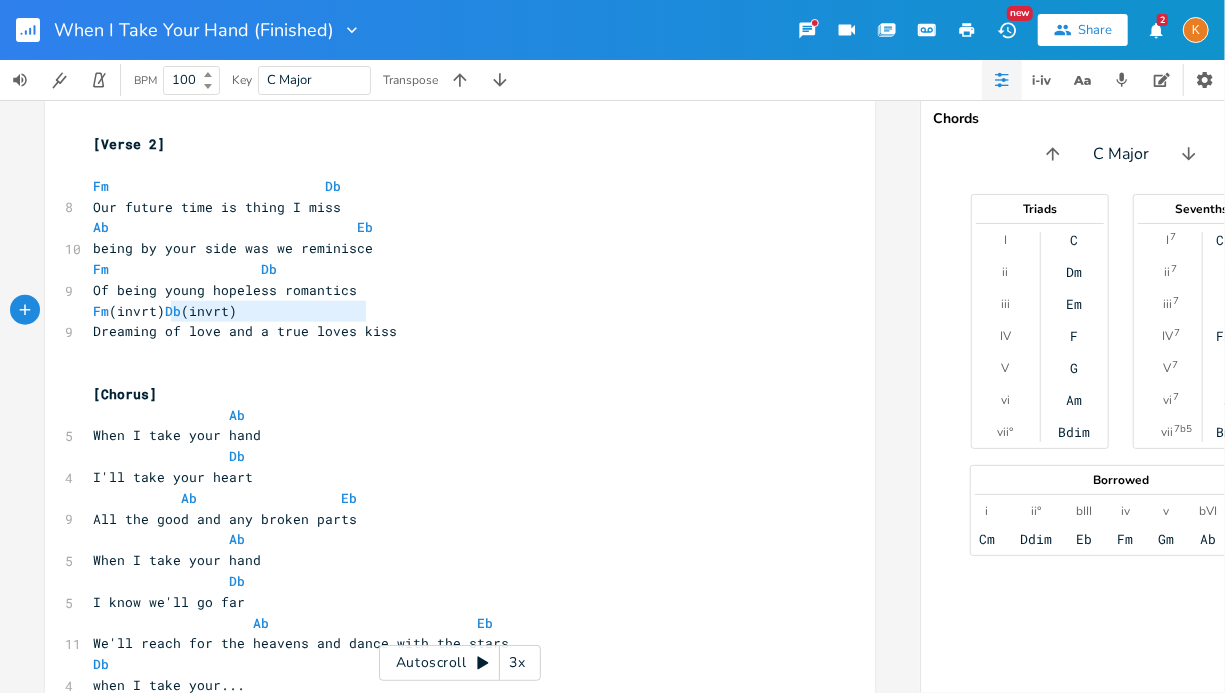 click on "Fm  (invrt)                          Db  (invrt)" at bounding box center (165, 311) 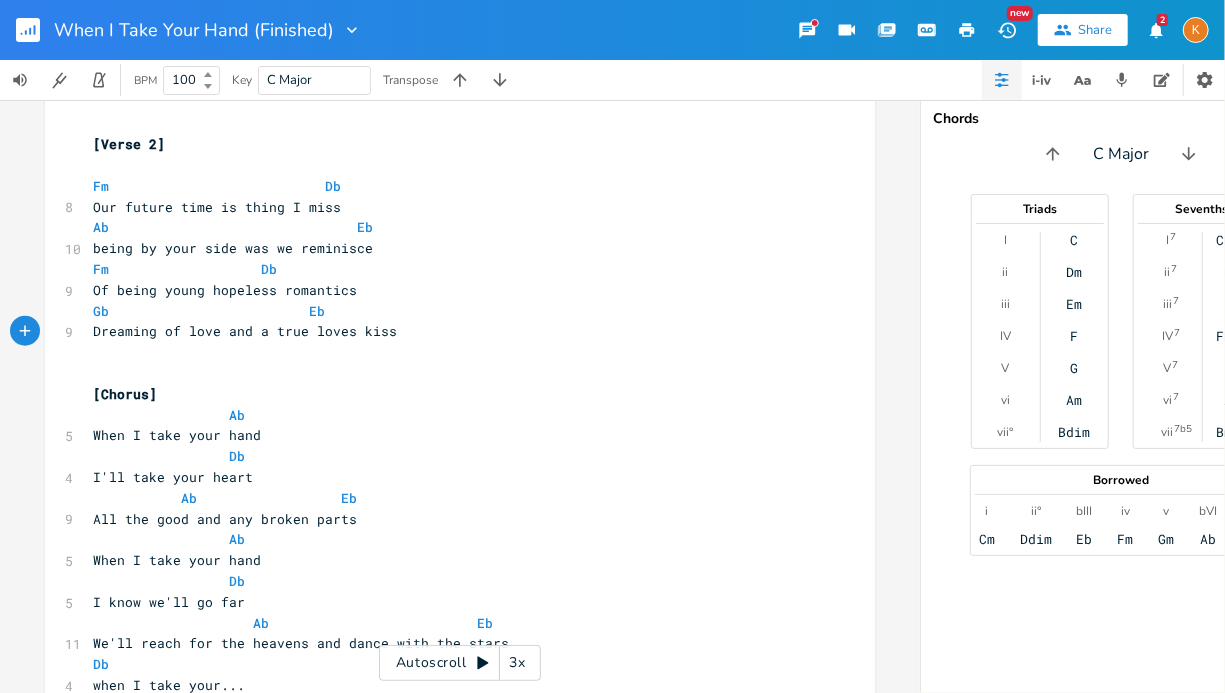 click on "Dreaming of love and a true loves kiss" at bounding box center (450, 331) 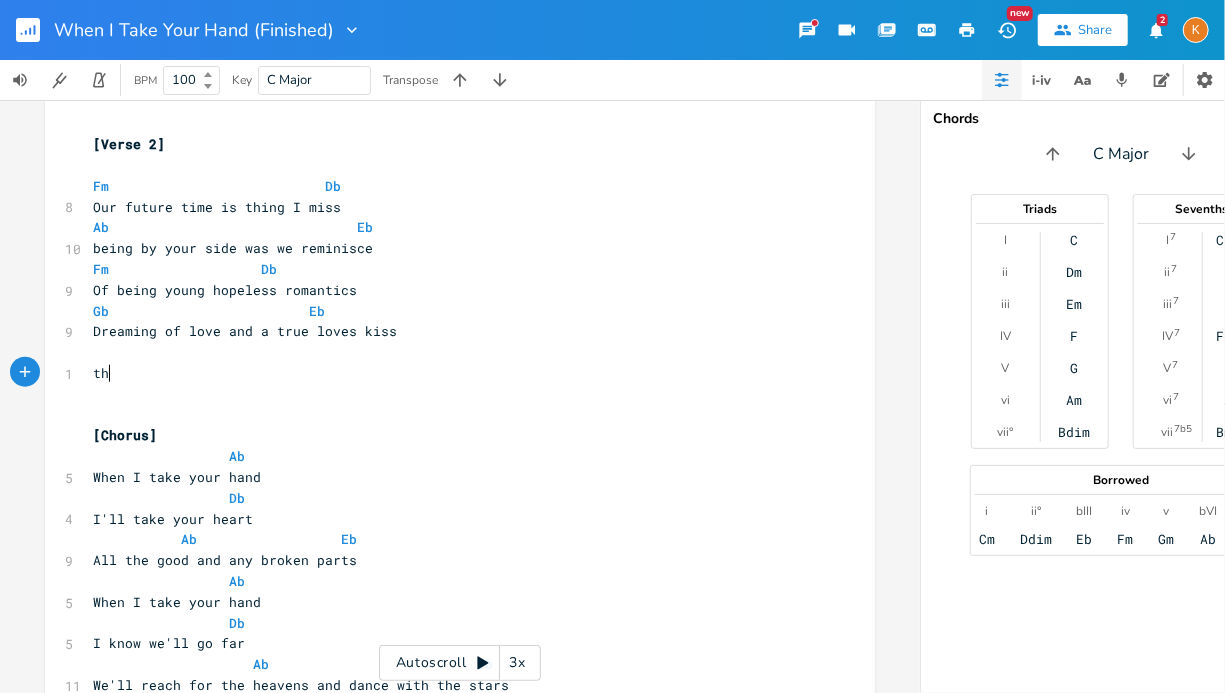type on "the" 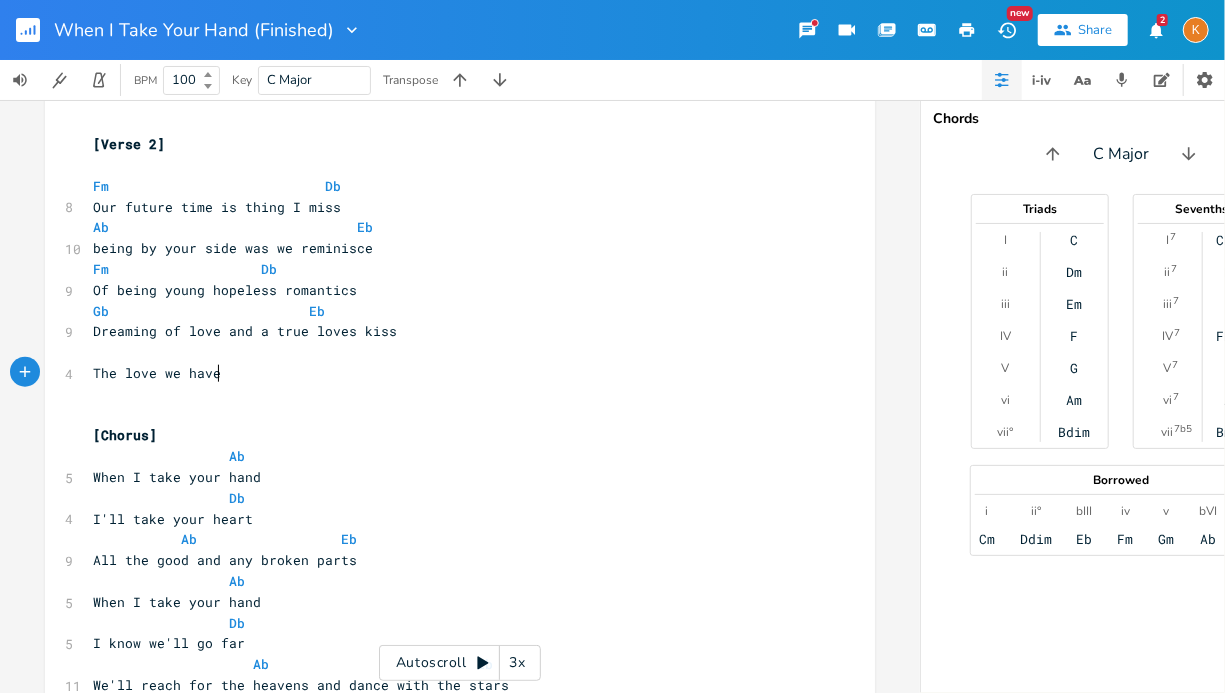 scroll, scrollTop: 0, scrollLeft: 106, axis: horizontal 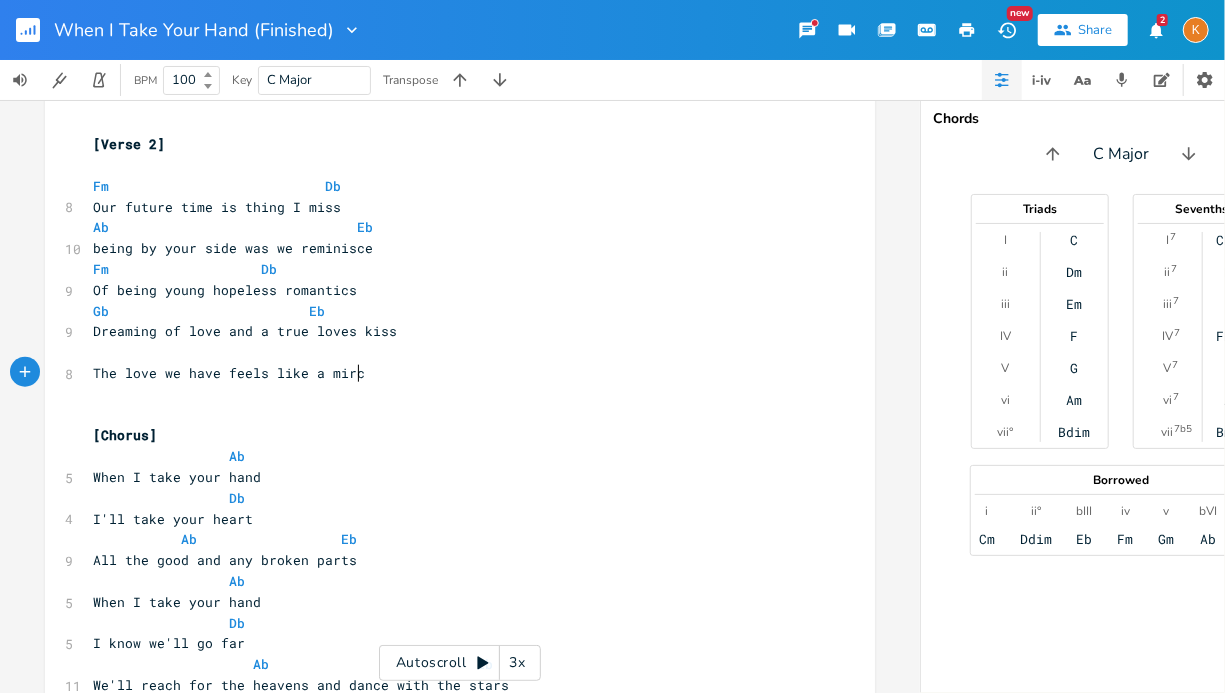 type on "The love we have feels like a mirca" 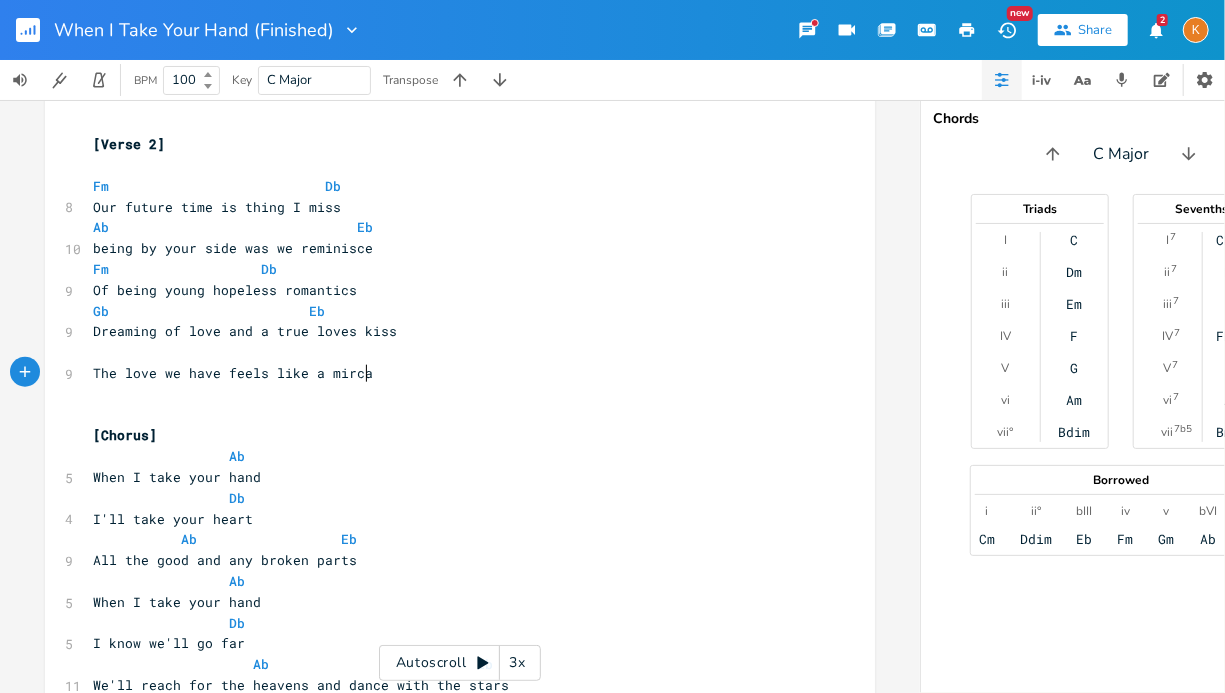 scroll, scrollTop: 0, scrollLeft: 206, axis: horizontal 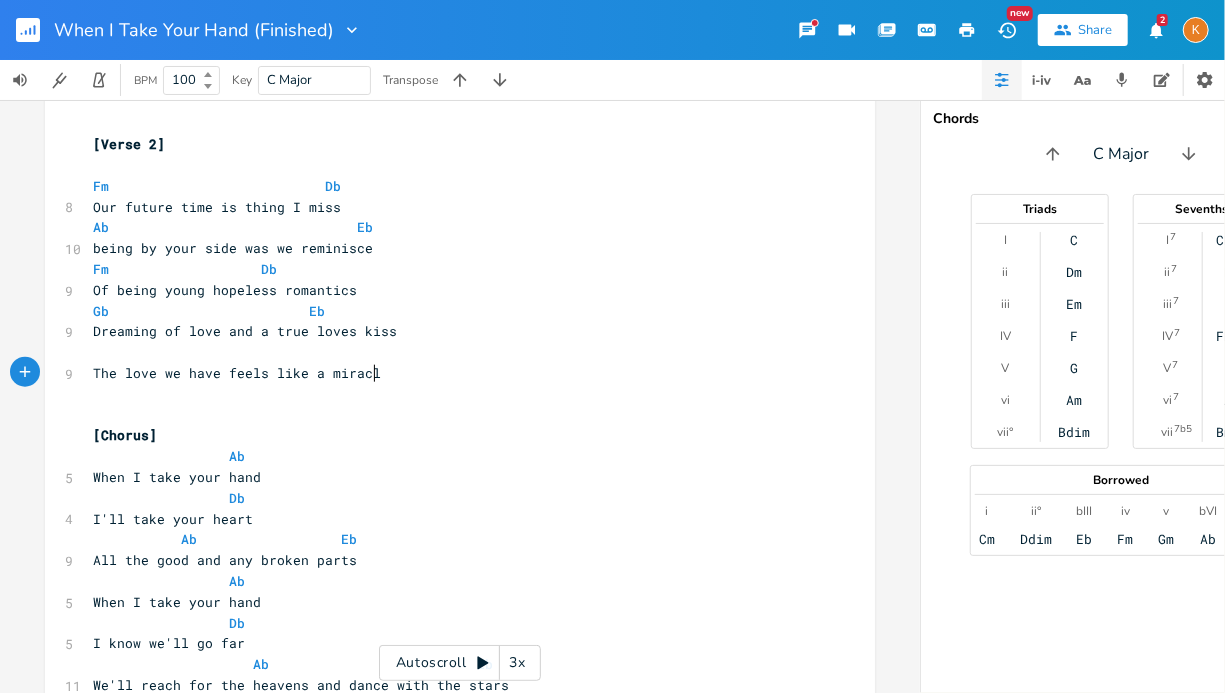 type on "acle" 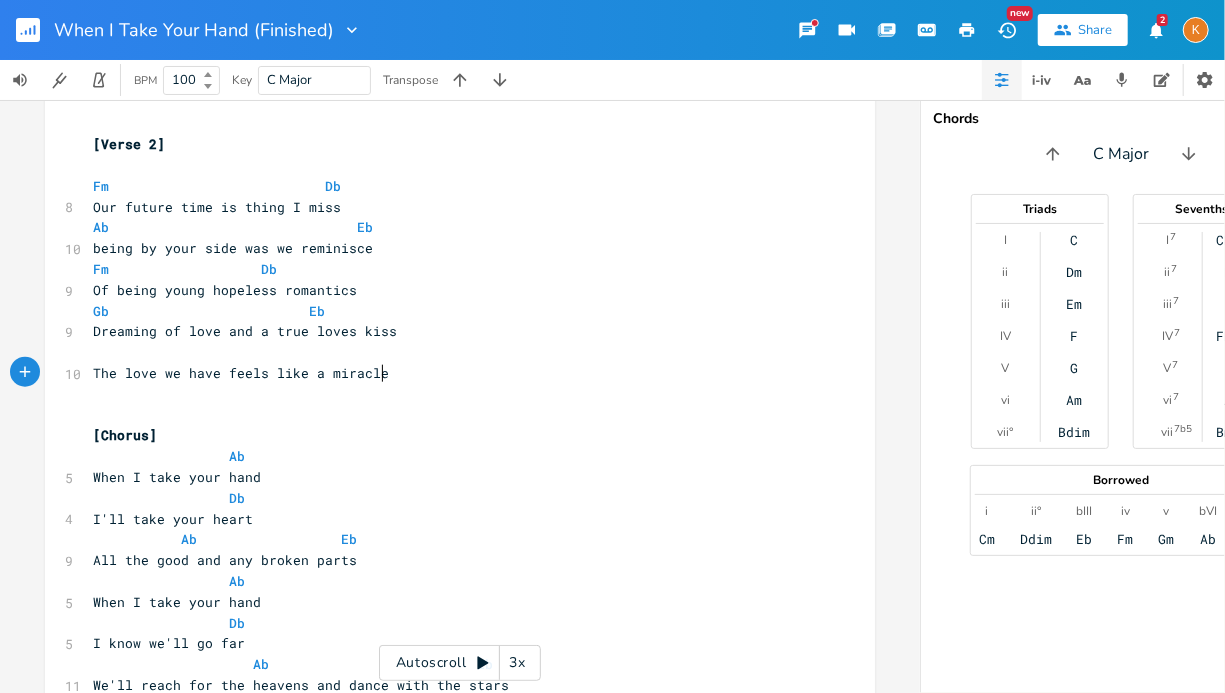 type on "le" 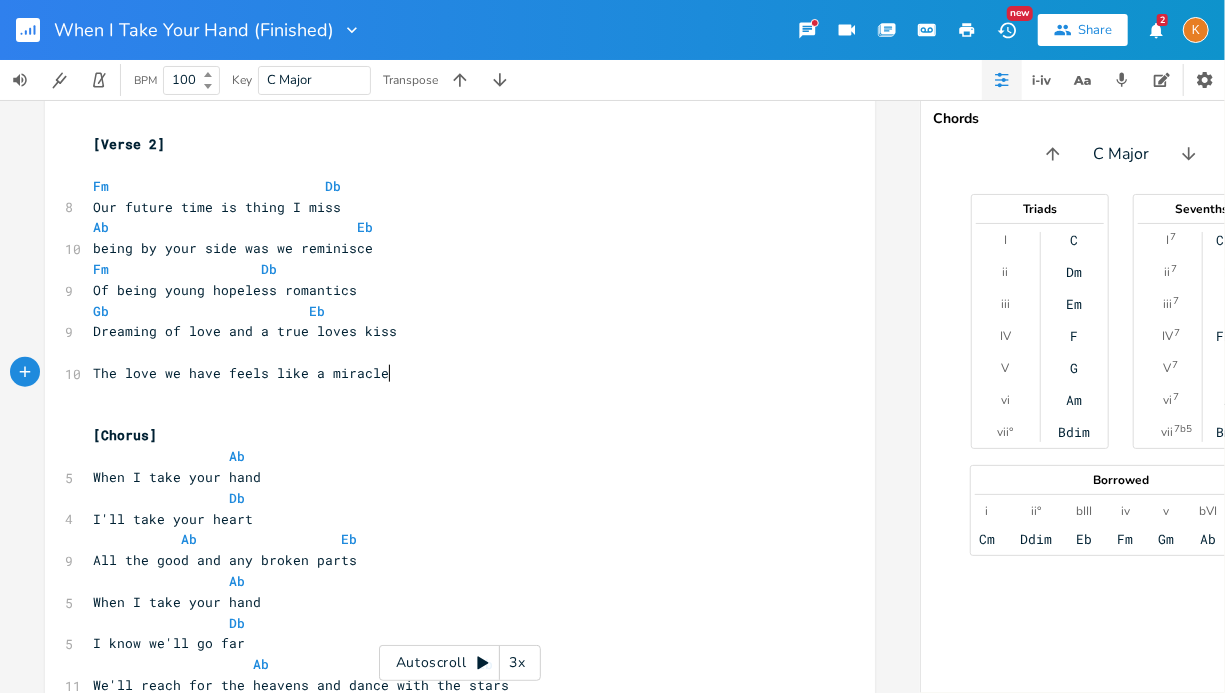 scroll, scrollTop: 0, scrollLeft: 12, axis: horizontal 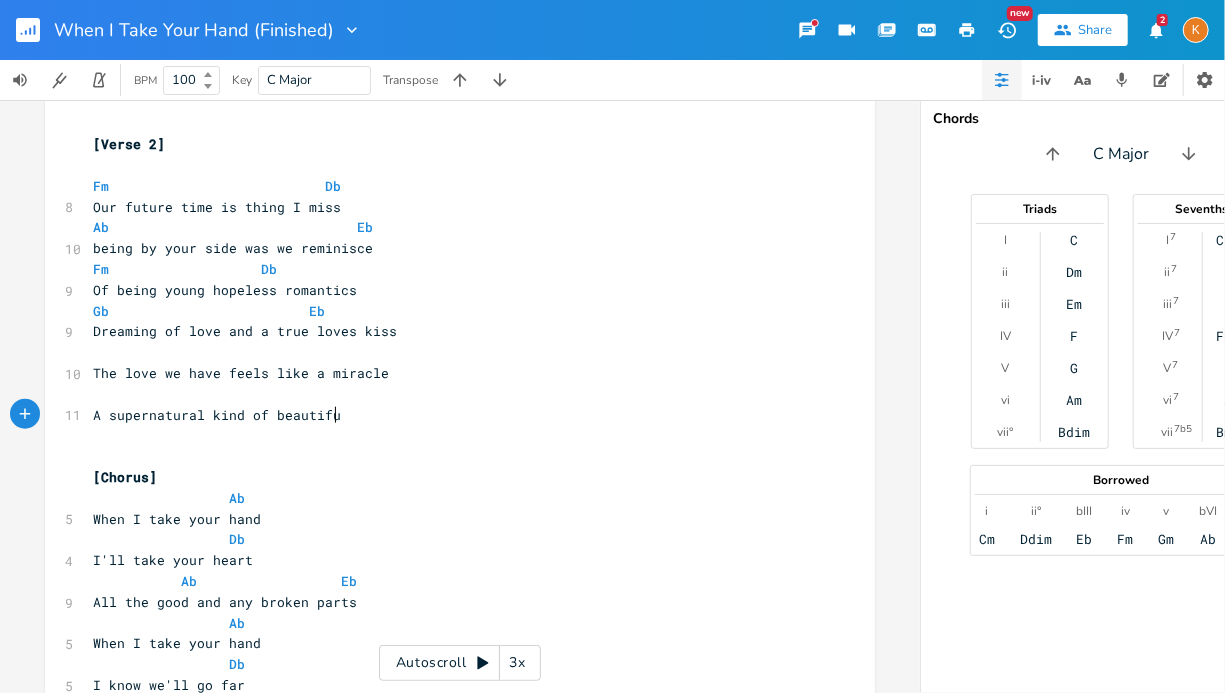 type on "A supernatural kind of beautiful" 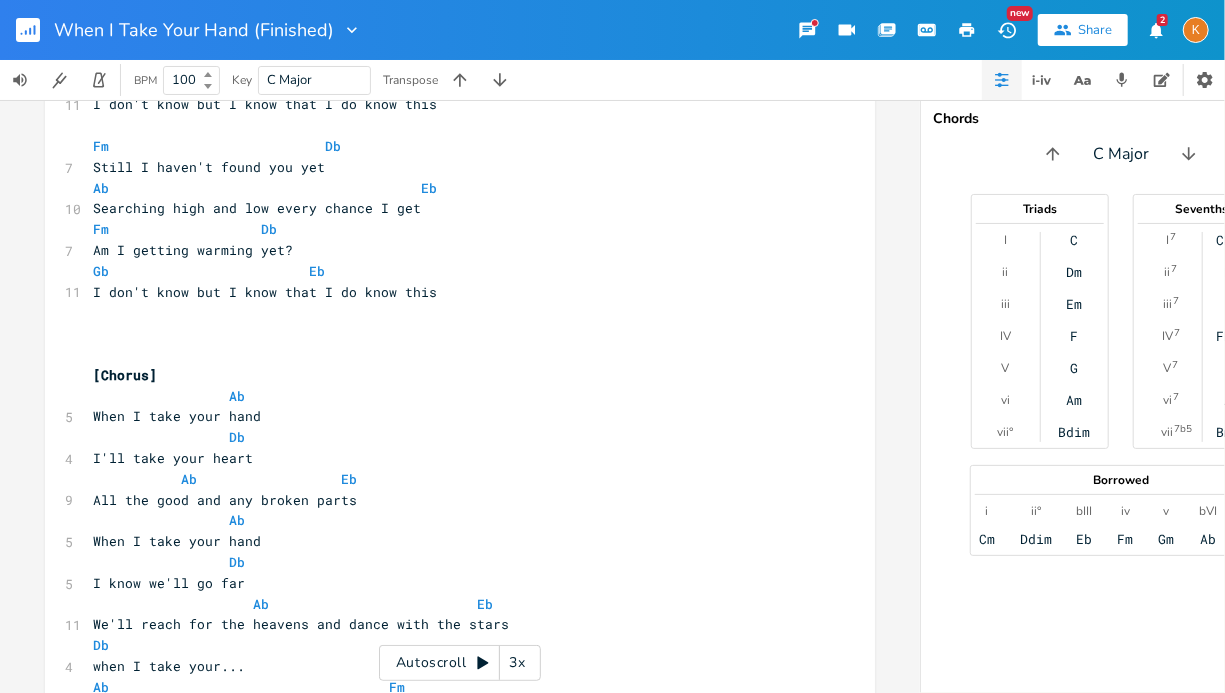scroll, scrollTop: 0, scrollLeft: 0, axis: both 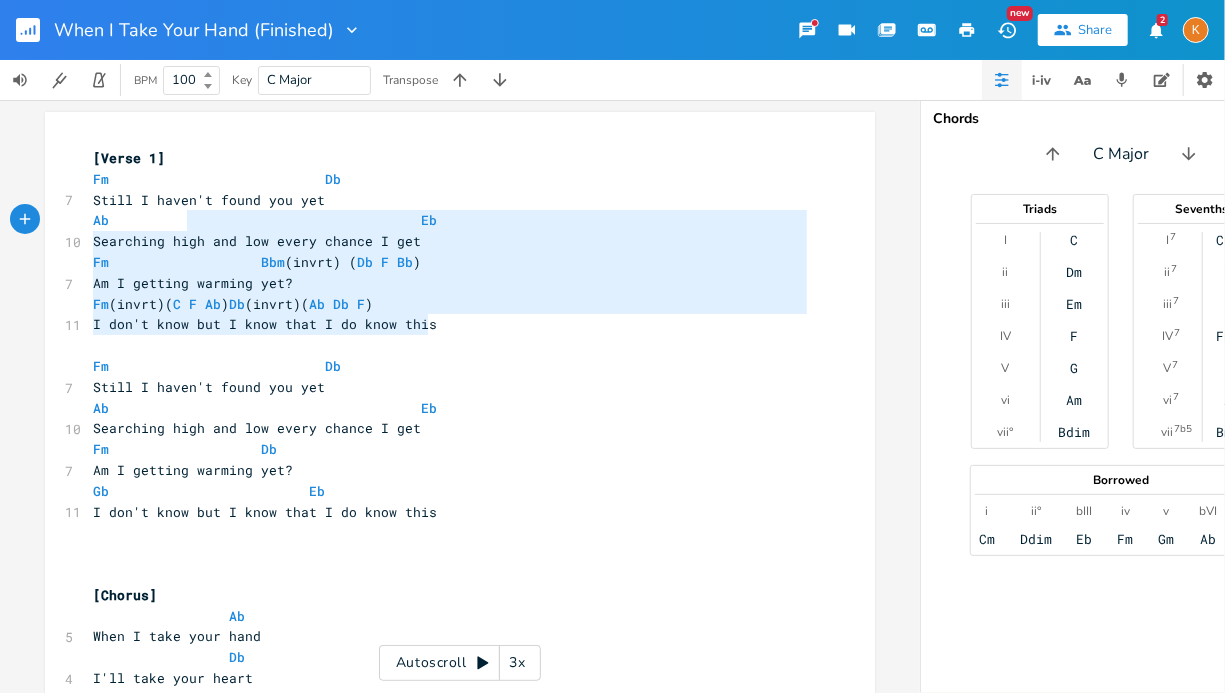 type on "[Verse 1]
Fm                           Db
Still I haven't found you yet
Ab                                       Eb
Searching high and low every chance I get
Fm                   Bbm (invrt) (Db F Bb)
Am I getting warming yet?
Fm (invrt)(C F Ab)                     Db (invrt)(Ab Db F)
I don't know but I know that I do know this" 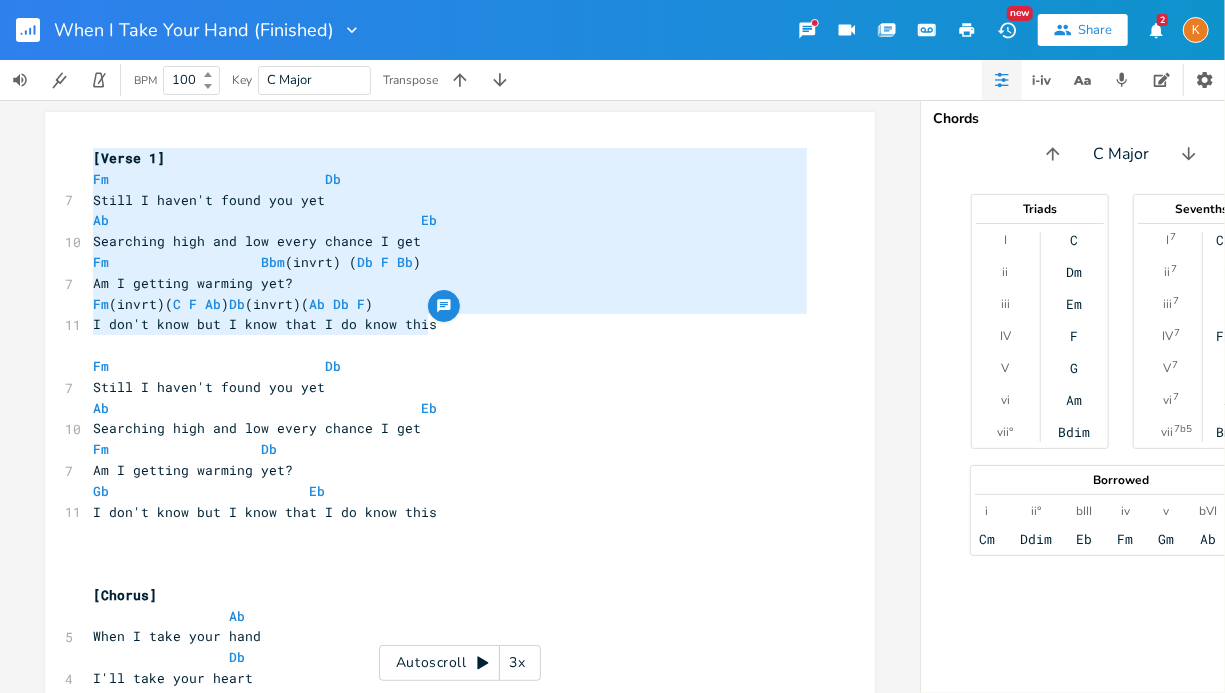 drag, startPoint x: 474, startPoint y: 334, endPoint x: 68, endPoint y: 156, distance: 443.30576 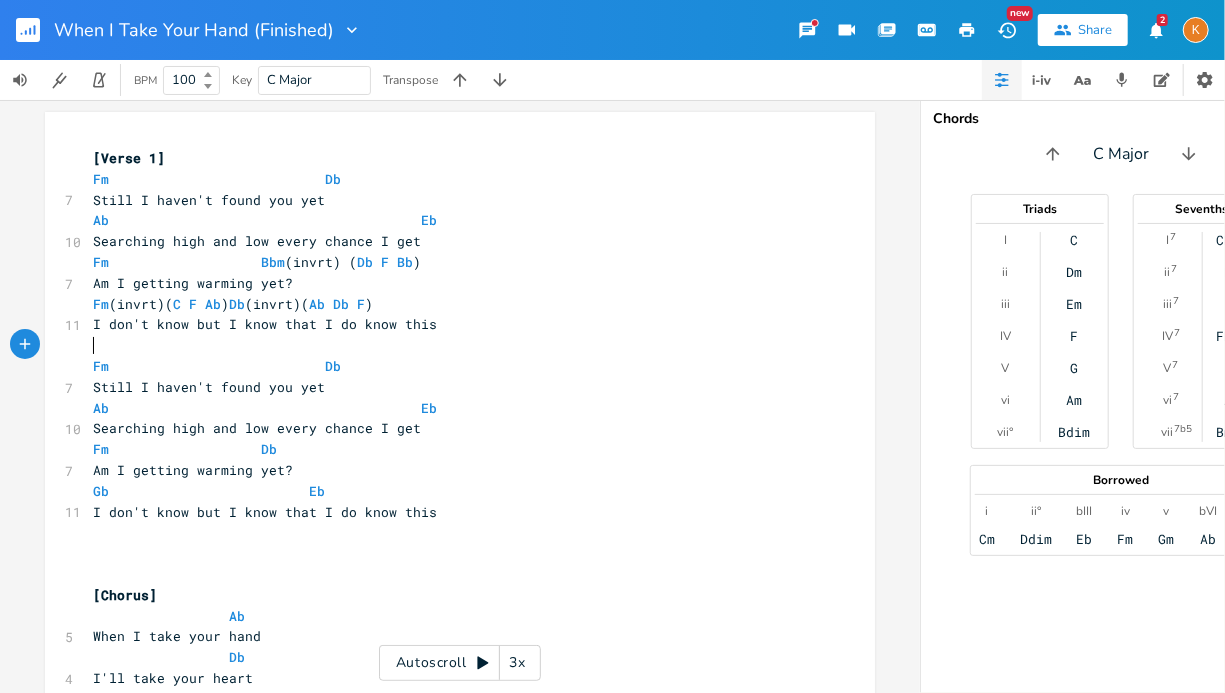 click on "​" at bounding box center [450, 345] 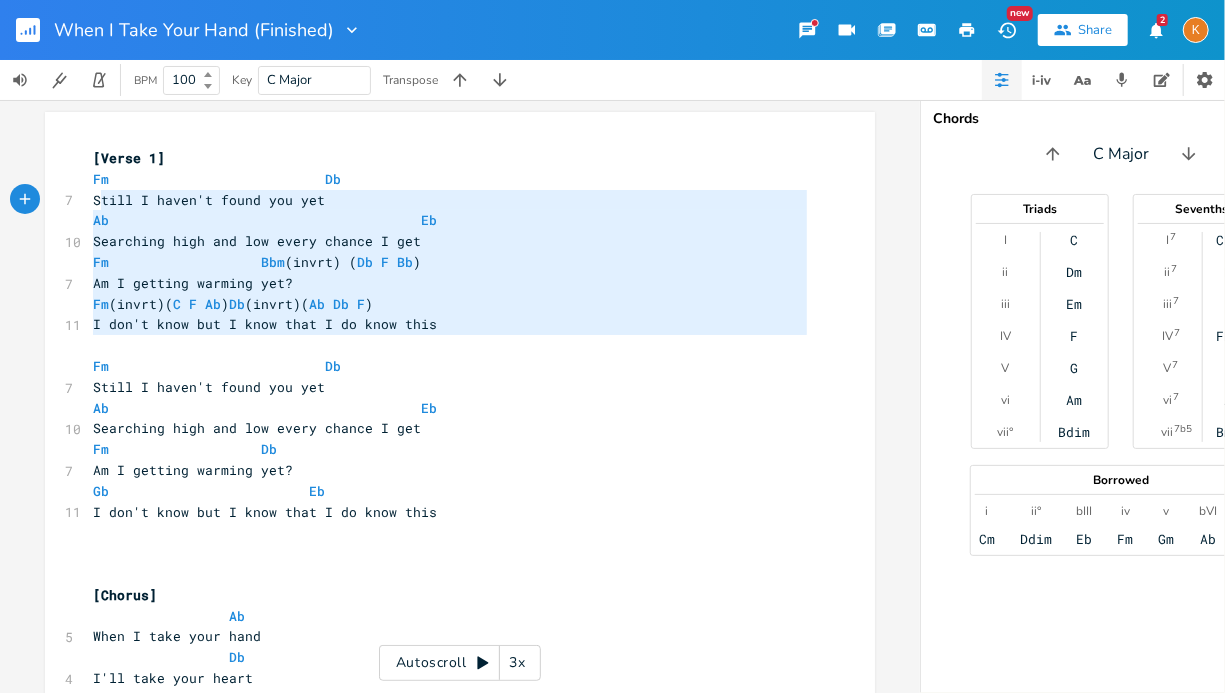 type on "Fm                           Db
Still I haven't found you yet
Ab                                       Eb
Searching high and low every chance I get
Fm                   Bbm (invrt) (Db F Bb)
Am I getting warming yet?
Fm (invrt)(C F Ab)                     Db (invrt)(Ab Db F)
I don't know but I know that I do know this" 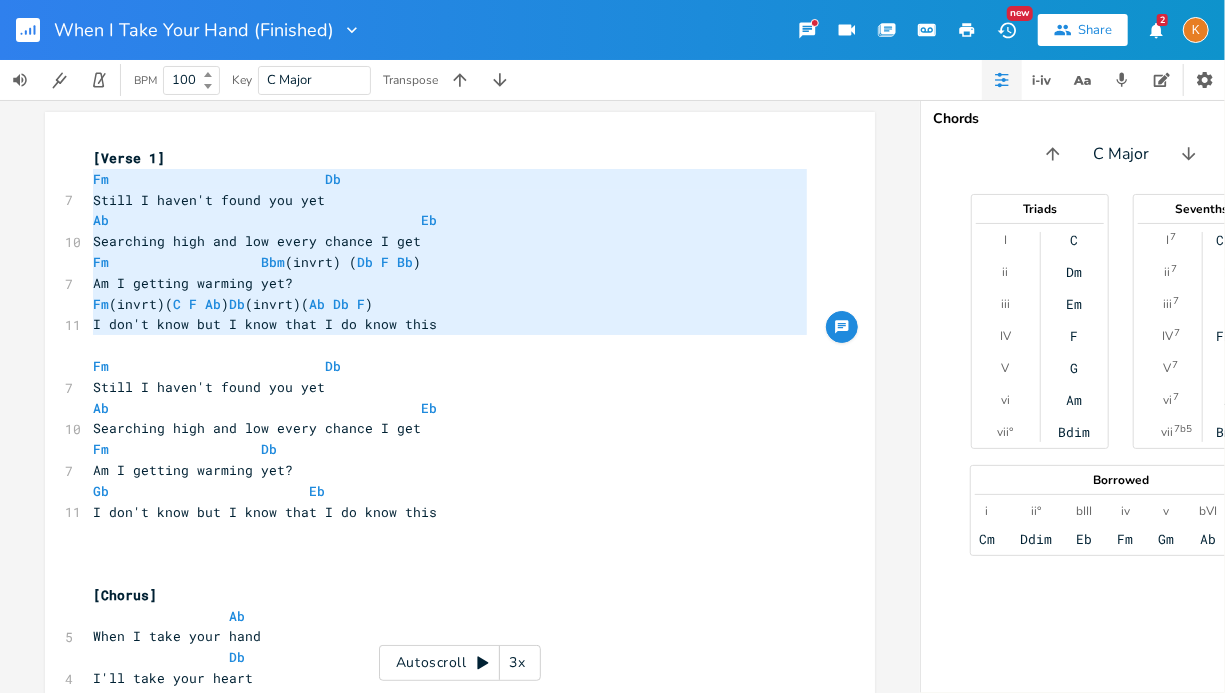 drag, startPoint x: 461, startPoint y: 342, endPoint x: 84, endPoint y: 184, distance: 408.7701 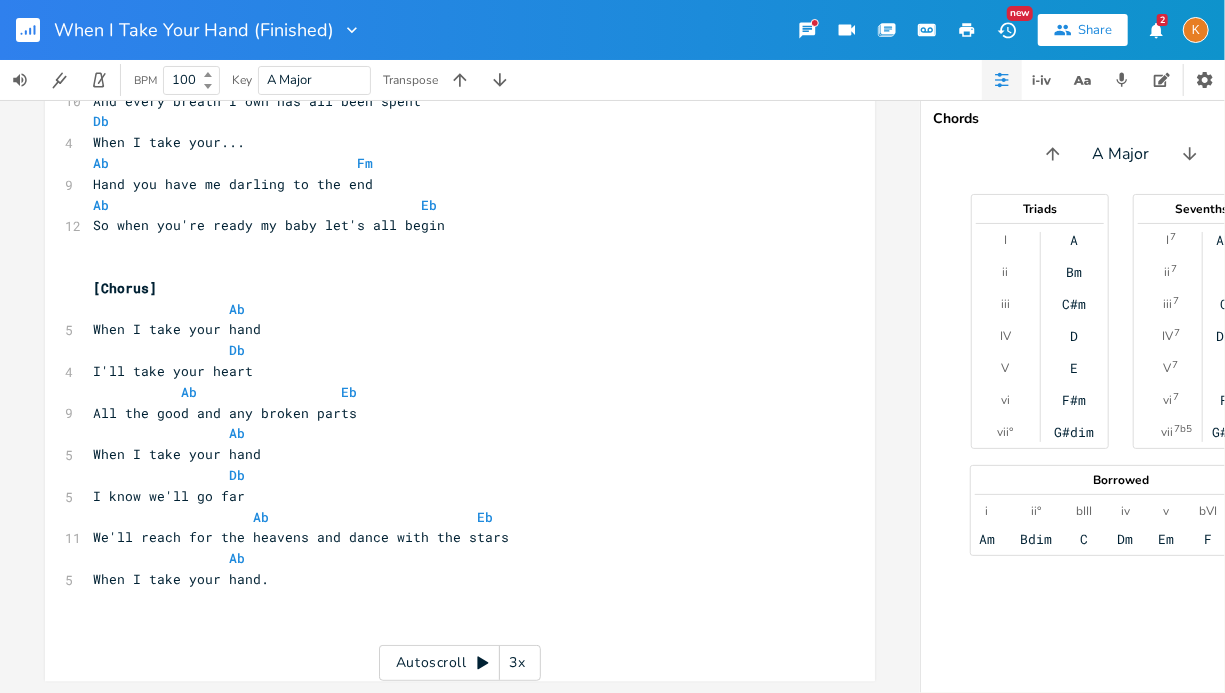 scroll, scrollTop: 2460, scrollLeft: 0, axis: vertical 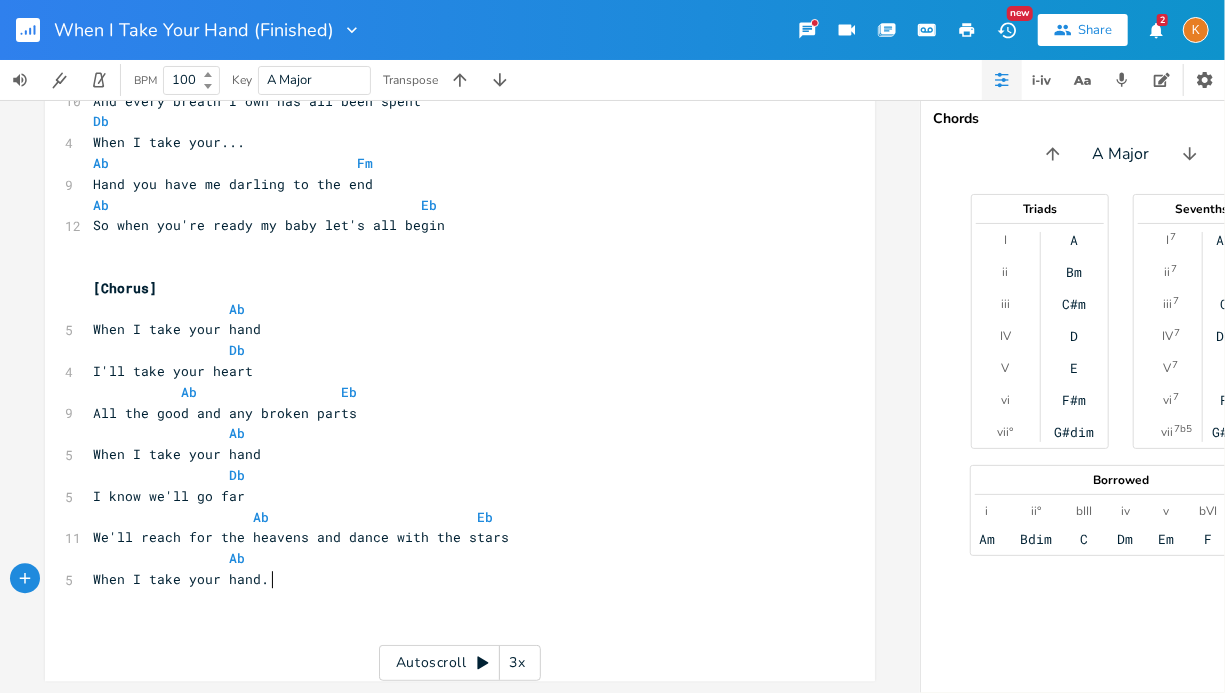 click on "When I take your hand." at bounding box center [450, 579] 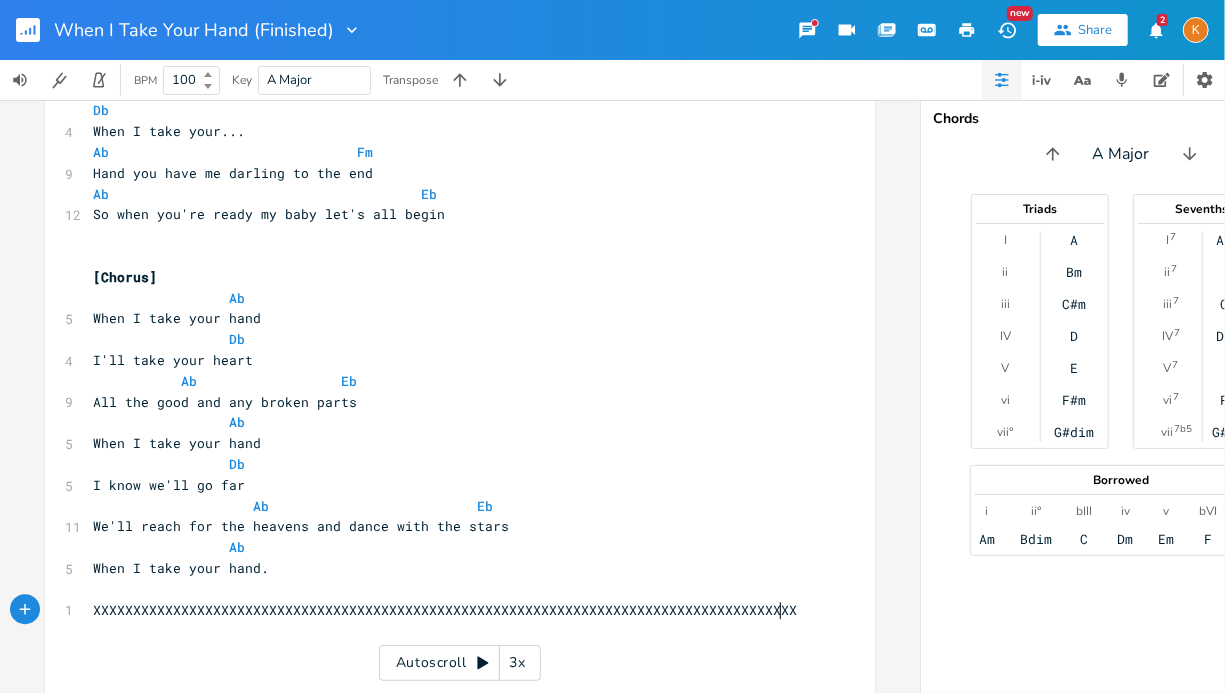 type on "XXXXXXXXXXXXXXXXXXXXXXXXXXXXXXXXXXXXXXXXXXXXXXXXXXXXXXXXXXXXXXXXXXXXXXXXXXXXXXXXXXXXXXXXXXXXX" 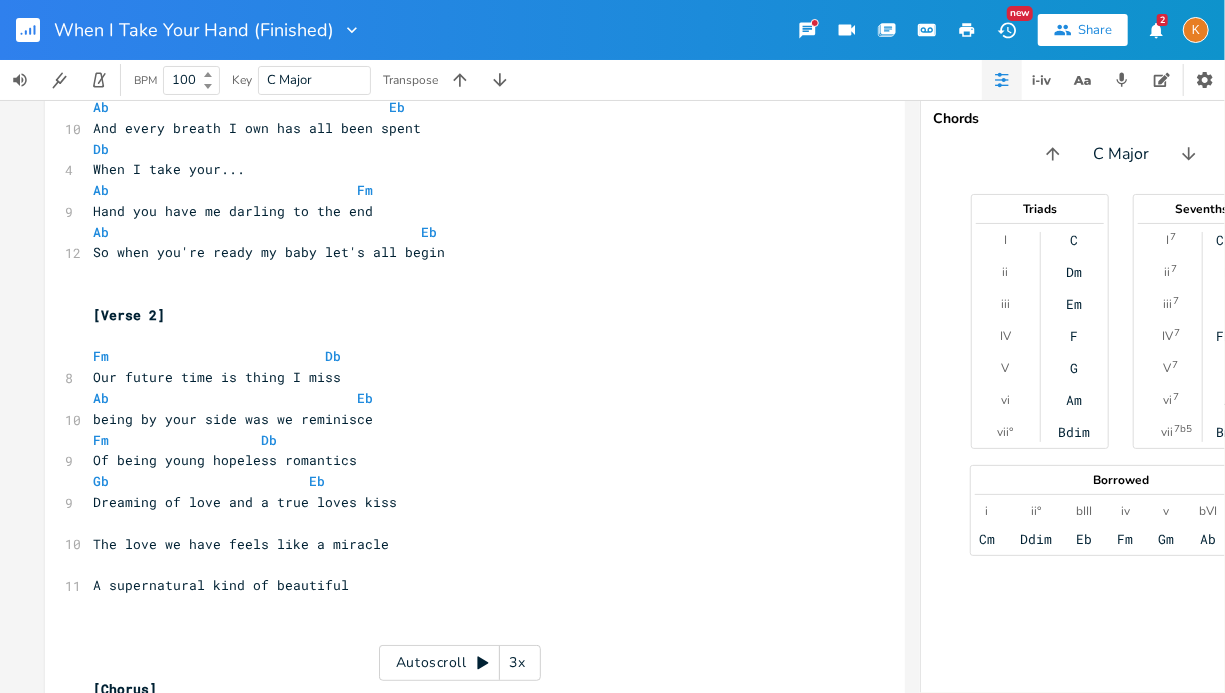 scroll, scrollTop: 659, scrollLeft: 0, axis: vertical 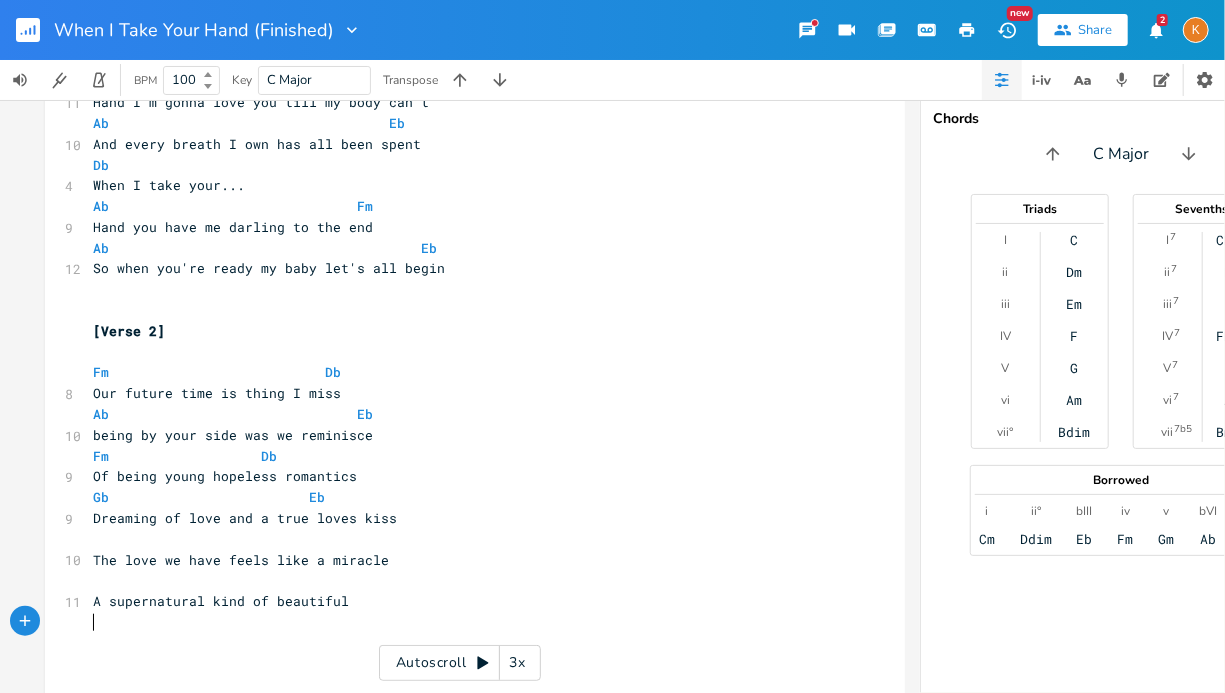 click on "​" at bounding box center [465, 622] 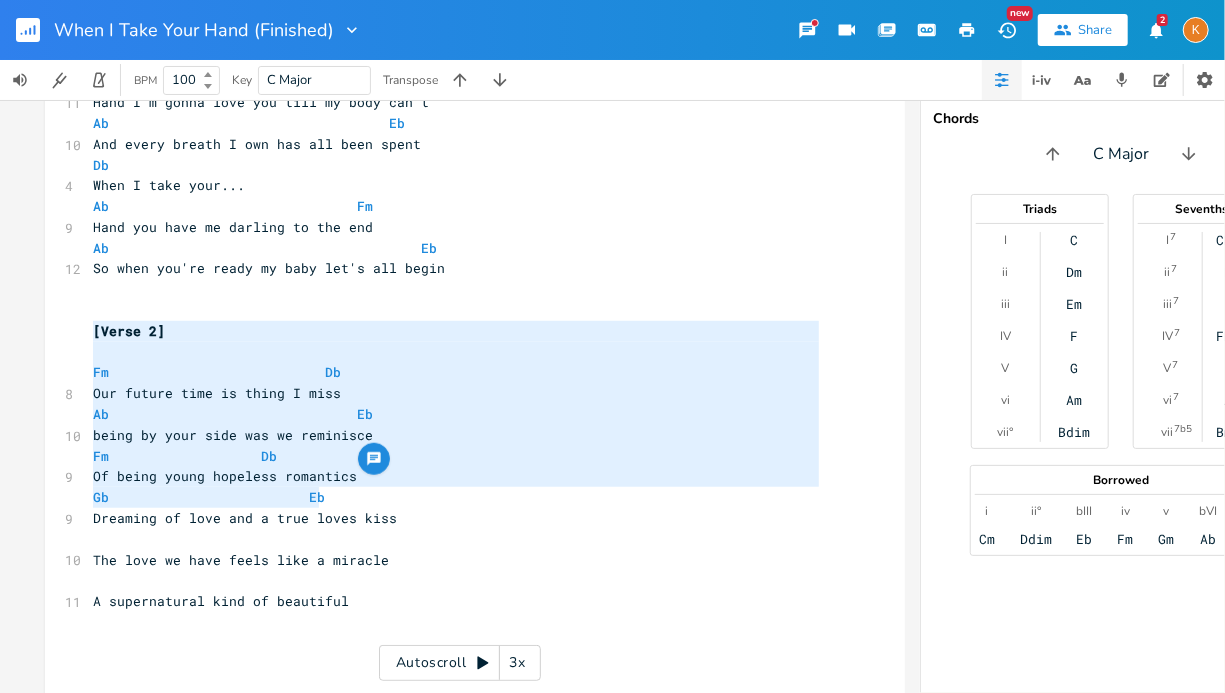 type on "[Verse 2]
Fm                           Db
Our future time is thing I miss
Ab                               Eb
being by your side was we reminisce
Fm                   Db
Of being young hopeless romantics
Gb                         Eb
Dreaming of love and a true loves kiss" 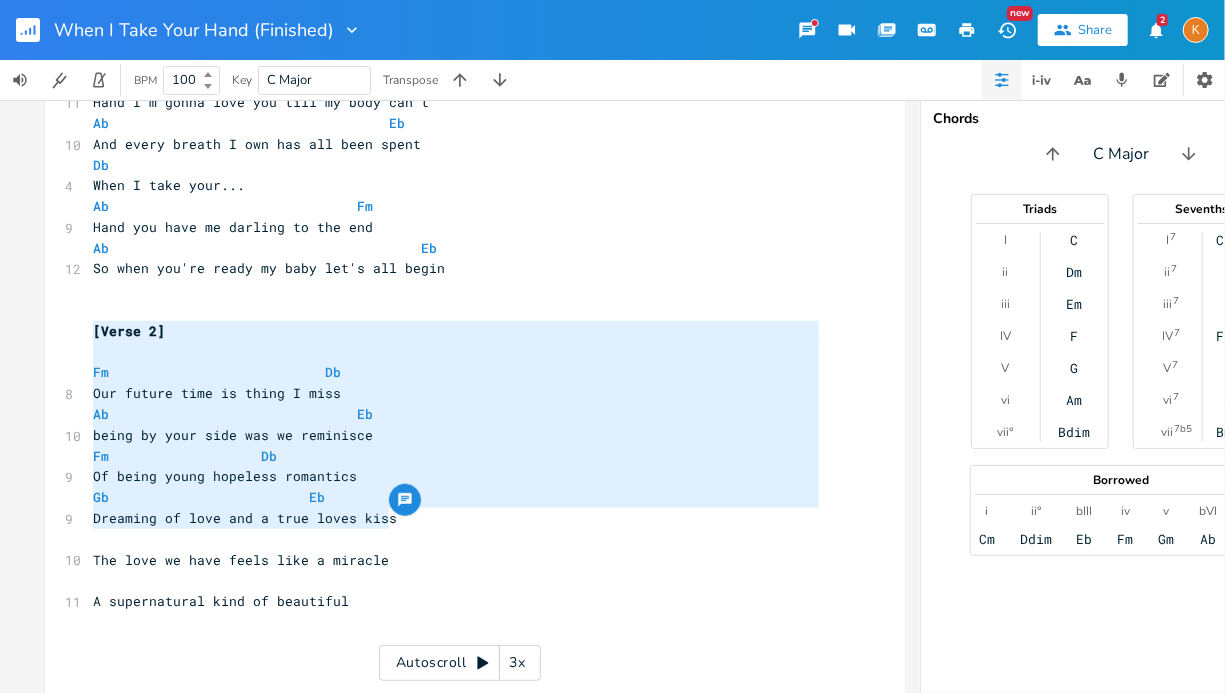 drag, startPoint x: 89, startPoint y: 328, endPoint x: 415, endPoint y: 528, distance: 382.46045 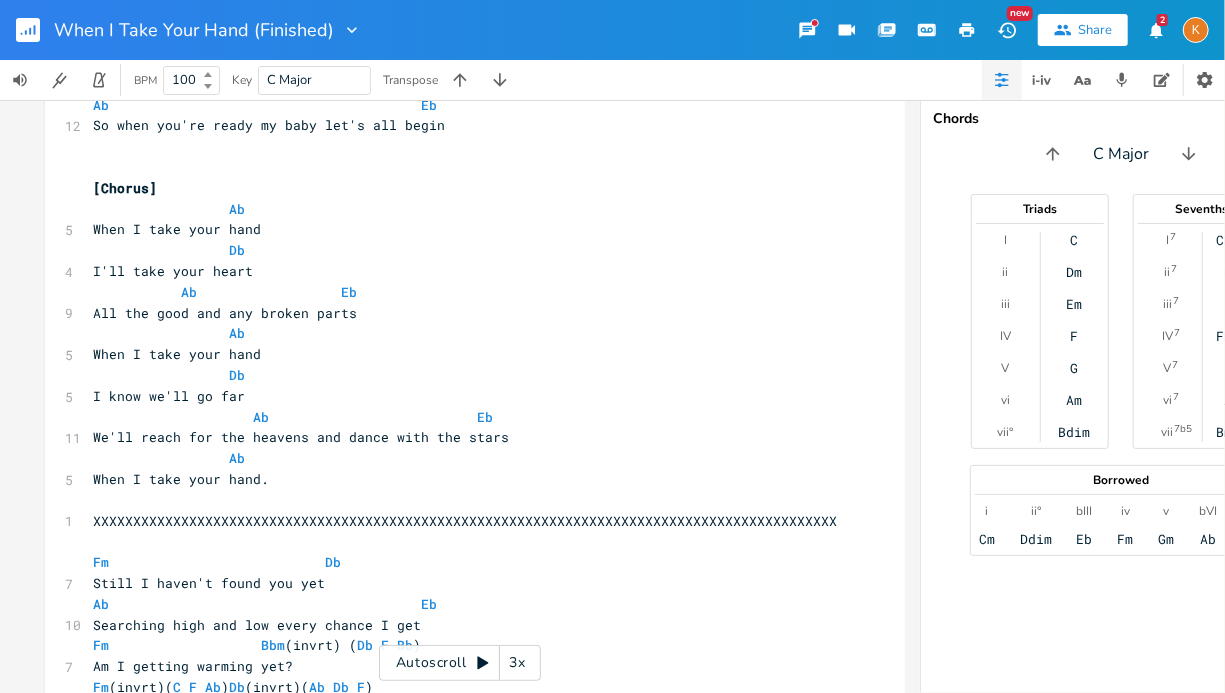 scroll, scrollTop: 2710, scrollLeft: 0, axis: vertical 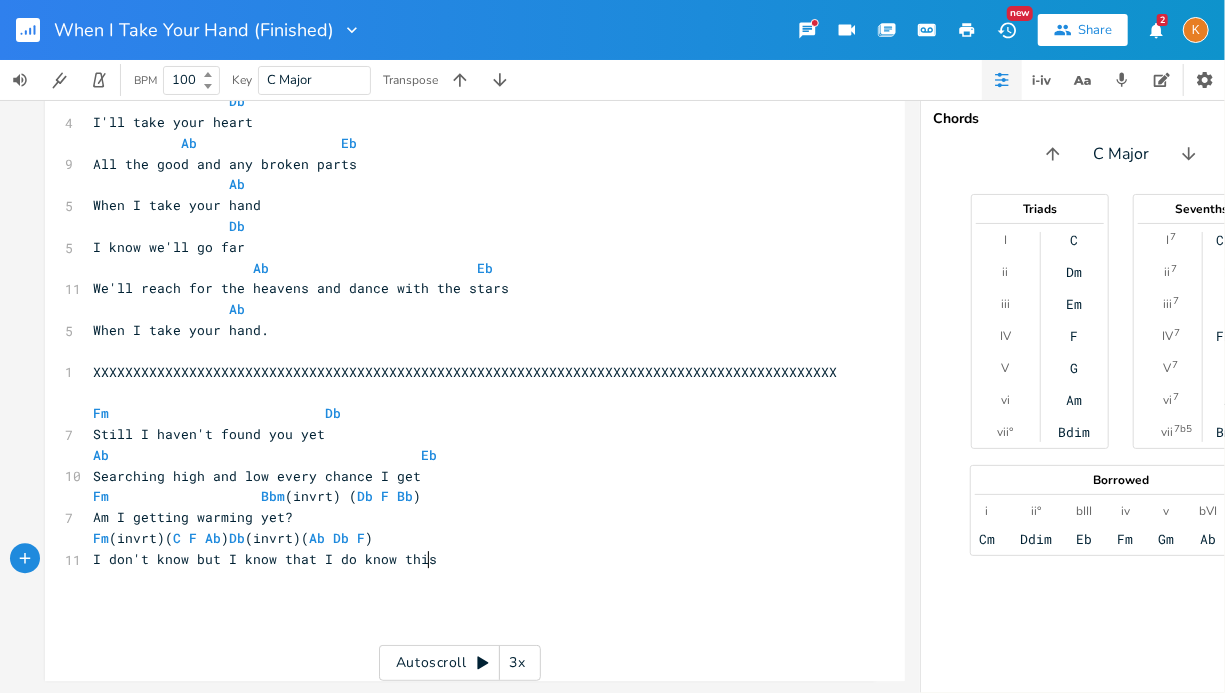 click on "I don't know but I know that I do know this" at bounding box center [465, 559] 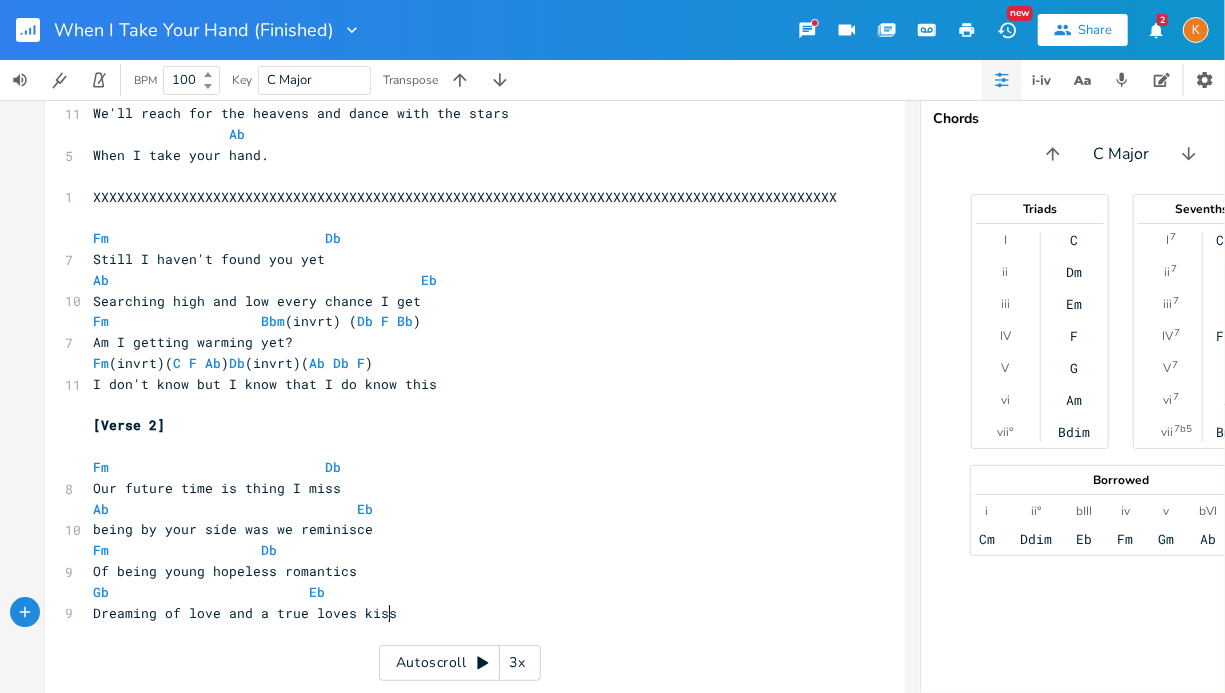 scroll, scrollTop: 2874, scrollLeft: 0, axis: vertical 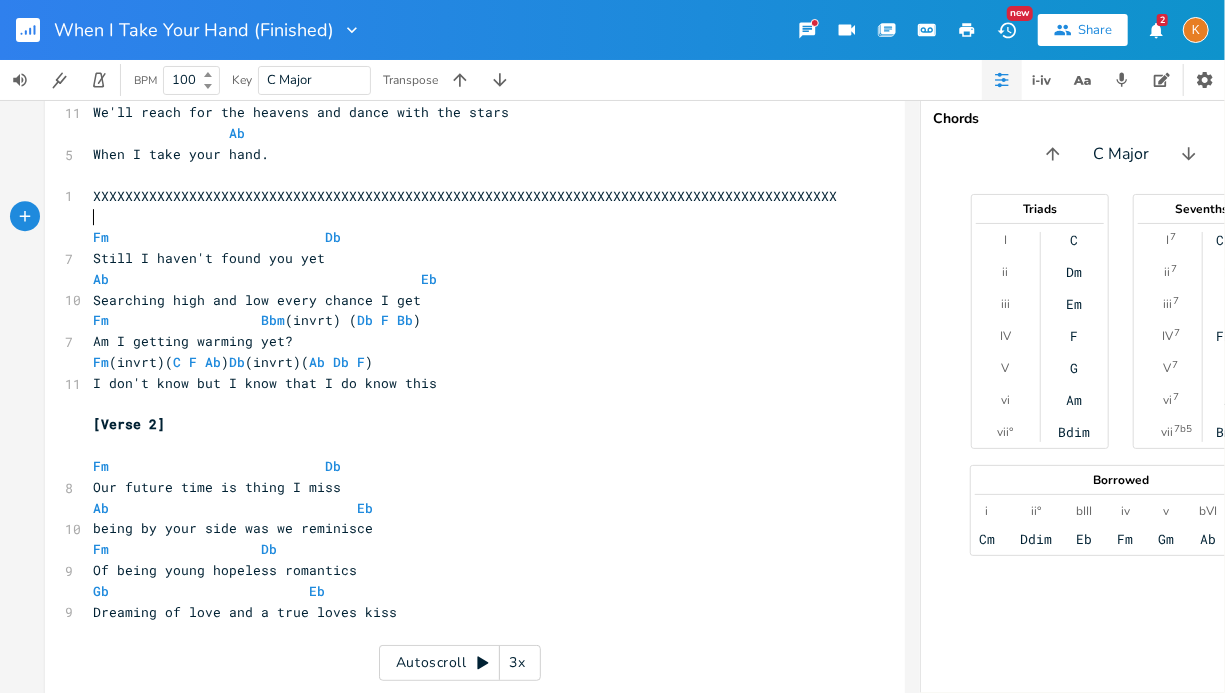 click on "​" at bounding box center [465, 216] 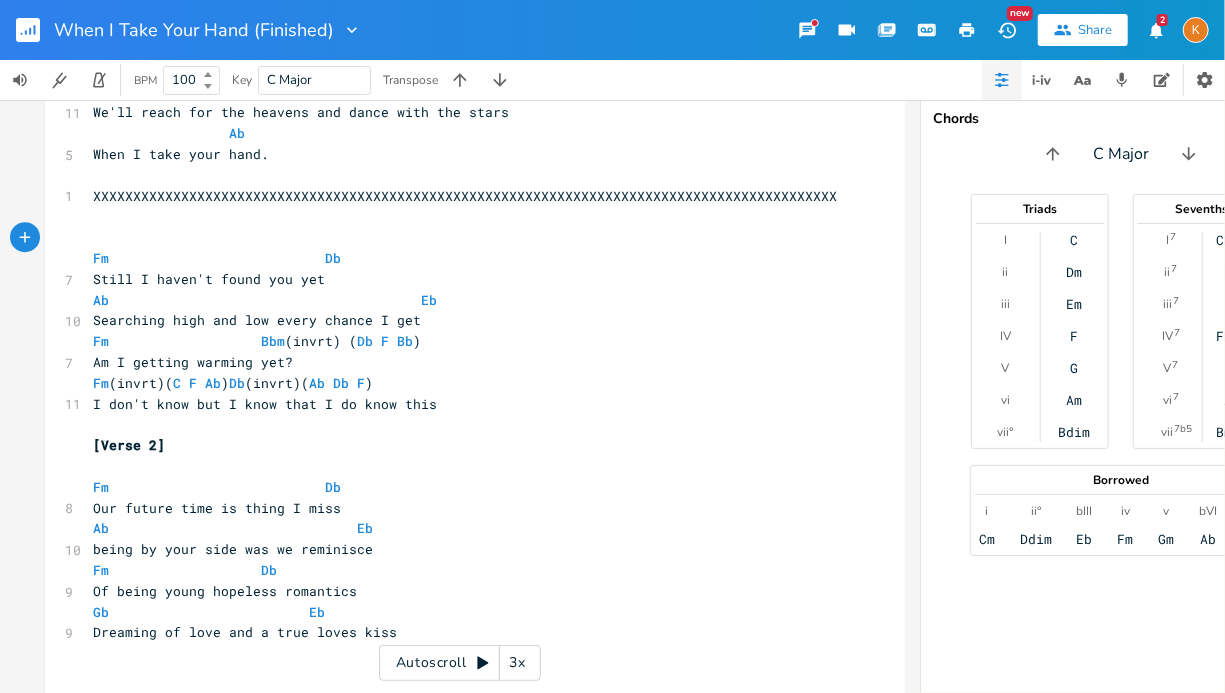 type on "(" 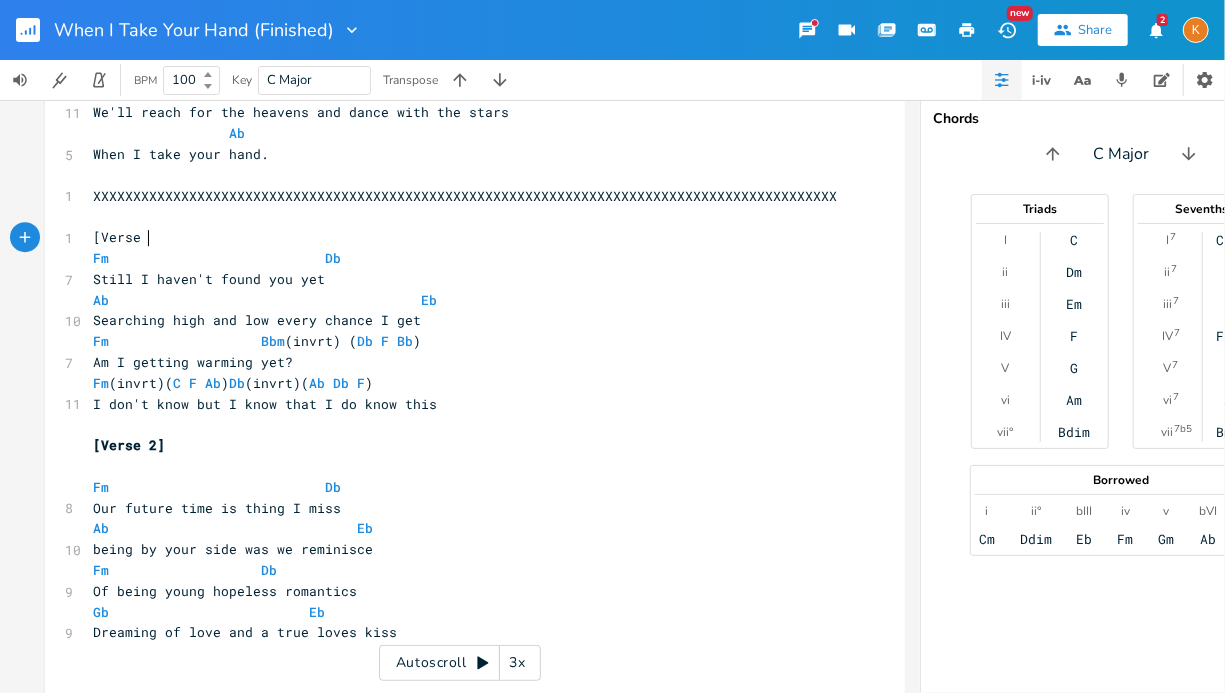 scroll, scrollTop: 0, scrollLeft: 48, axis: horizontal 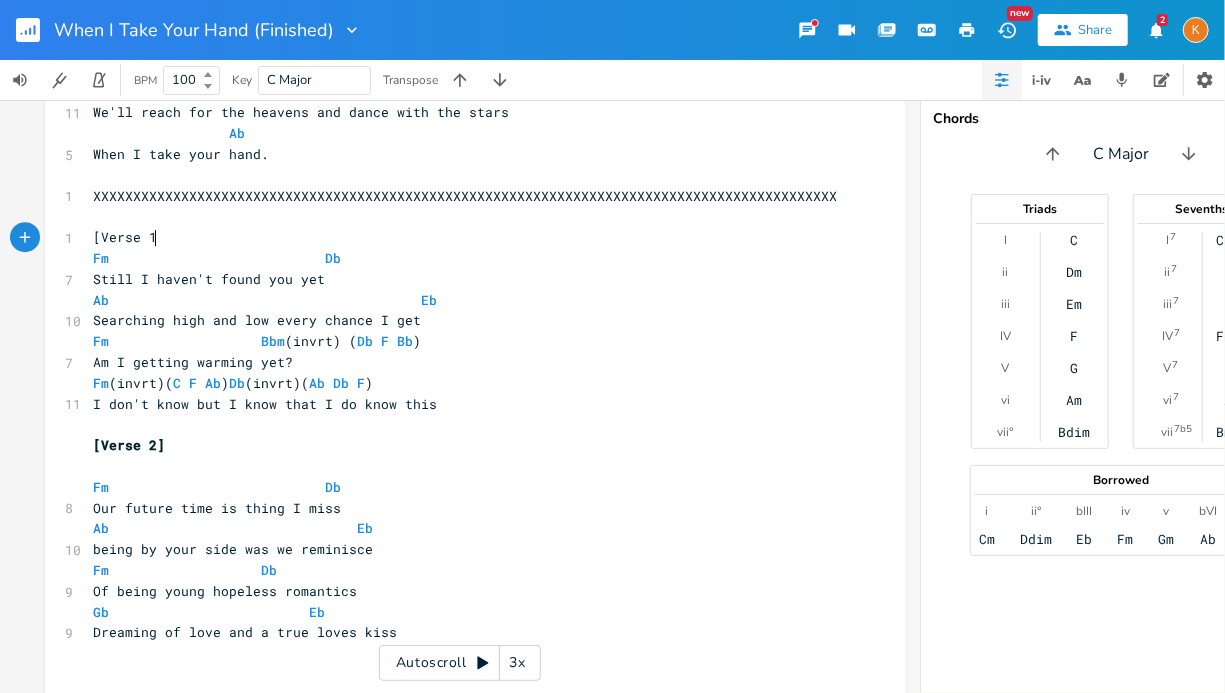 type on "[Verse 1]" 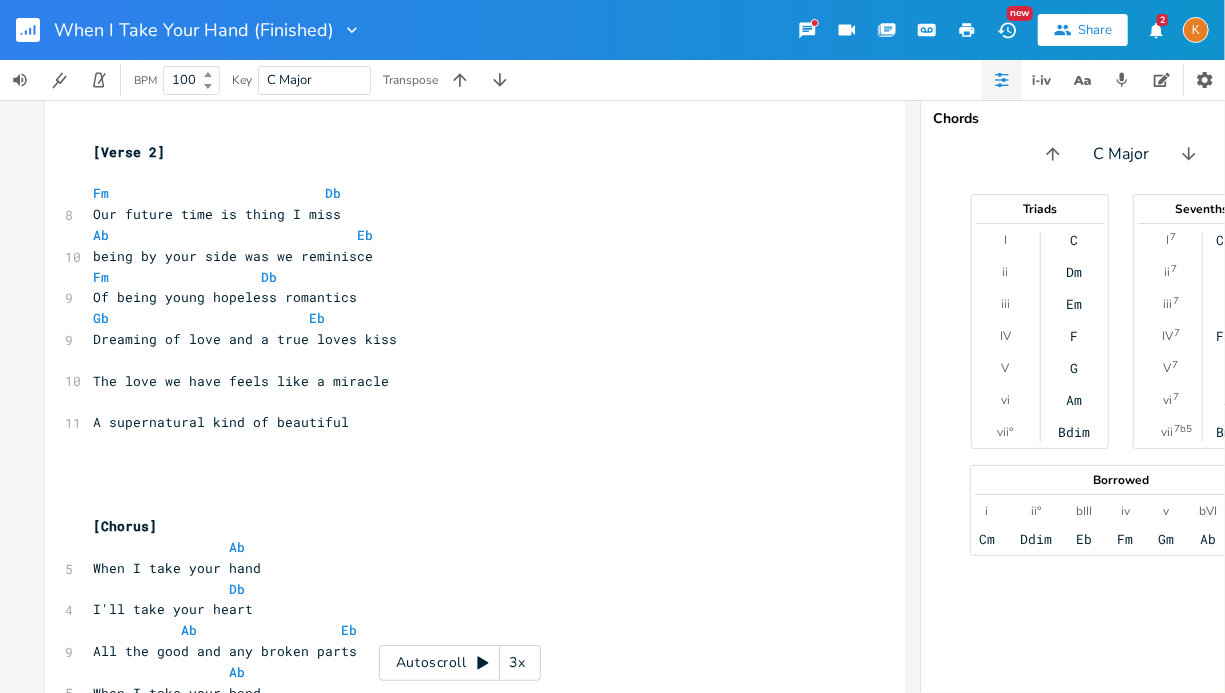 scroll, scrollTop: 837, scrollLeft: 0, axis: vertical 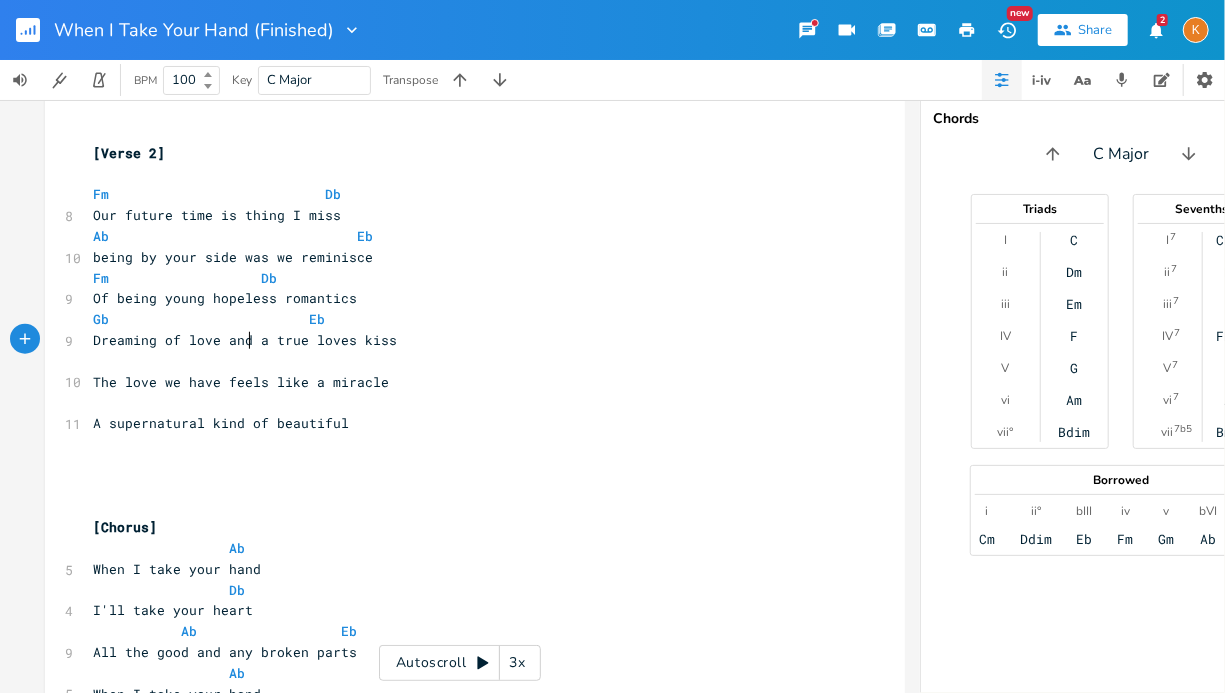 click on "Dreaming of love and a true loves kiss" at bounding box center (245, 340) 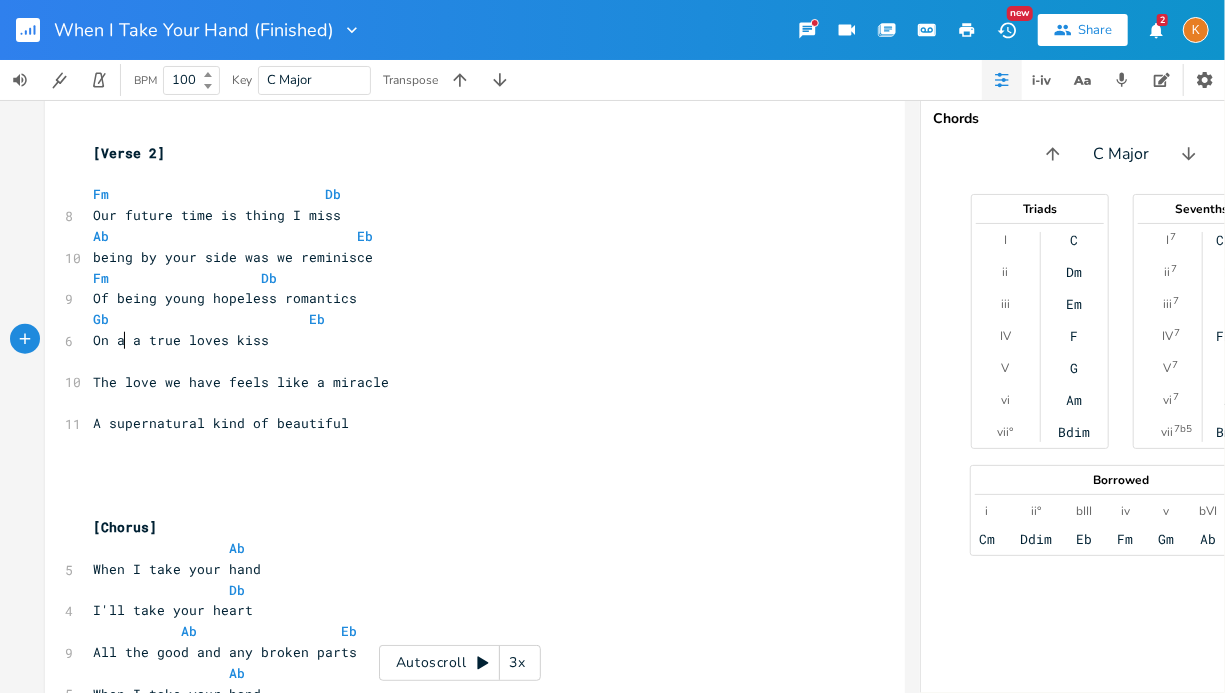 type on "On a" 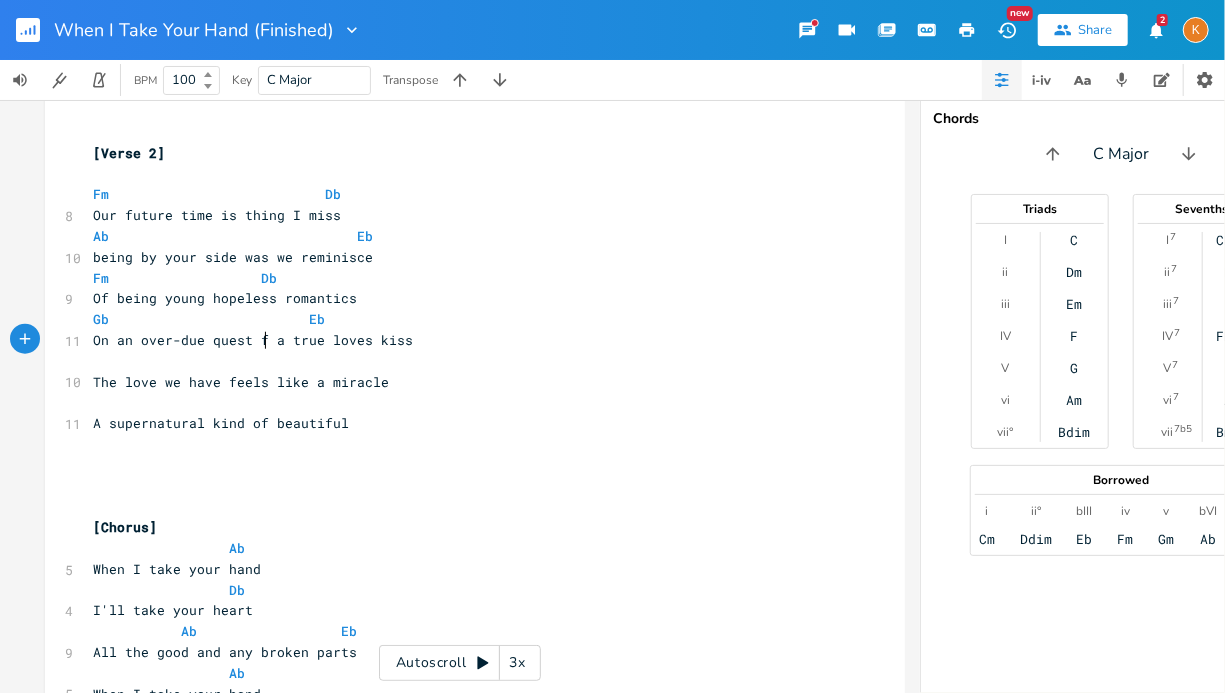 type on "n over-due quest for" 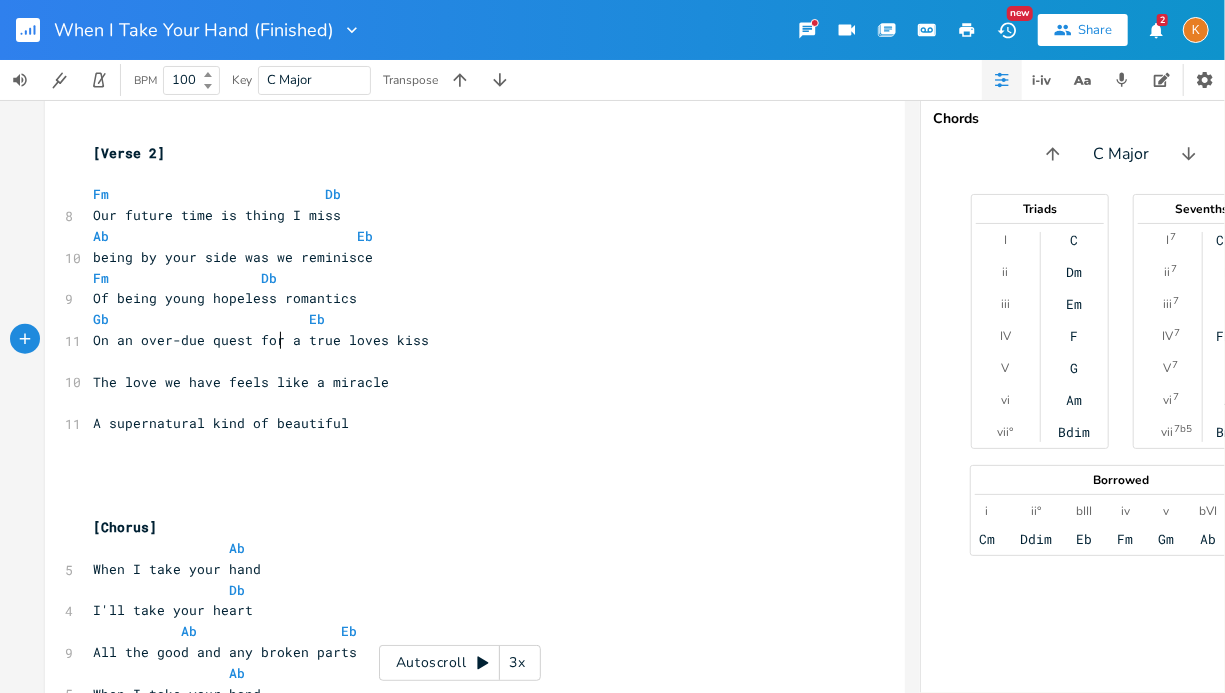 scroll, scrollTop: 0, scrollLeft: 120, axis: horizontal 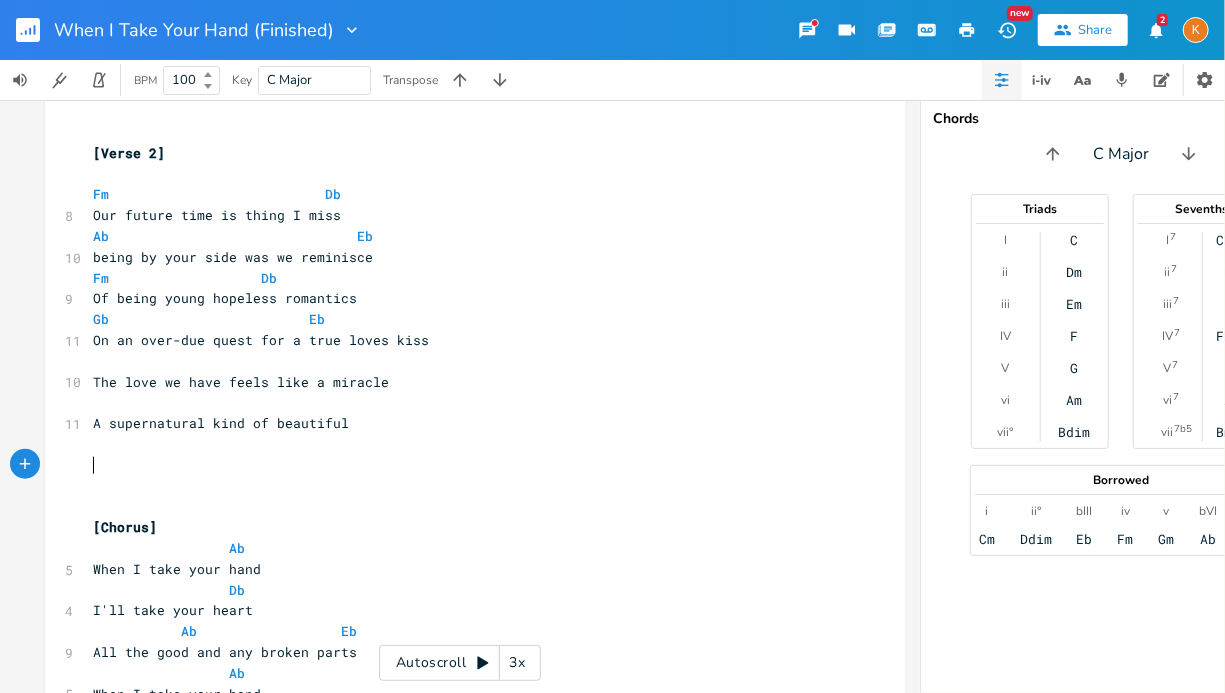 click on "​" at bounding box center [465, 465] 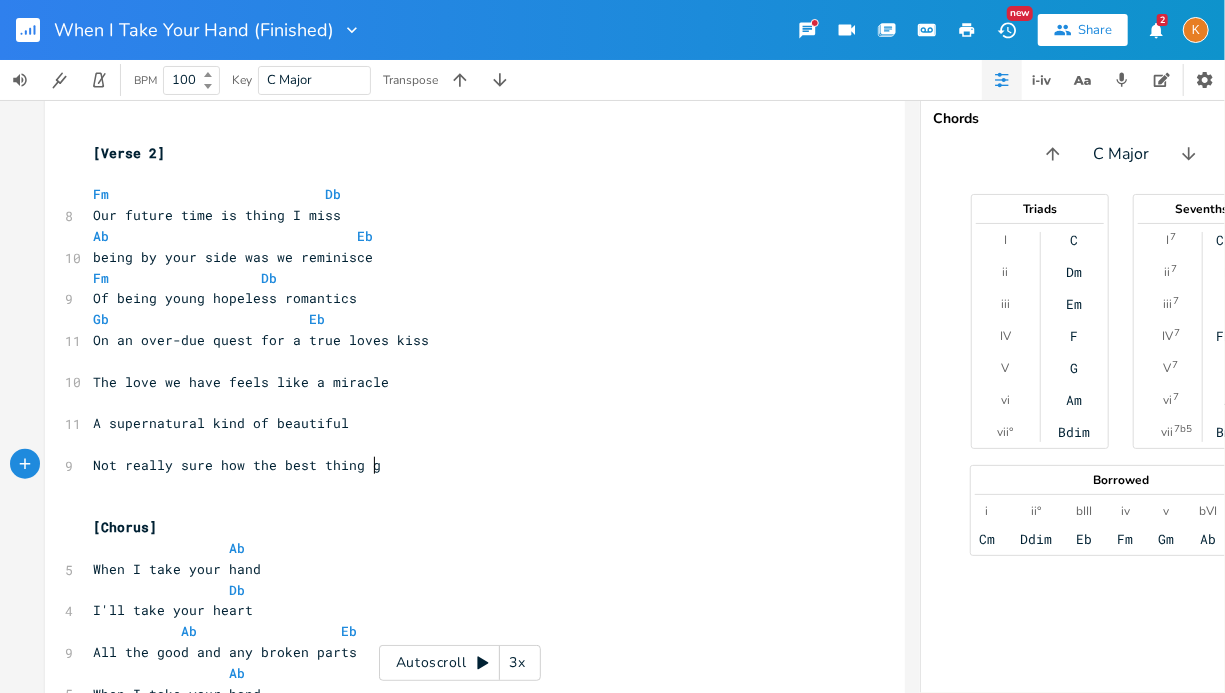 type on "Not really sure how the best thing [DEMOGRAPHIC_DATA]" 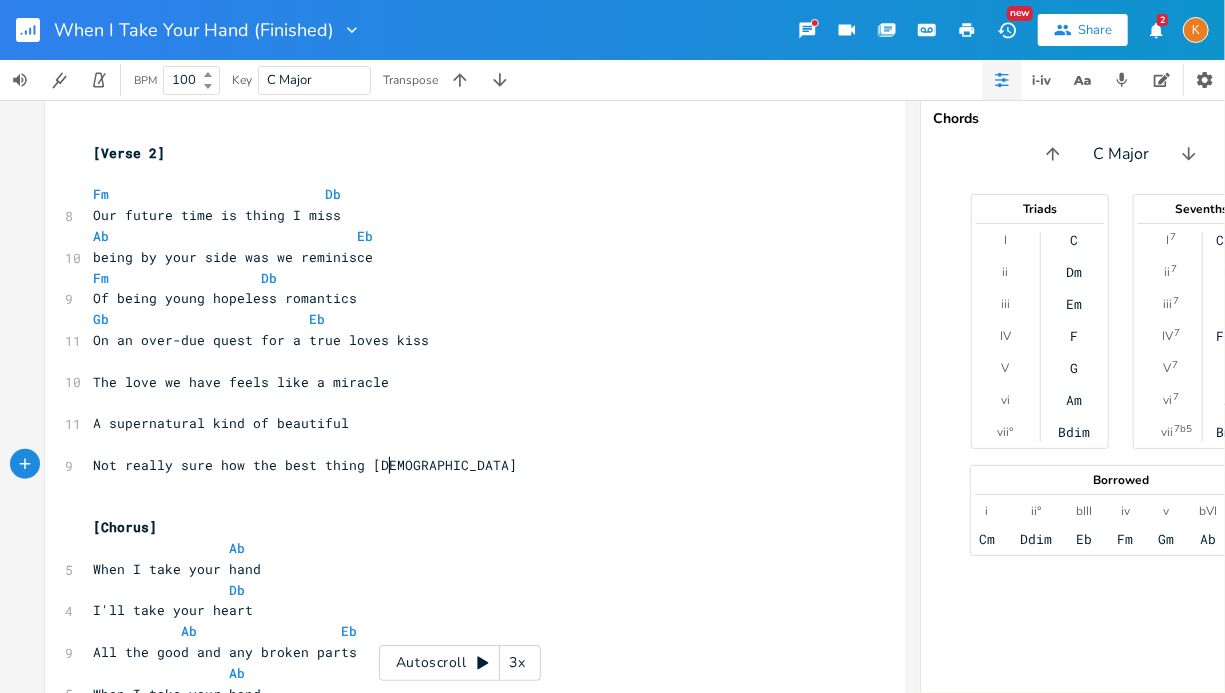 scroll, scrollTop: 0, scrollLeft: 228, axis: horizontal 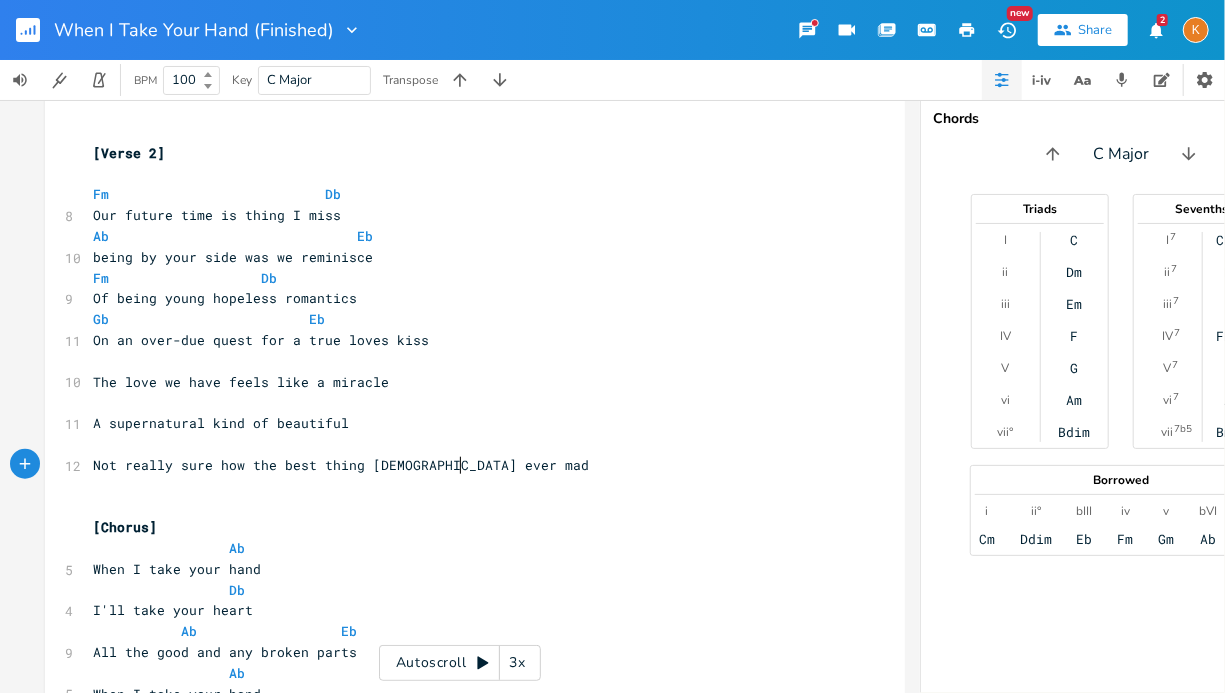 type on "[DEMOGRAPHIC_DATA] ever made" 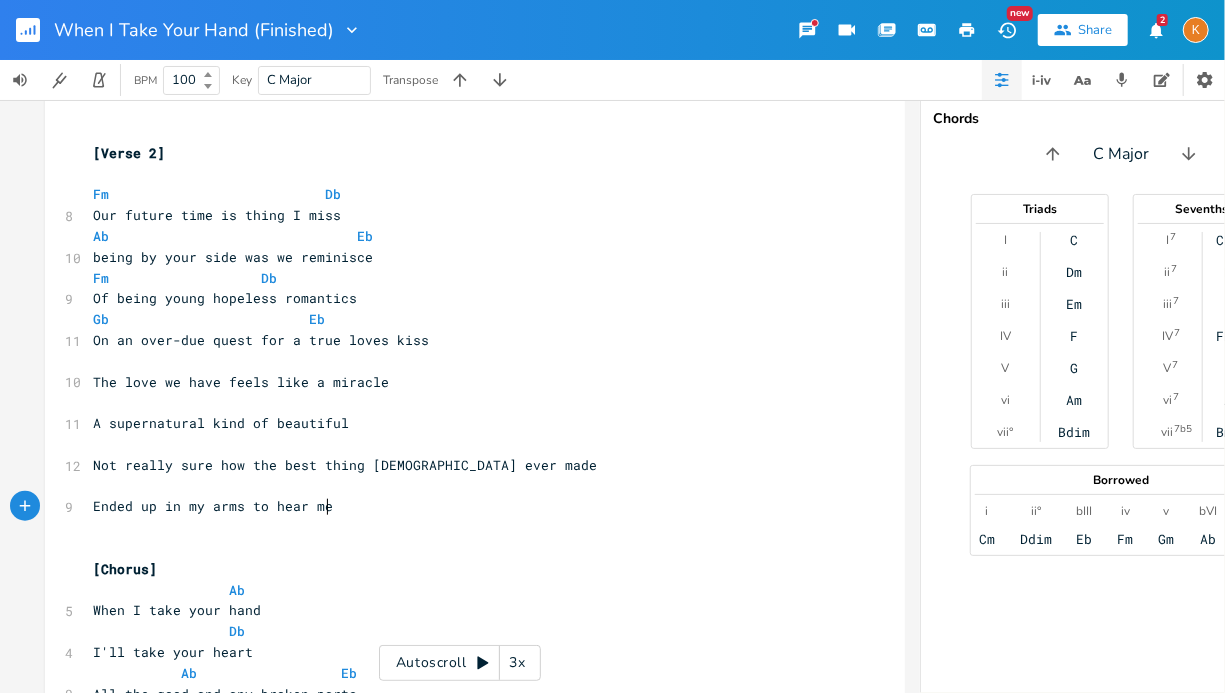 scroll, scrollTop: 0, scrollLeft: 192, axis: horizontal 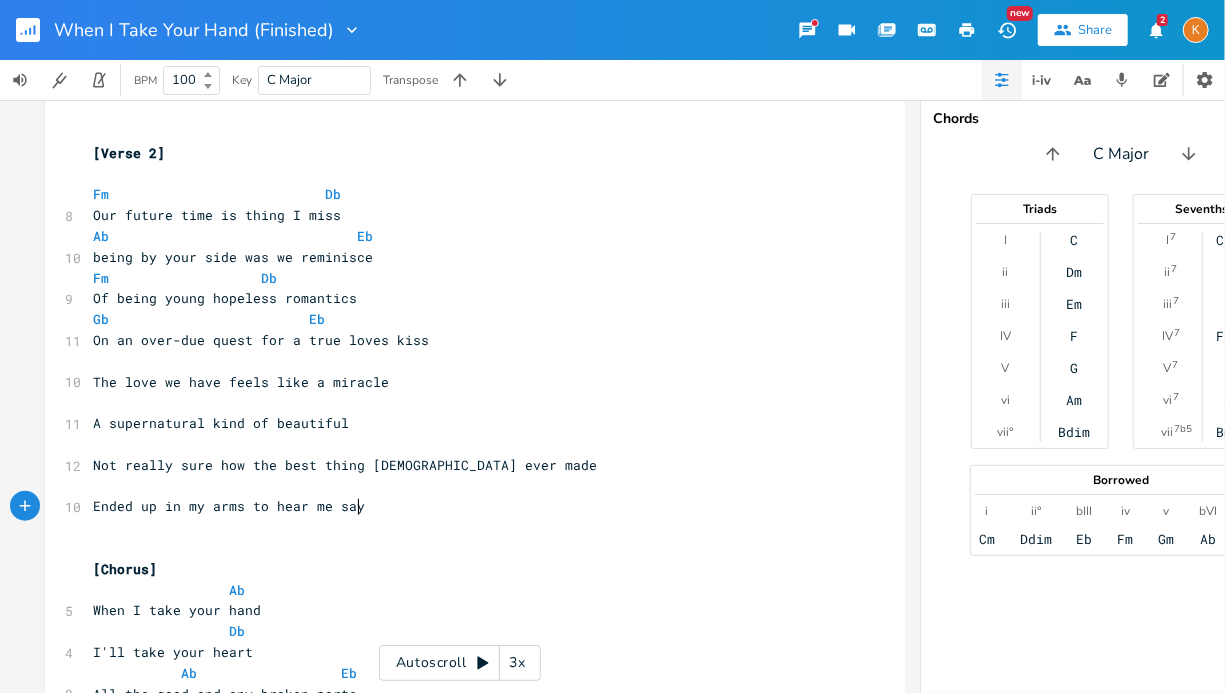 type on "Ended up in my arms to hear me say" 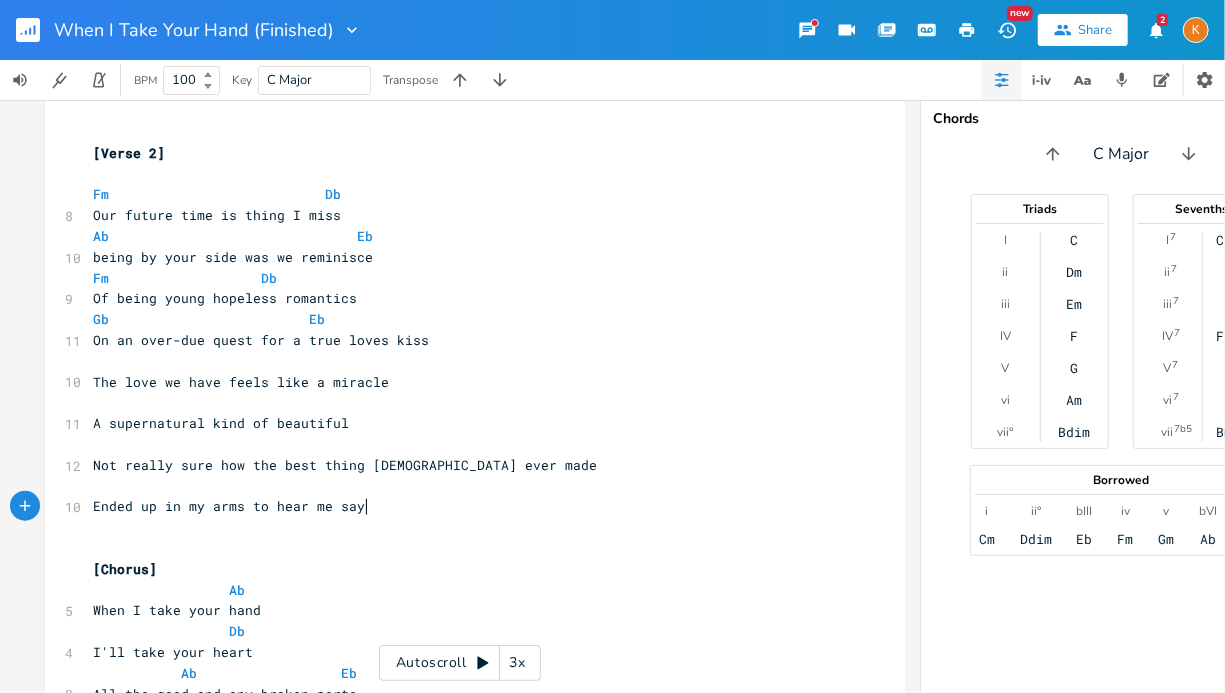 scroll, scrollTop: 0, scrollLeft: 218, axis: horizontal 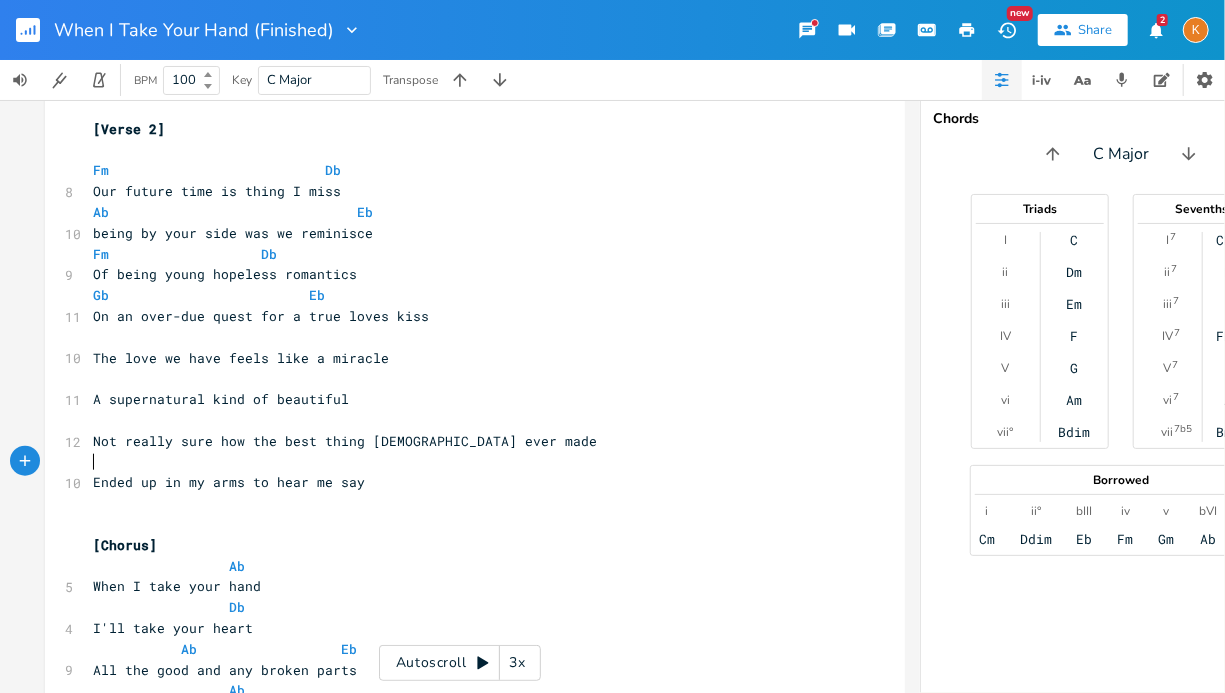 click on "​" at bounding box center [465, 462] 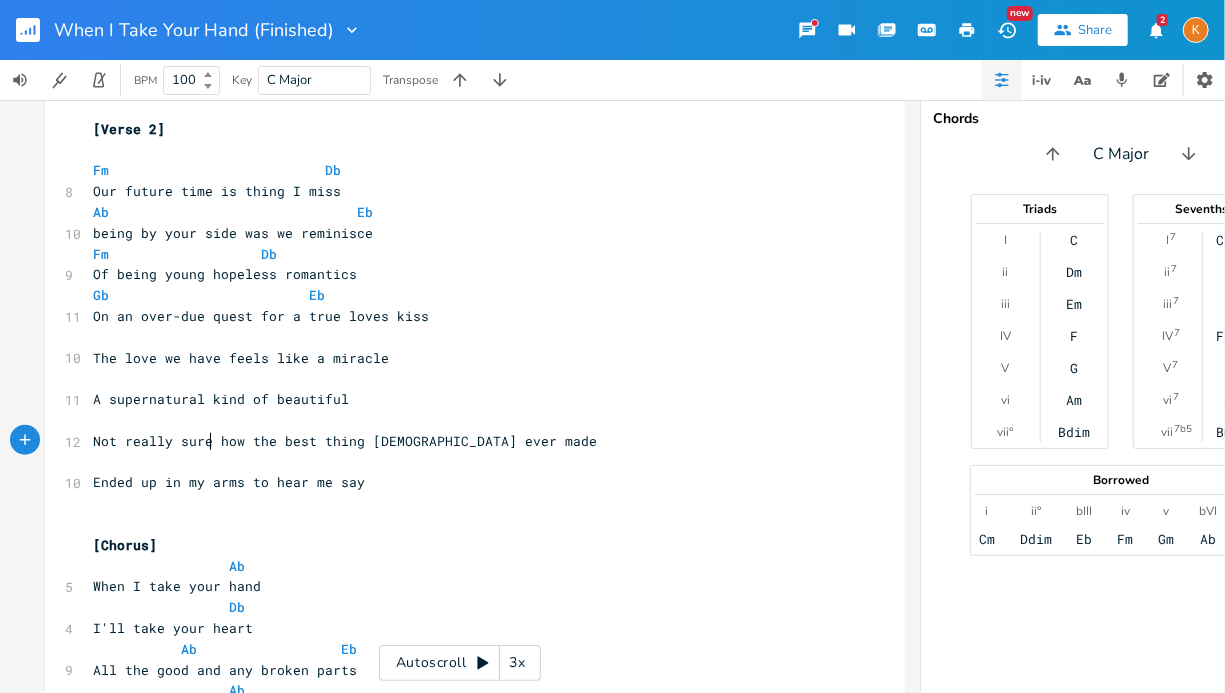 click on "Not really sure how the best thing [DEMOGRAPHIC_DATA] ever made" at bounding box center (345, 441) 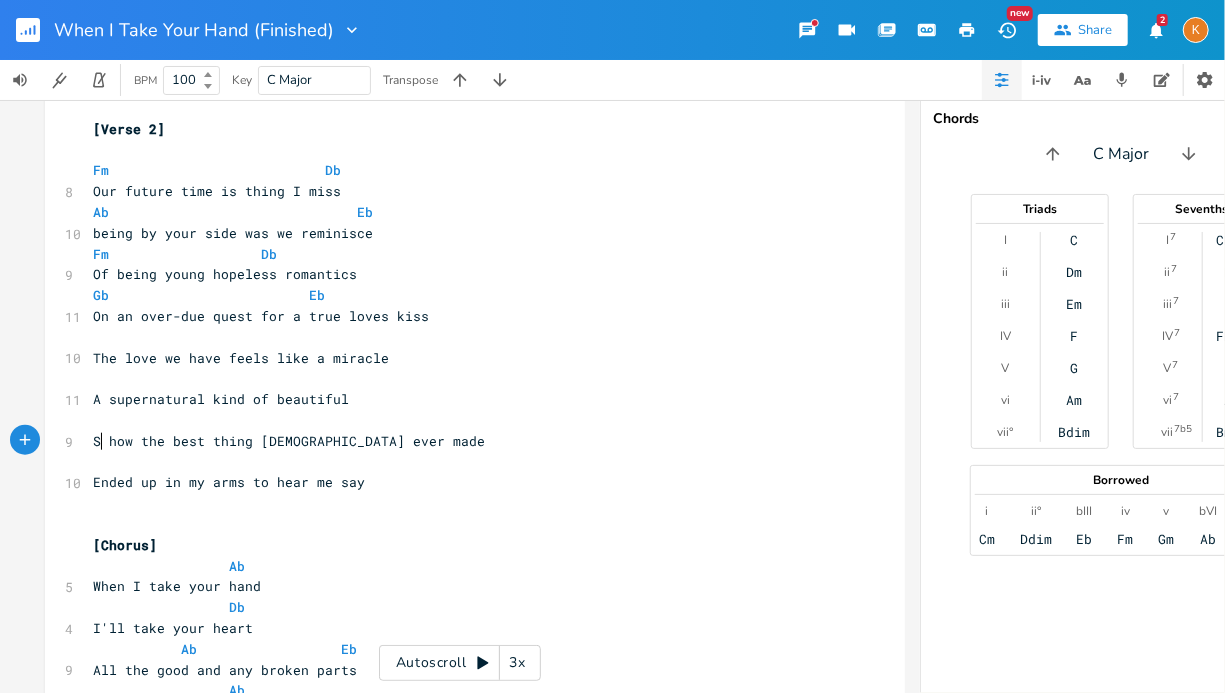 type on "Sp" 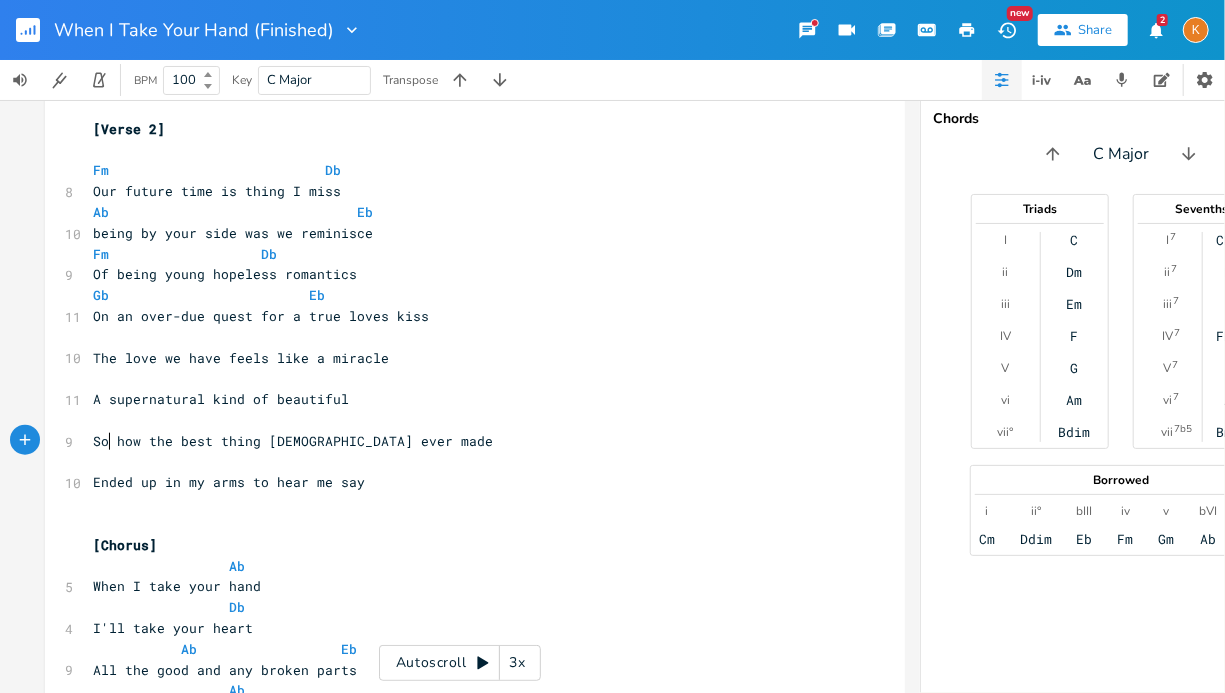 type on "oe" 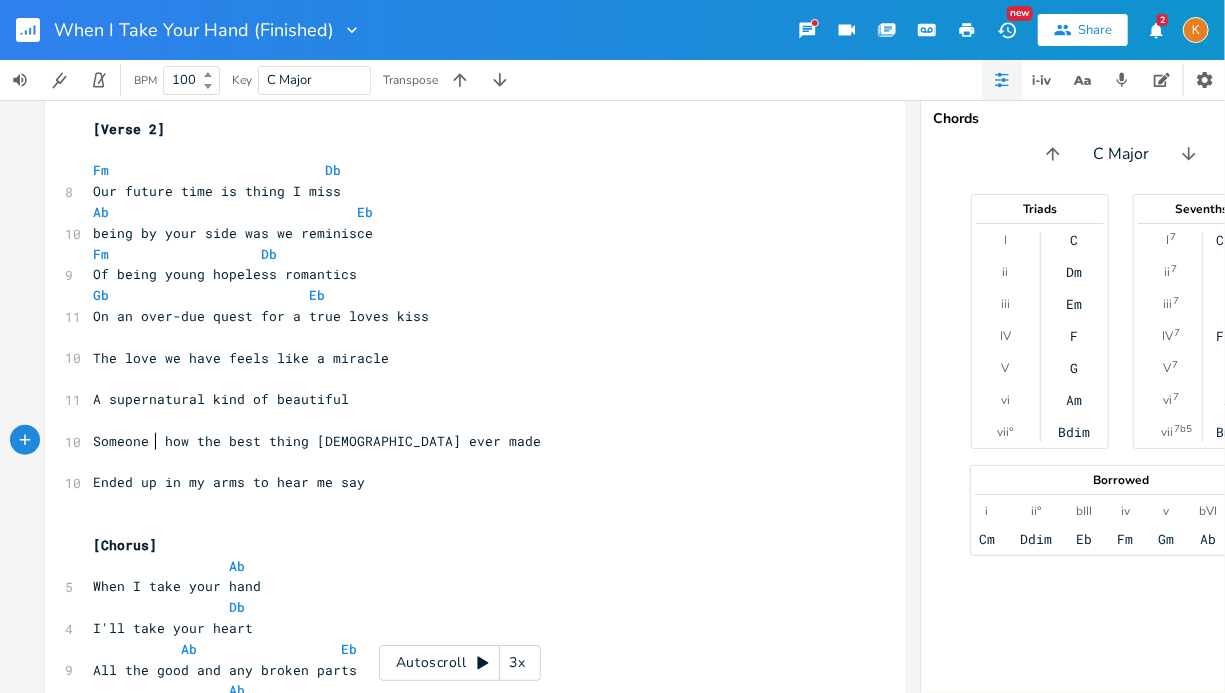 scroll, scrollTop: 0, scrollLeft: 42, axis: horizontal 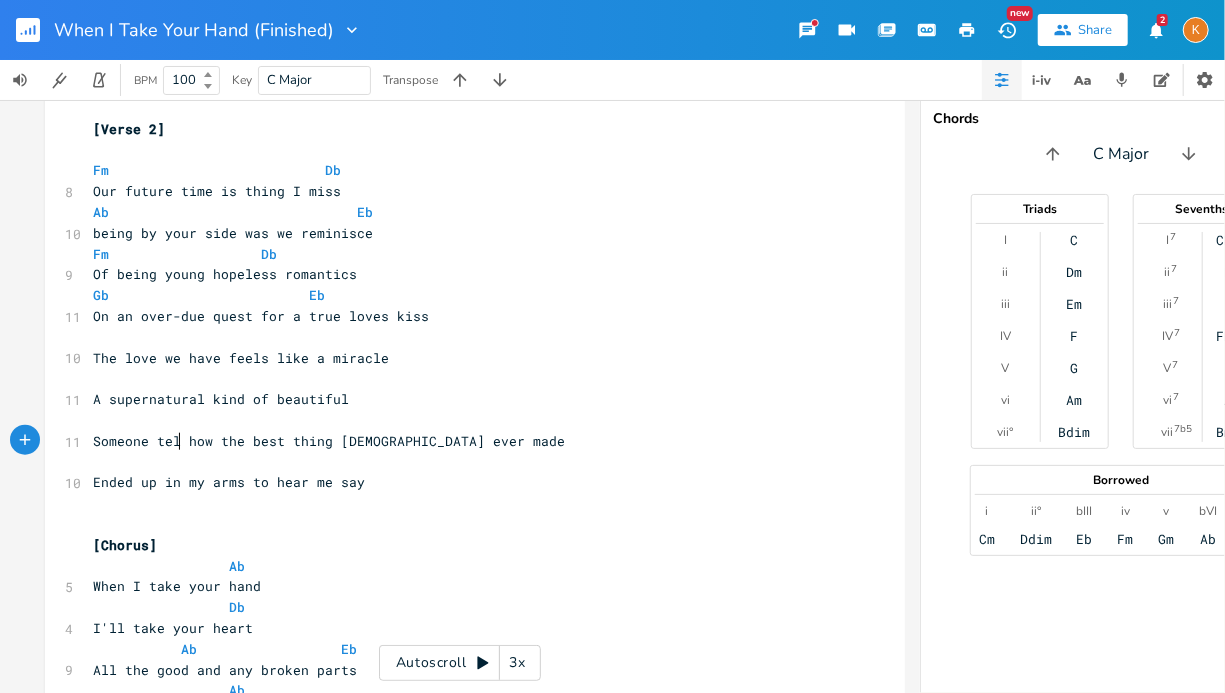 type on "meone tell" 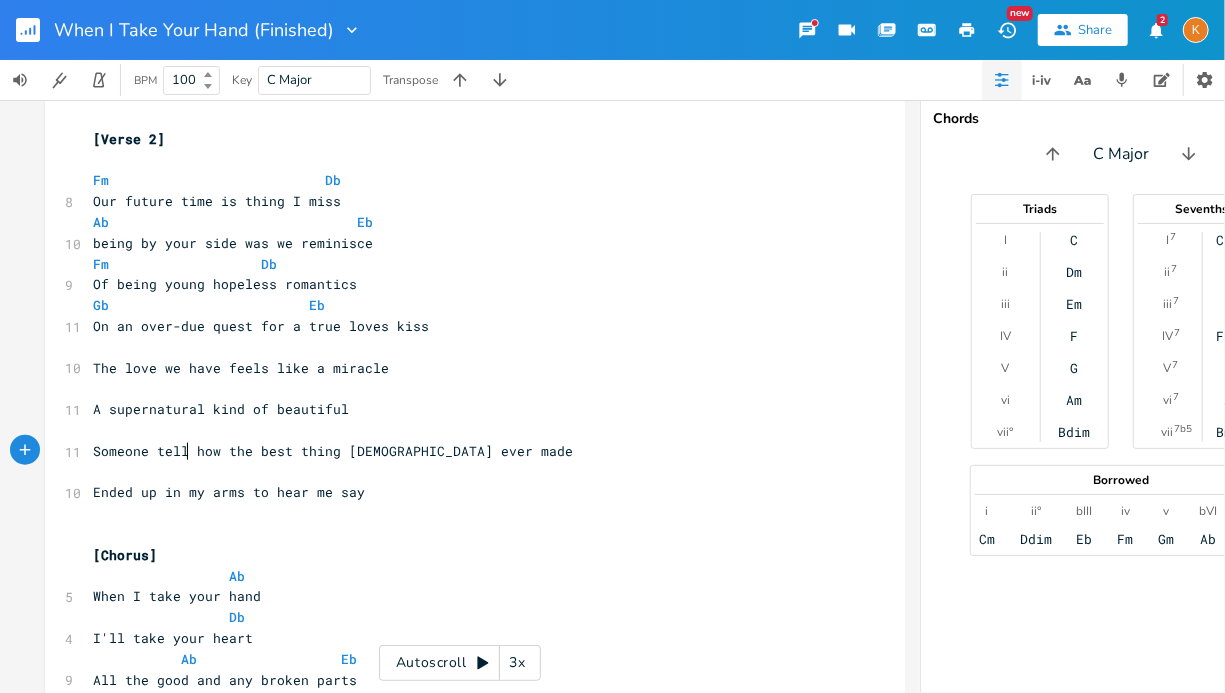 scroll, scrollTop: 858, scrollLeft: 0, axis: vertical 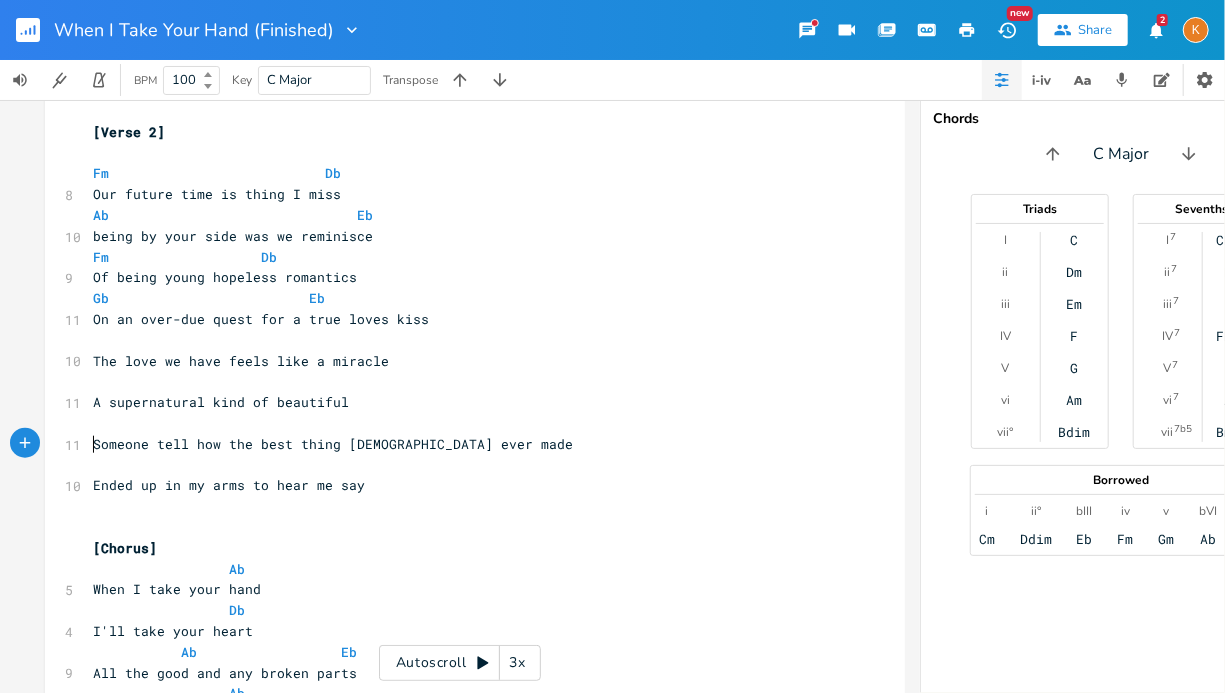 click on "Someone tell how the best thing [DEMOGRAPHIC_DATA] ever made" at bounding box center (465, 444) 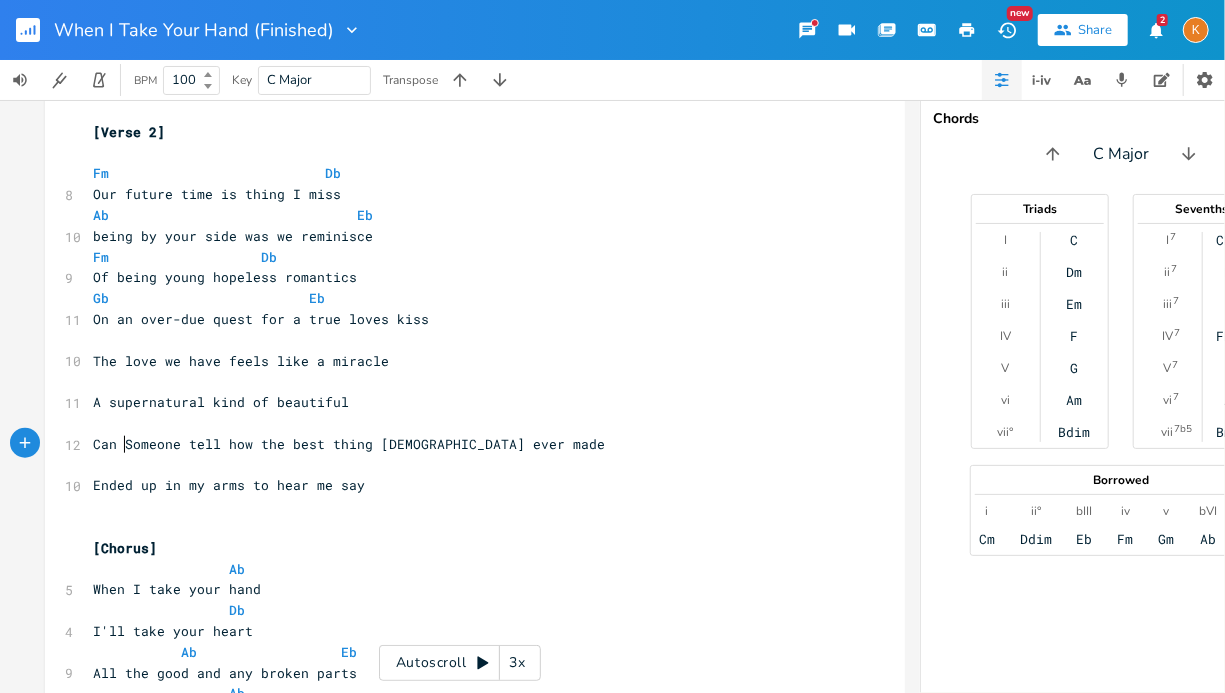 scroll, scrollTop: 0, scrollLeft: 25, axis: horizontal 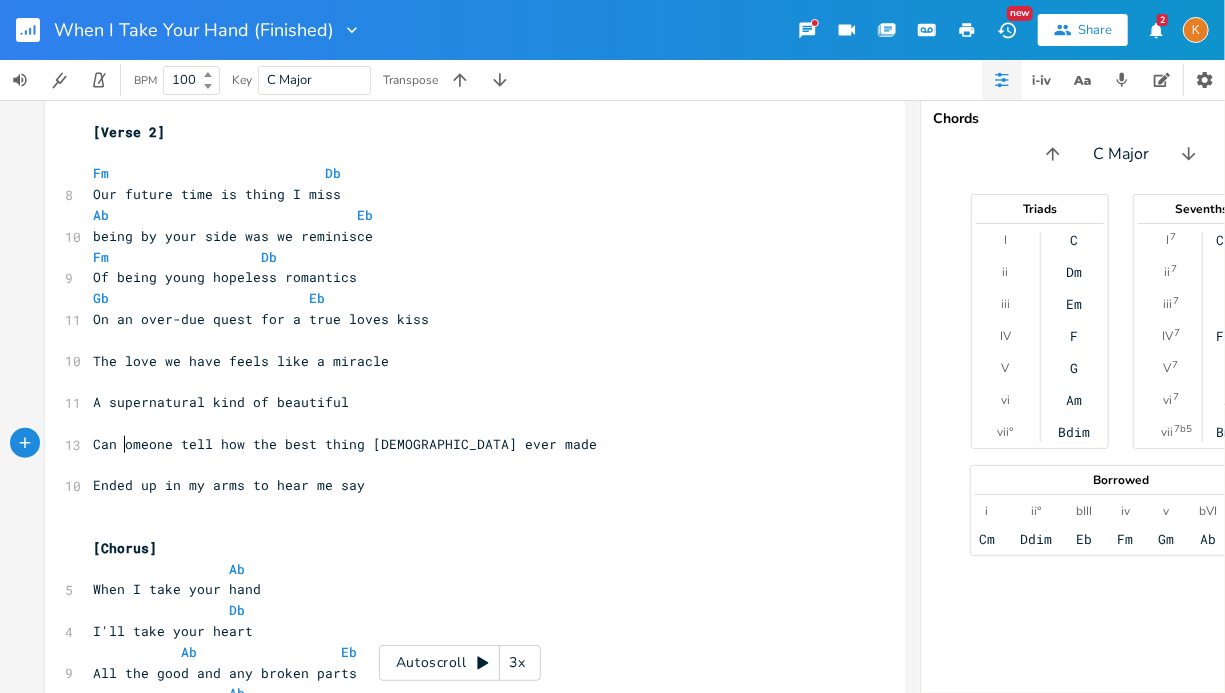 type on "Can s" 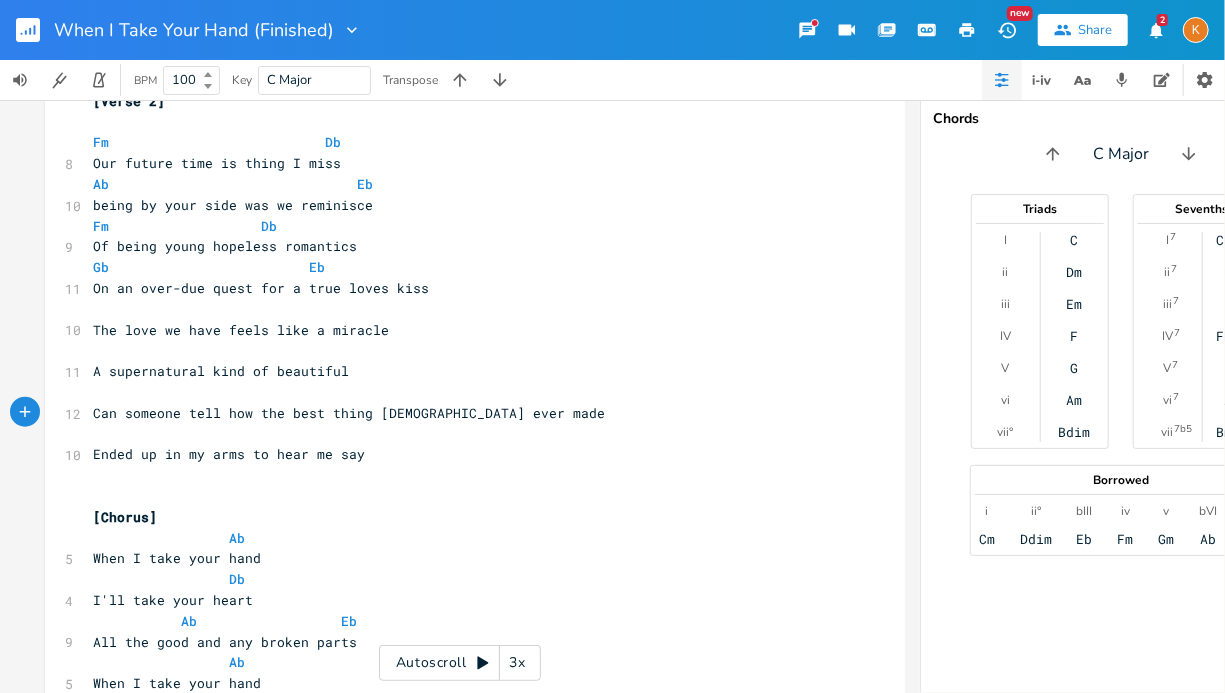 scroll, scrollTop: 896, scrollLeft: 0, axis: vertical 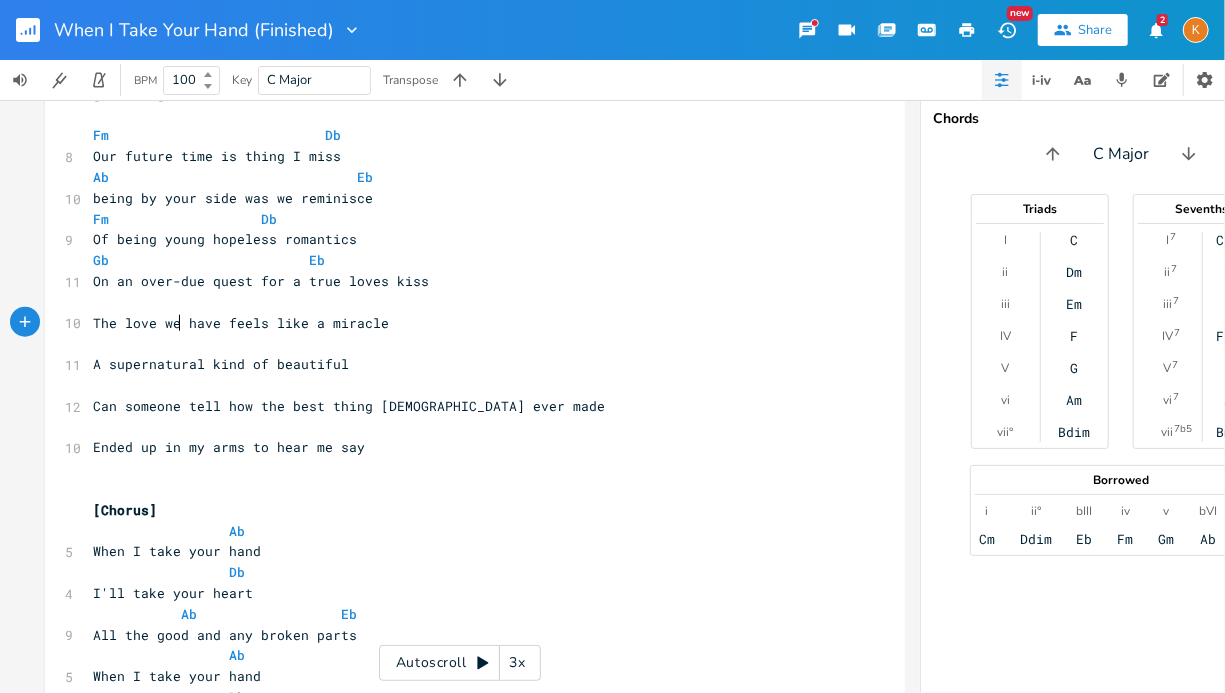 click on "The love we have feels like a miracle" at bounding box center (241, 323) 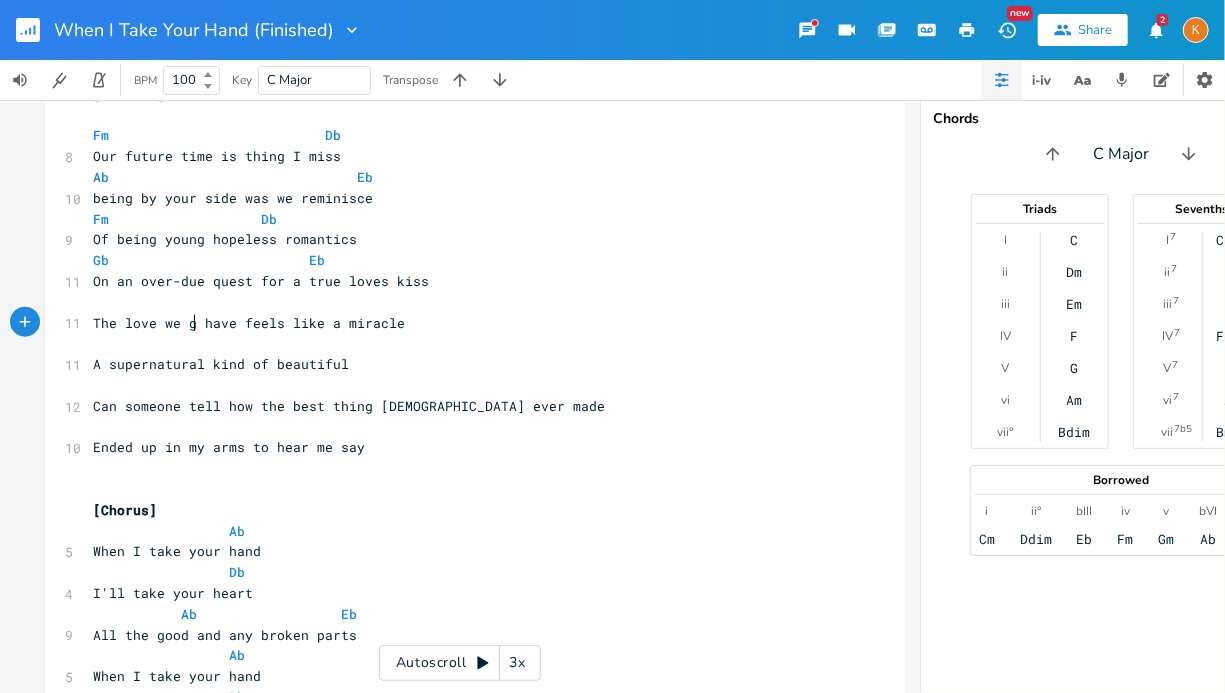 type on "got" 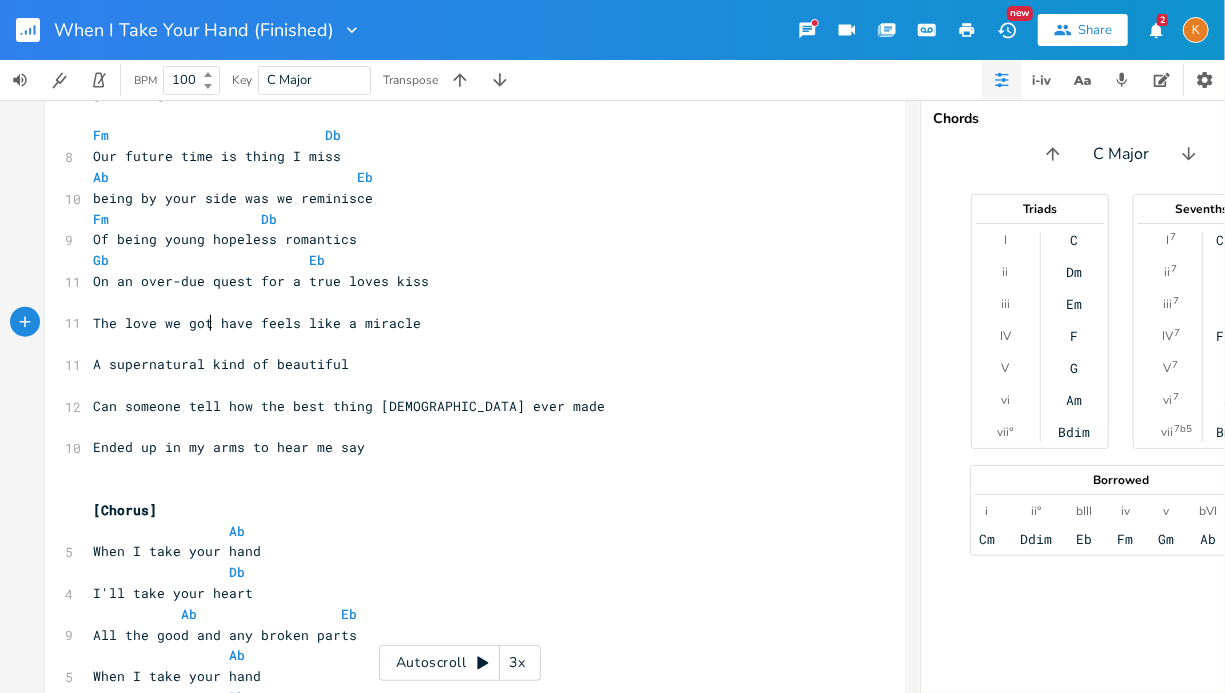 scroll, scrollTop: 0, scrollLeft: 21, axis: horizontal 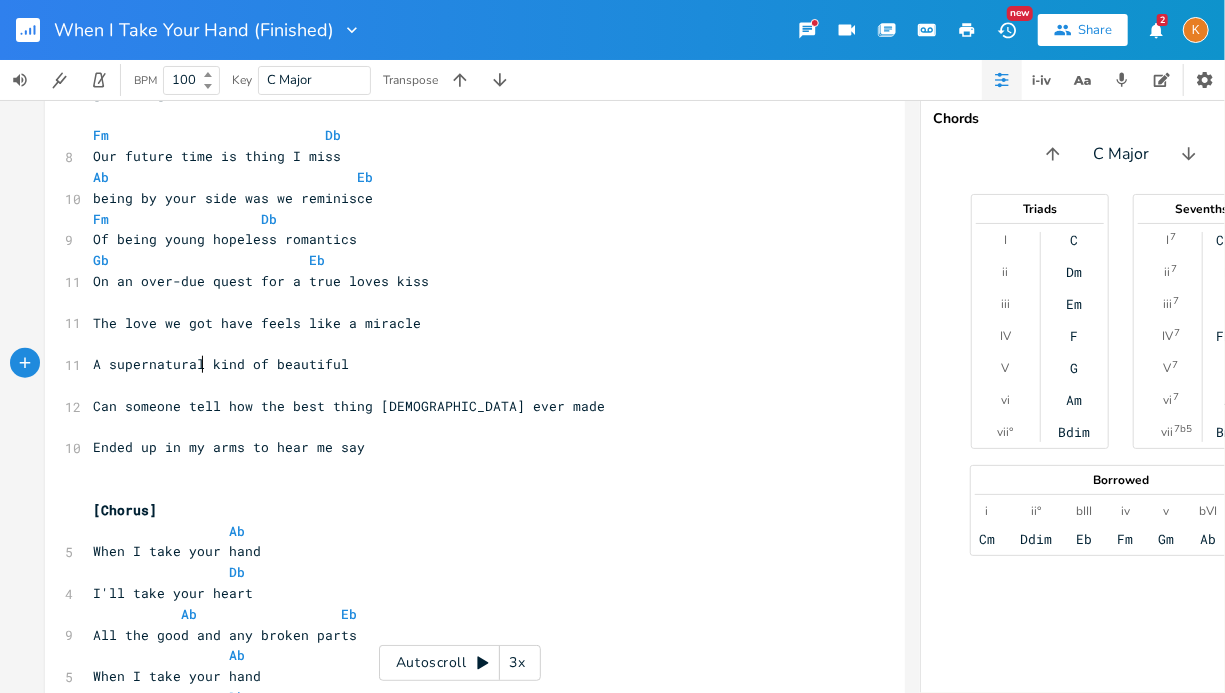 click on "A supernatural kind of beautiful" at bounding box center [465, 364] 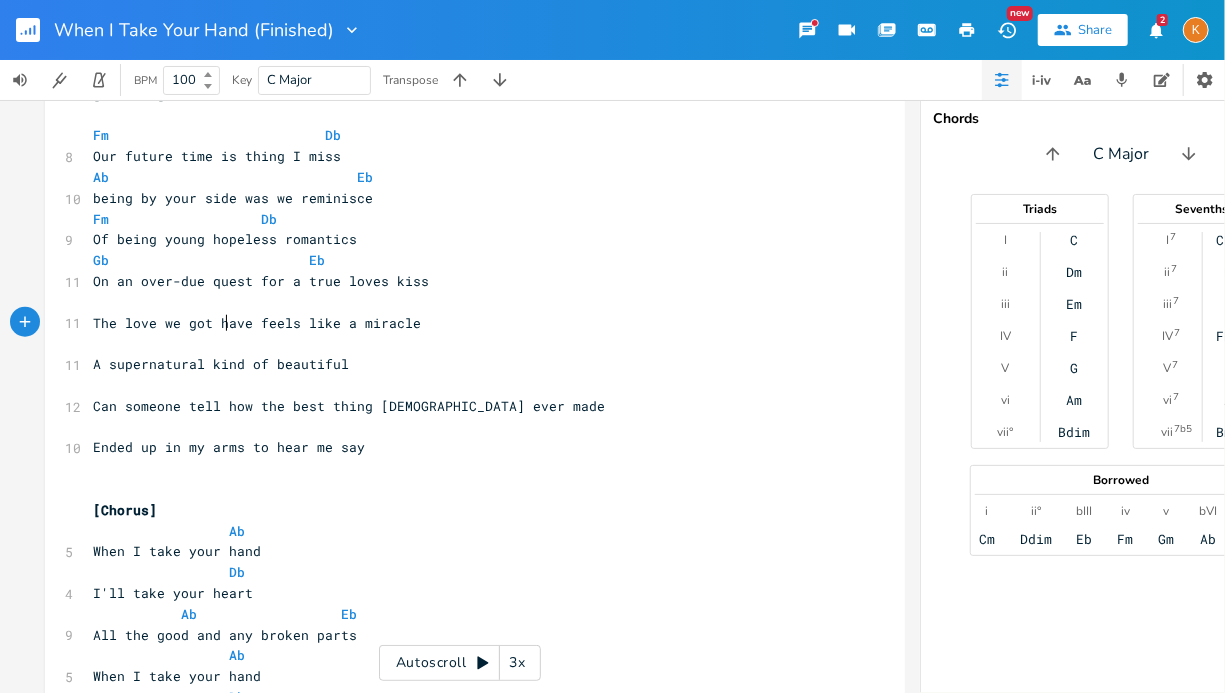 click on "The love we got have feels like a miracle" at bounding box center (257, 323) 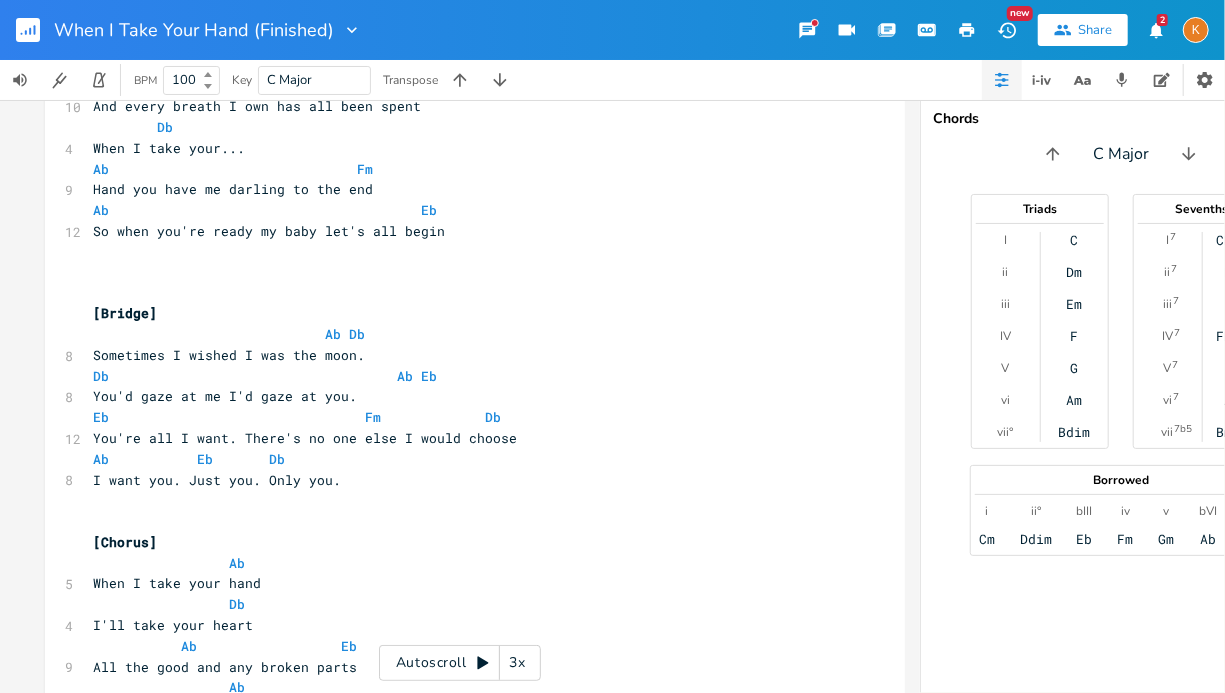scroll, scrollTop: 1676, scrollLeft: 0, axis: vertical 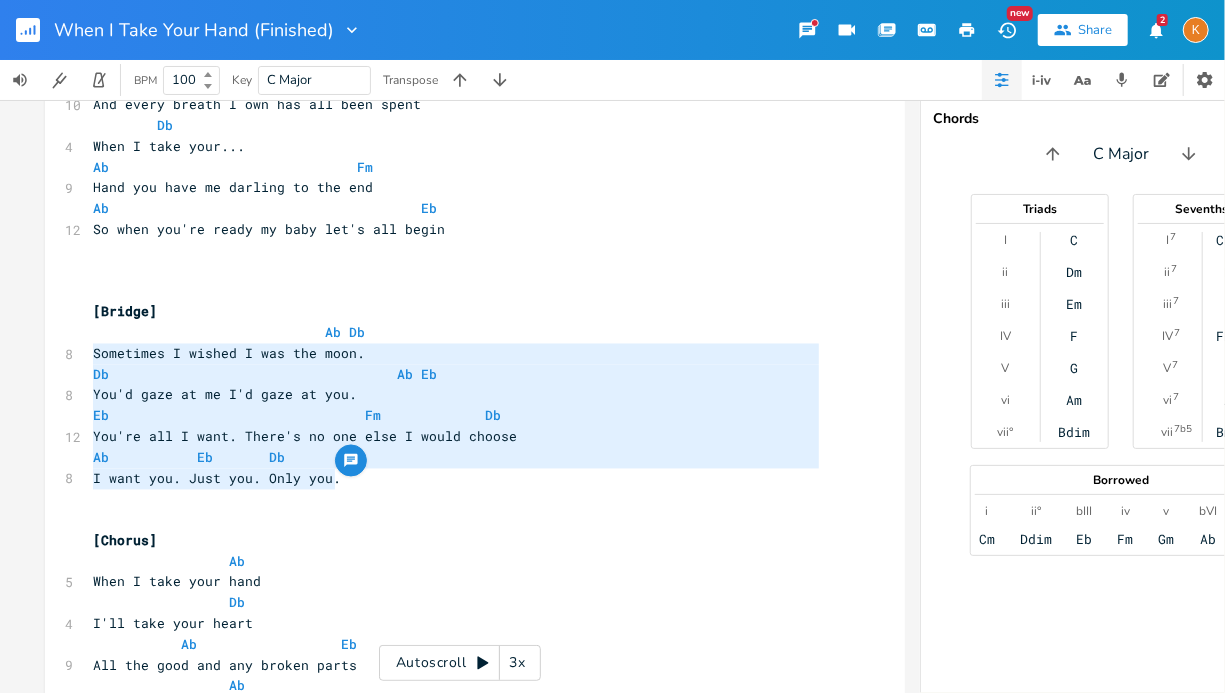 type on "Ab Db
Sometimes I wished I was the moon.
Db                                    Ab Eb
You'd gaze at me I'd gaze at you.
Eb                                Fm             Db
You're all I want. There's no one else I would choose
Ab           Eb       Db
I want you. Just you. Only you." 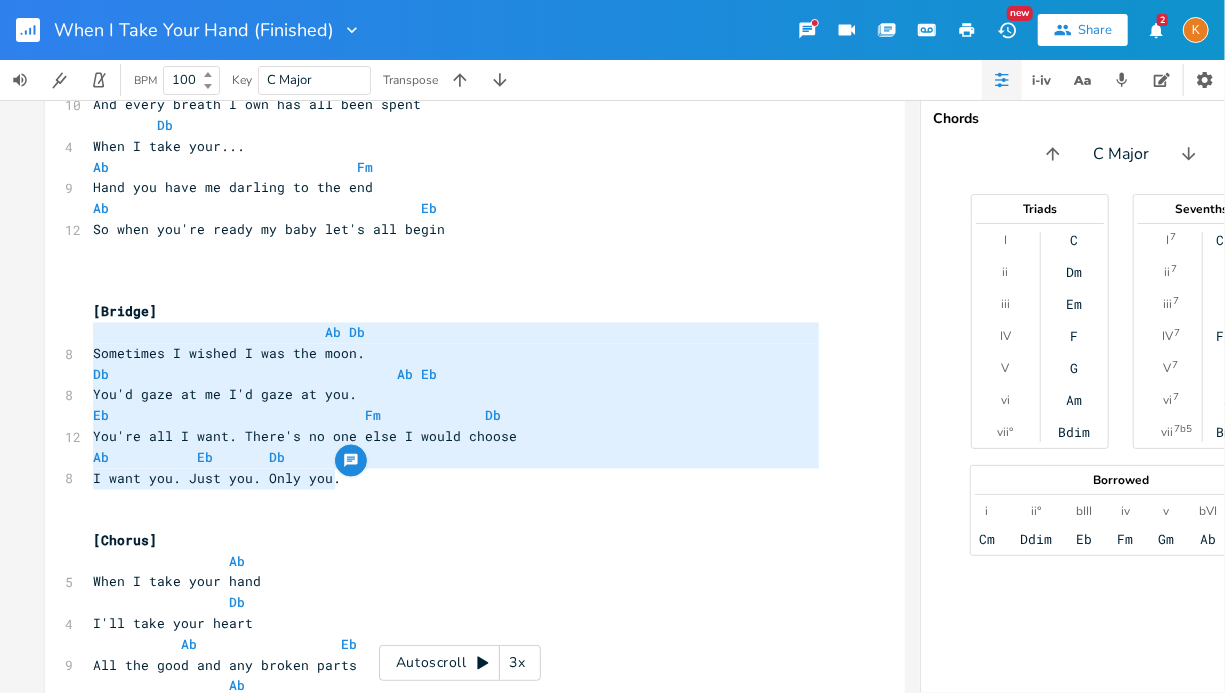 drag, startPoint x: 356, startPoint y: 488, endPoint x: 75, endPoint y: 332, distance: 321.3985 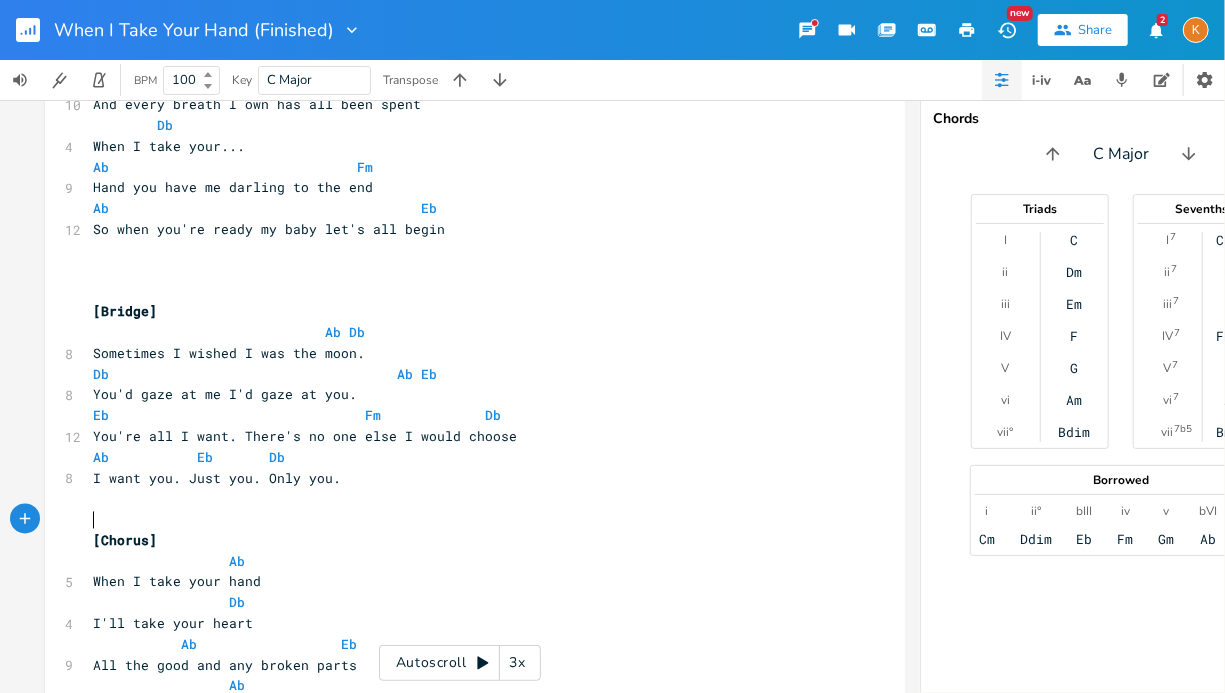 click on "​" at bounding box center (465, 520) 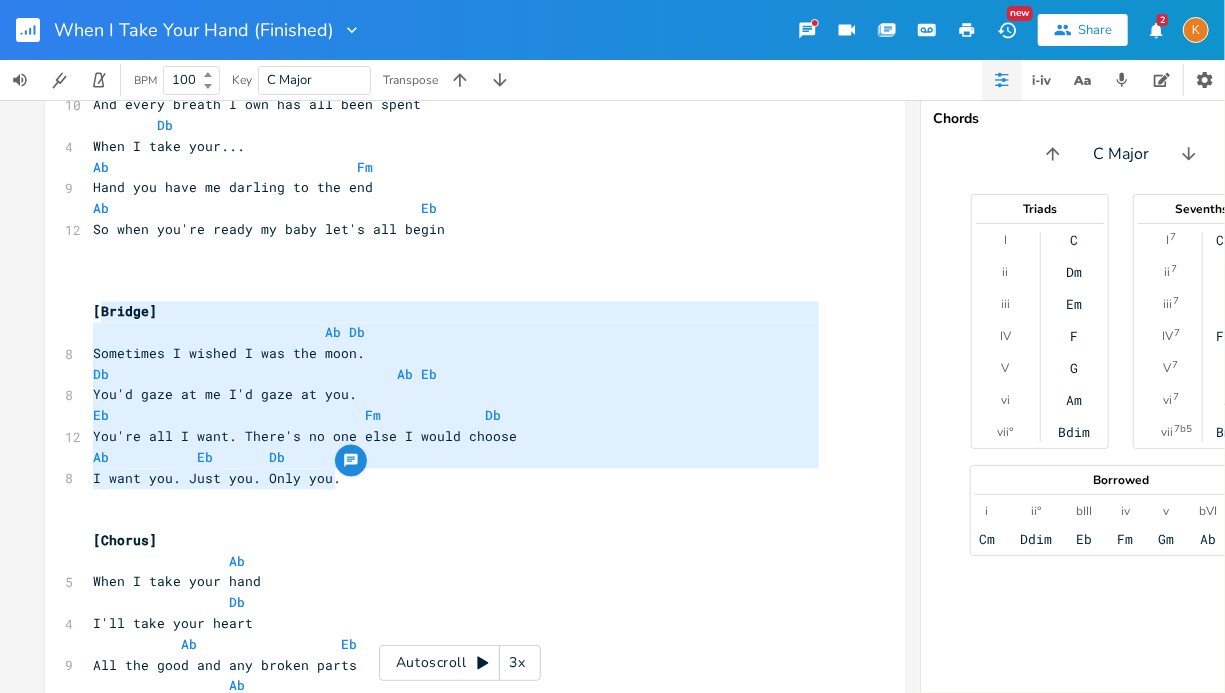 type on "[Bridge]
Ab Db
Sometimes I wished I was the moon.
Db                                    Ab Eb
You'd gaze at me I'd gaze at you.
Eb                                Fm             Db
You're all I want. There's no one else I would choose
Ab           Eb       Db
I want you. Just you. Only you." 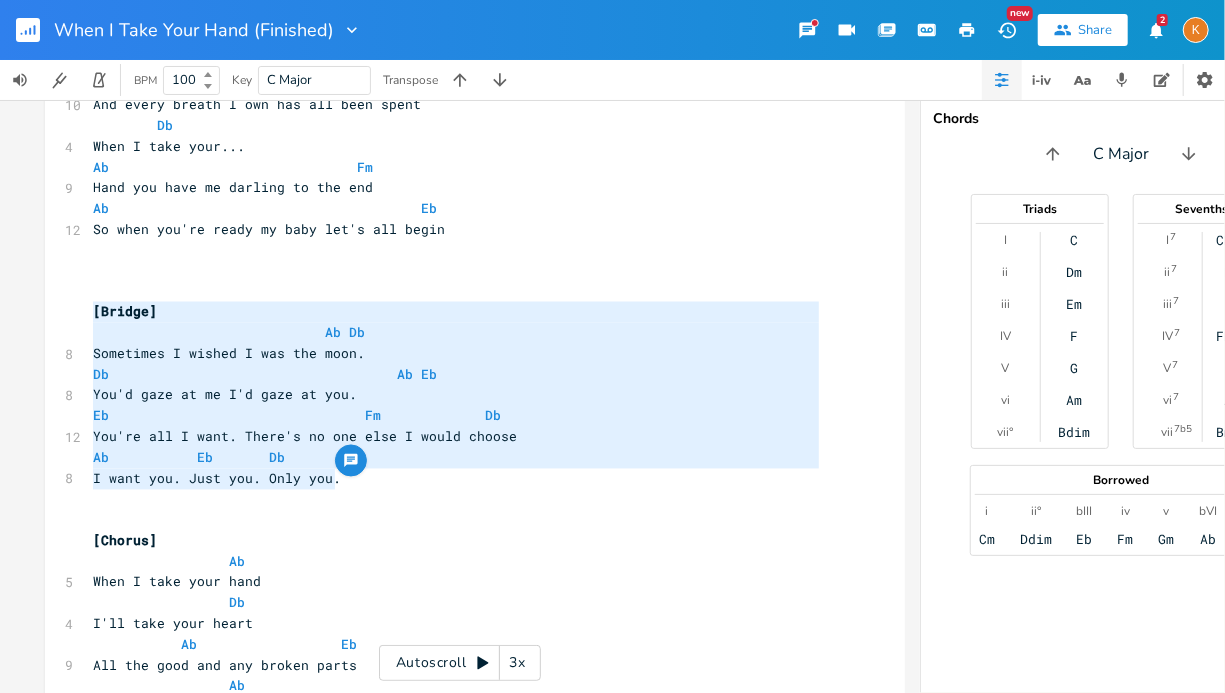 drag, startPoint x: 353, startPoint y: 480, endPoint x: 85, endPoint y: 317, distance: 313.67657 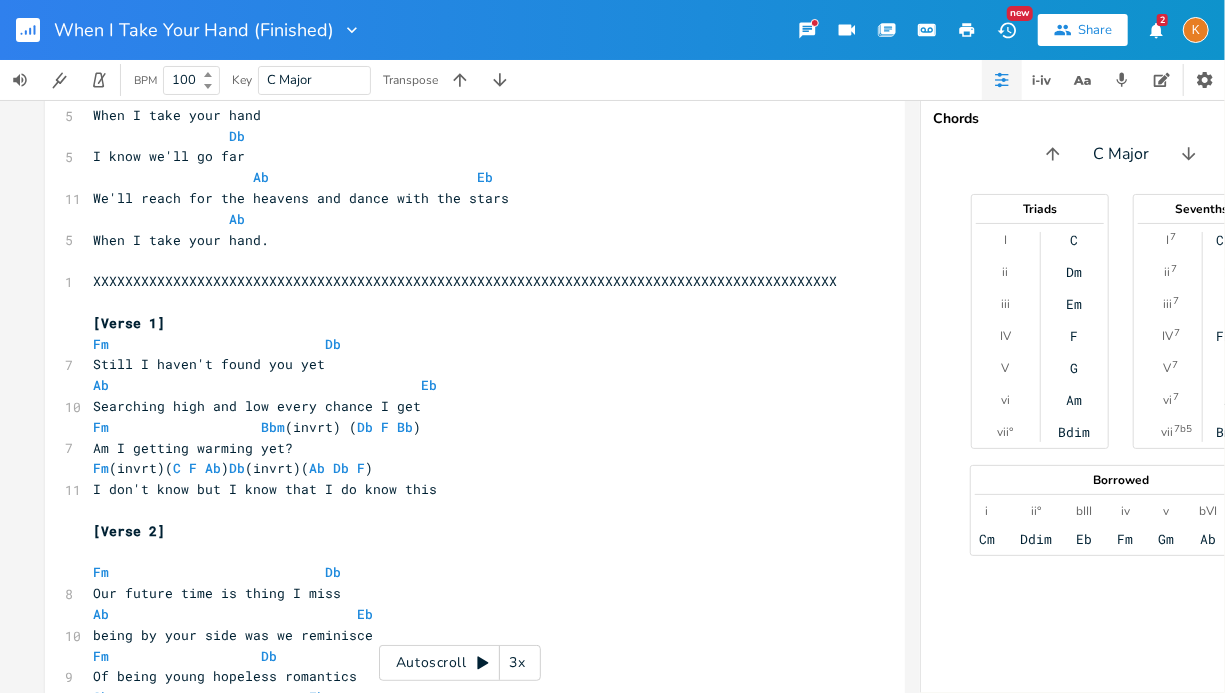 scroll, scrollTop: 3001, scrollLeft: 0, axis: vertical 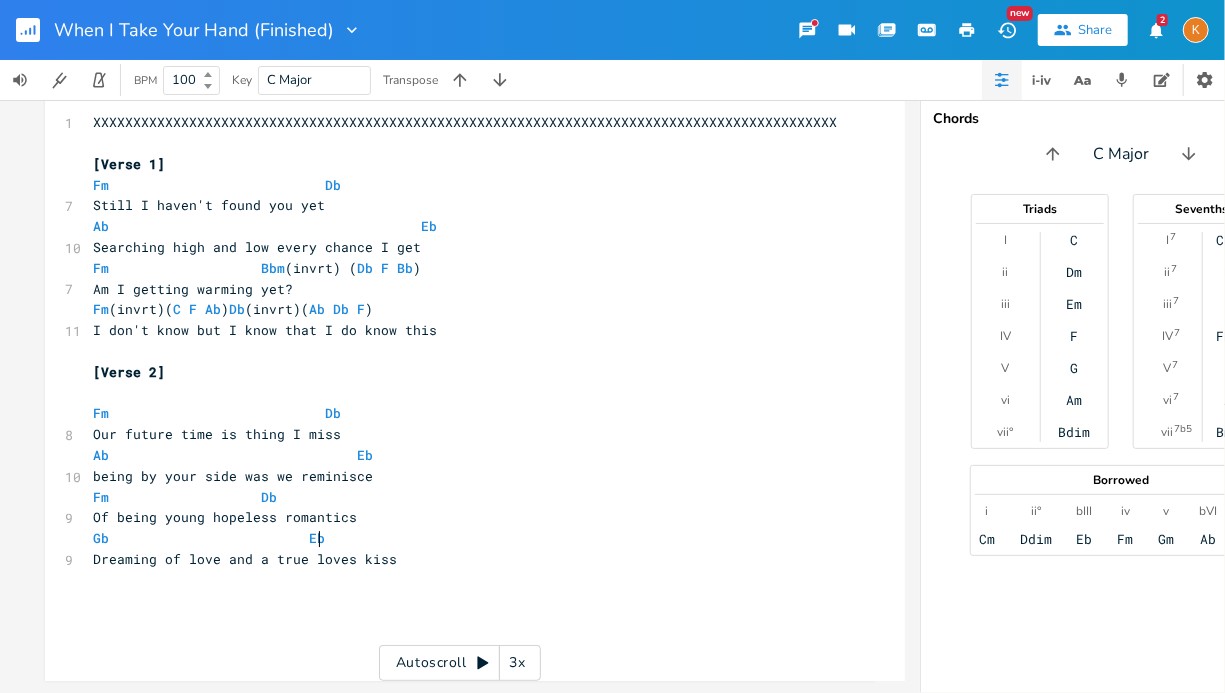 click on "Gb                           Eb" at bounding box center [465, 538] 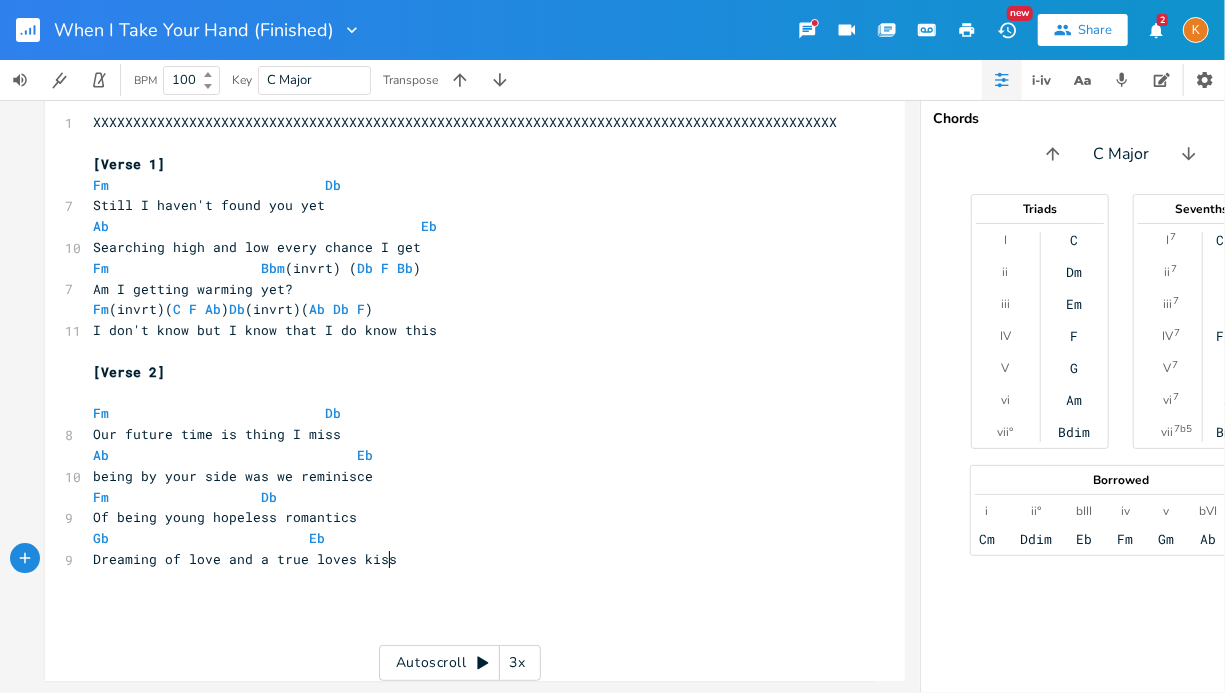 click on "Dreaming of love and a true loves kiss" at bounding box center [465, 559] 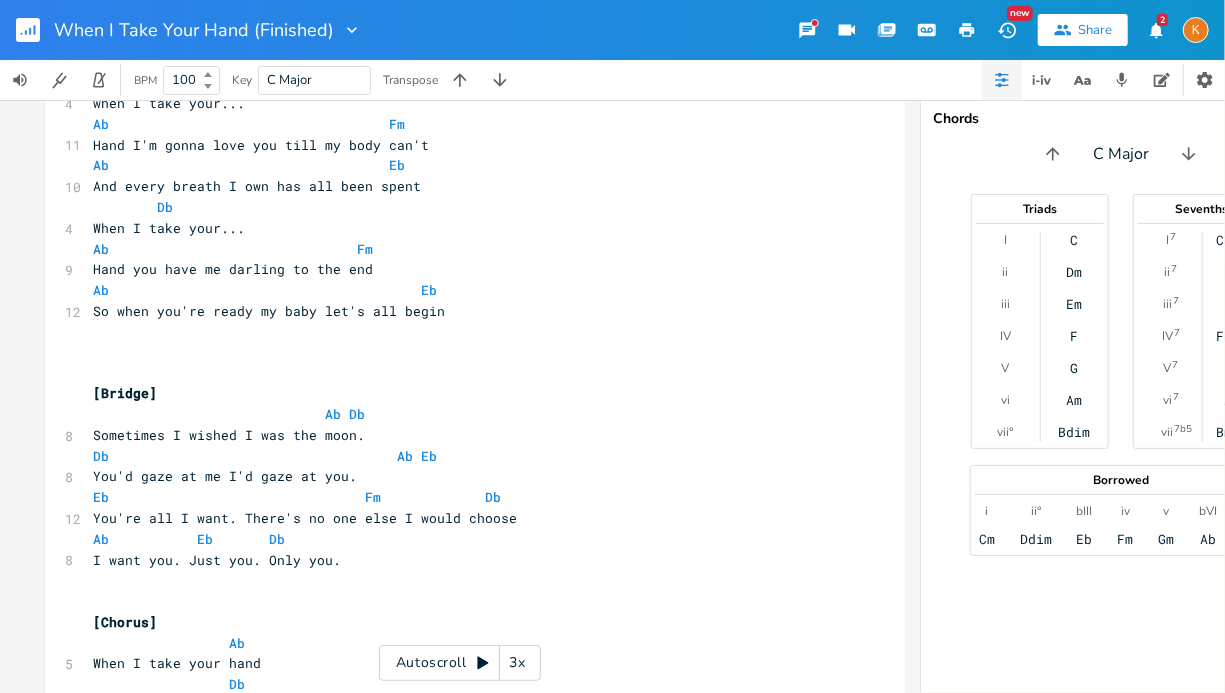 scroll, scrollTop: 1595, scrollLeft: 0, axis: vertical 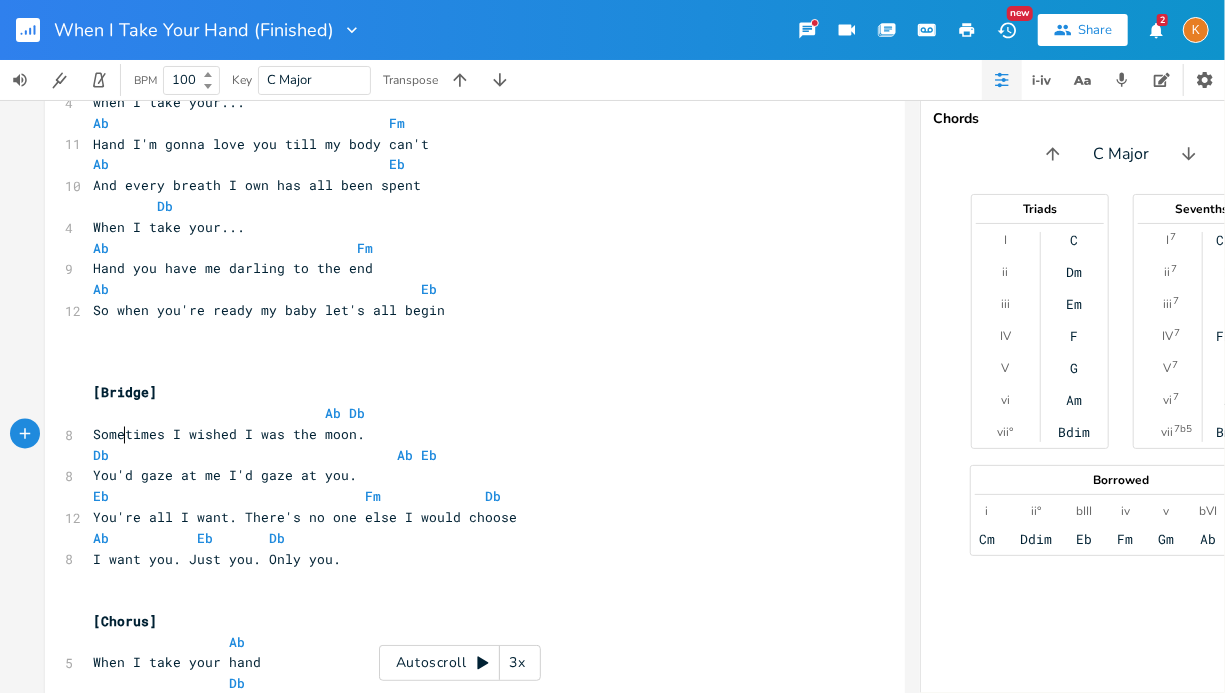 click on "Sometimes I wished I was the moon." at bounding box center (229, 435) 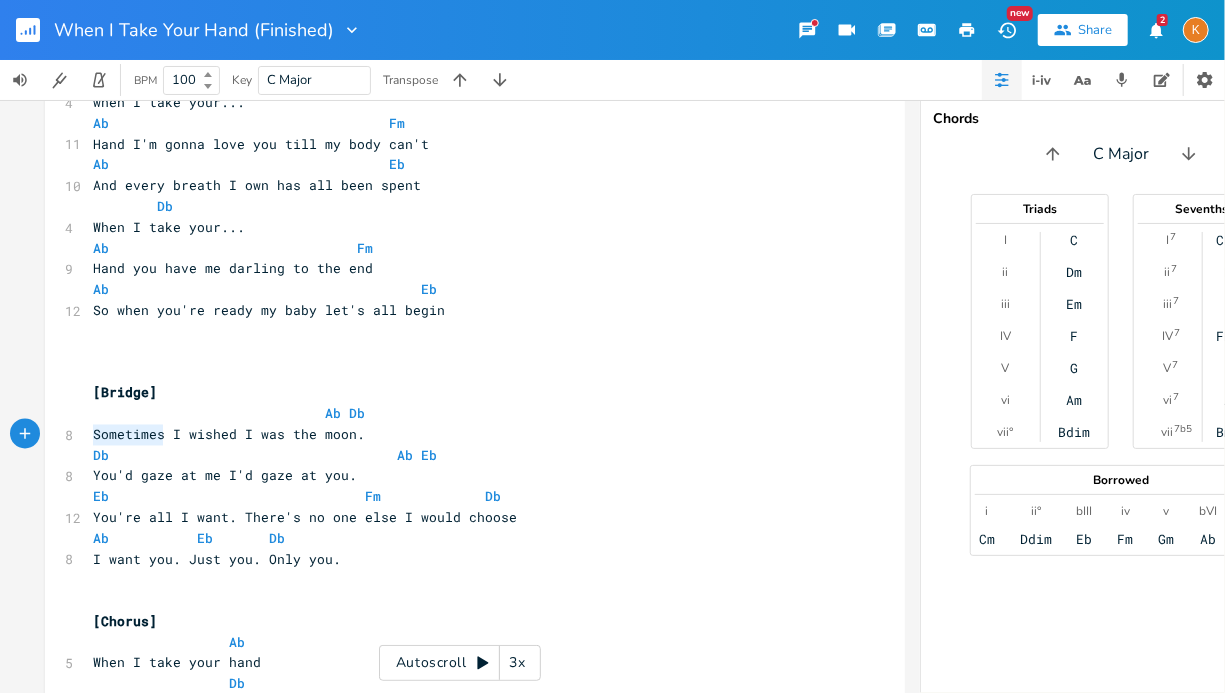 click on "Sometimes I wished I was the moon." at bounding box center [229, 435] 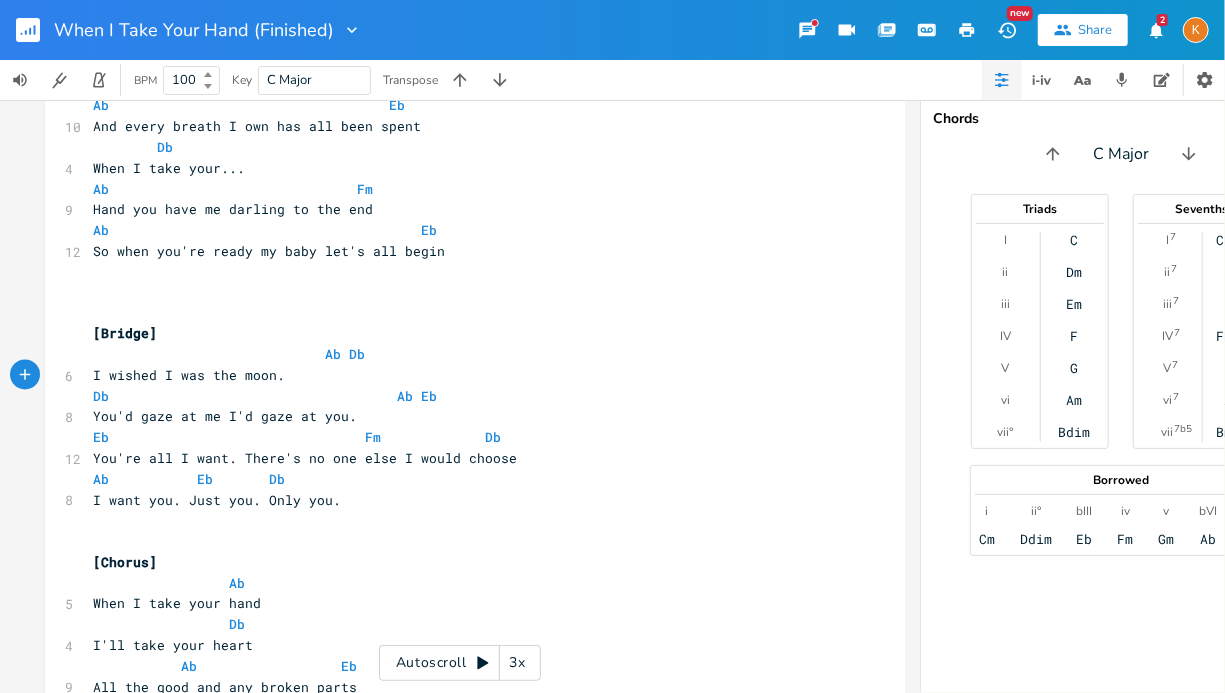 scroll, scrollTop: 1655, scrollLeft: 0, axis: vertical 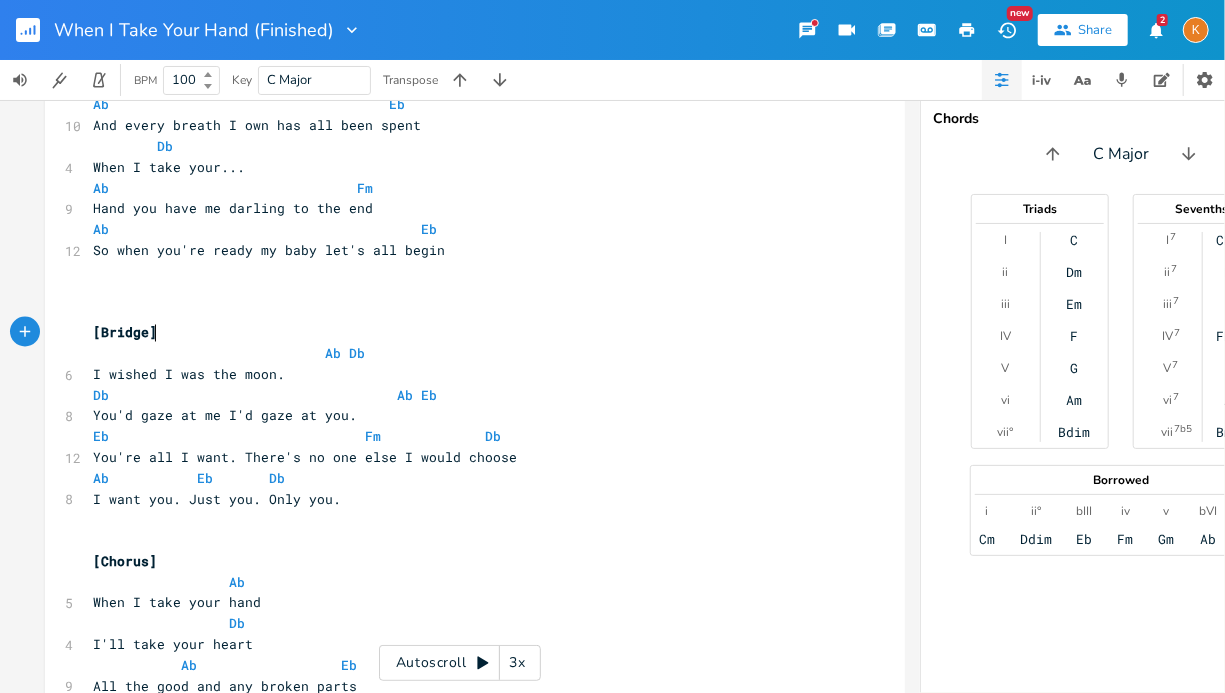 click on "[Bridge]" at bounding box center (465, 333) 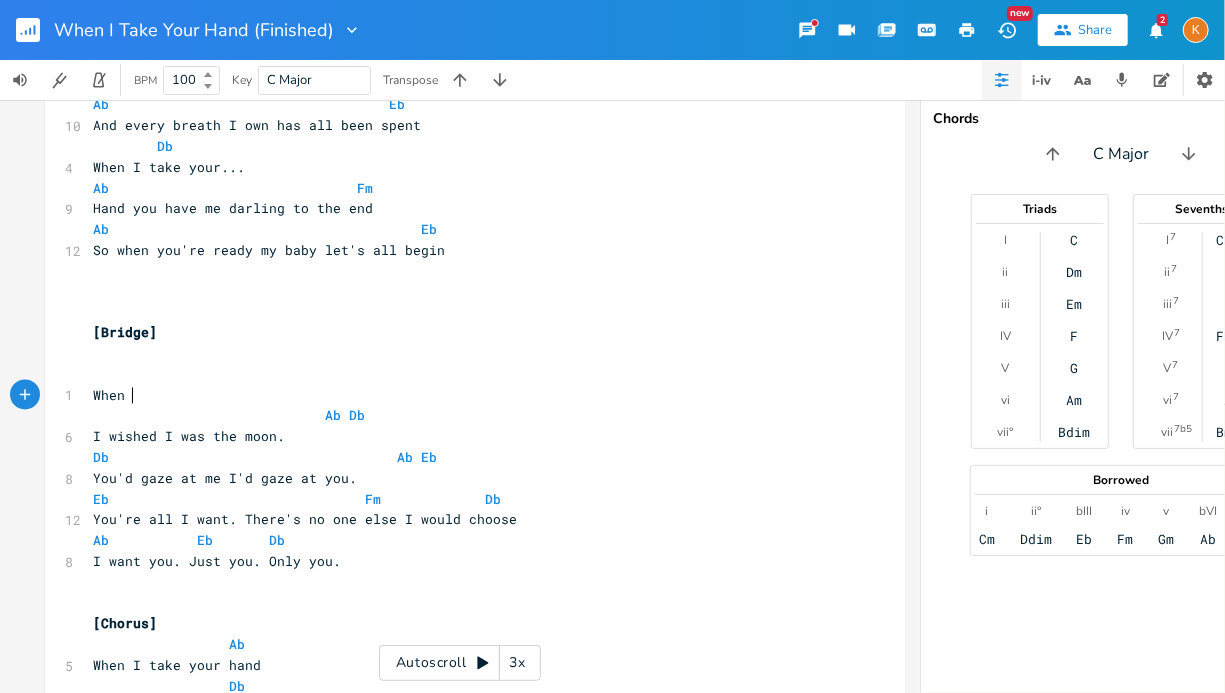 type on "When o" 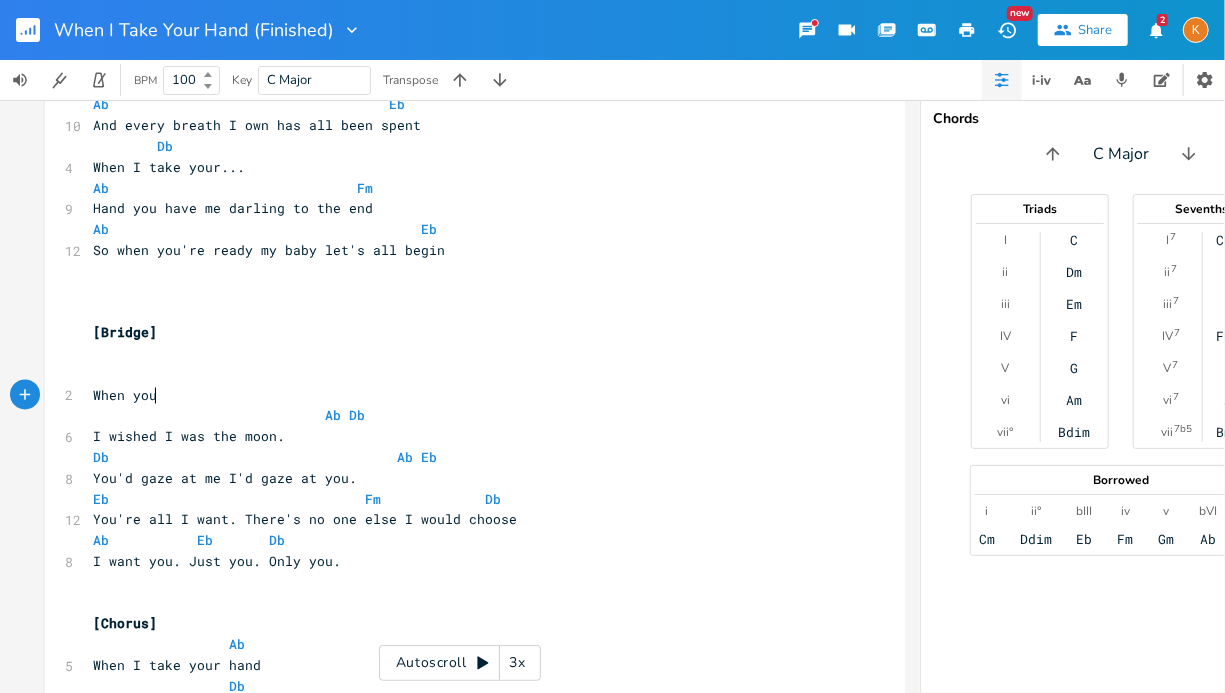 type on "you h" 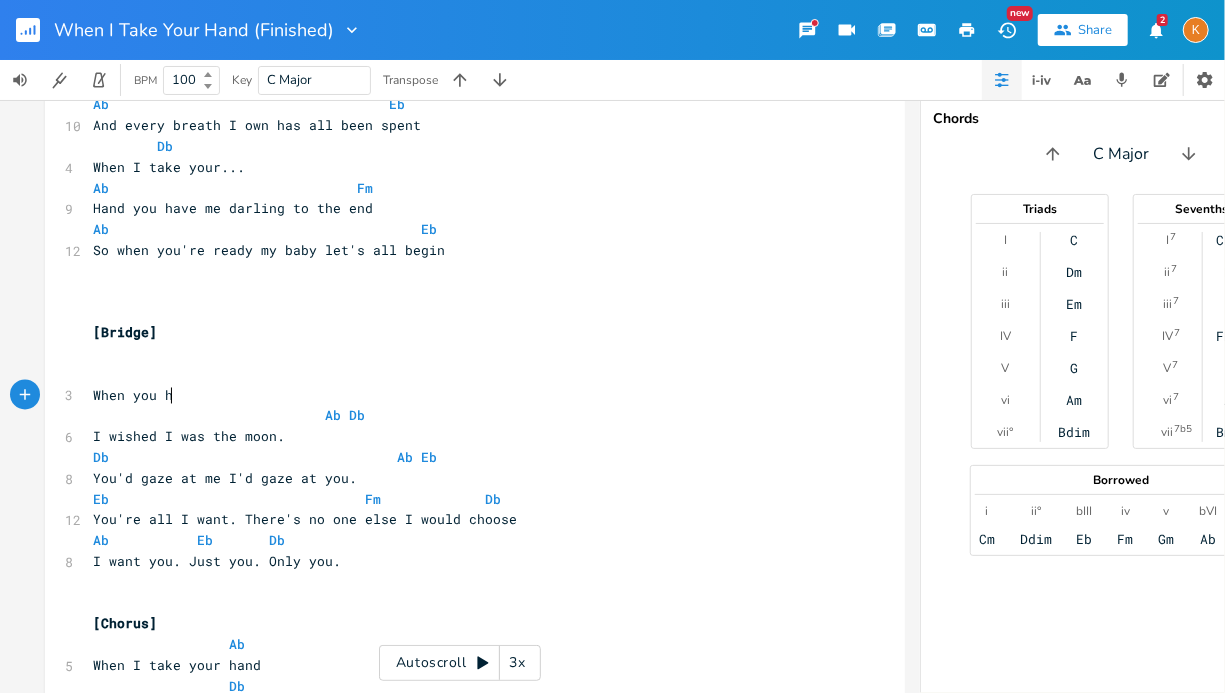 scroll, scrollTop: 0, scrollLeft: 31, axis: horizontal 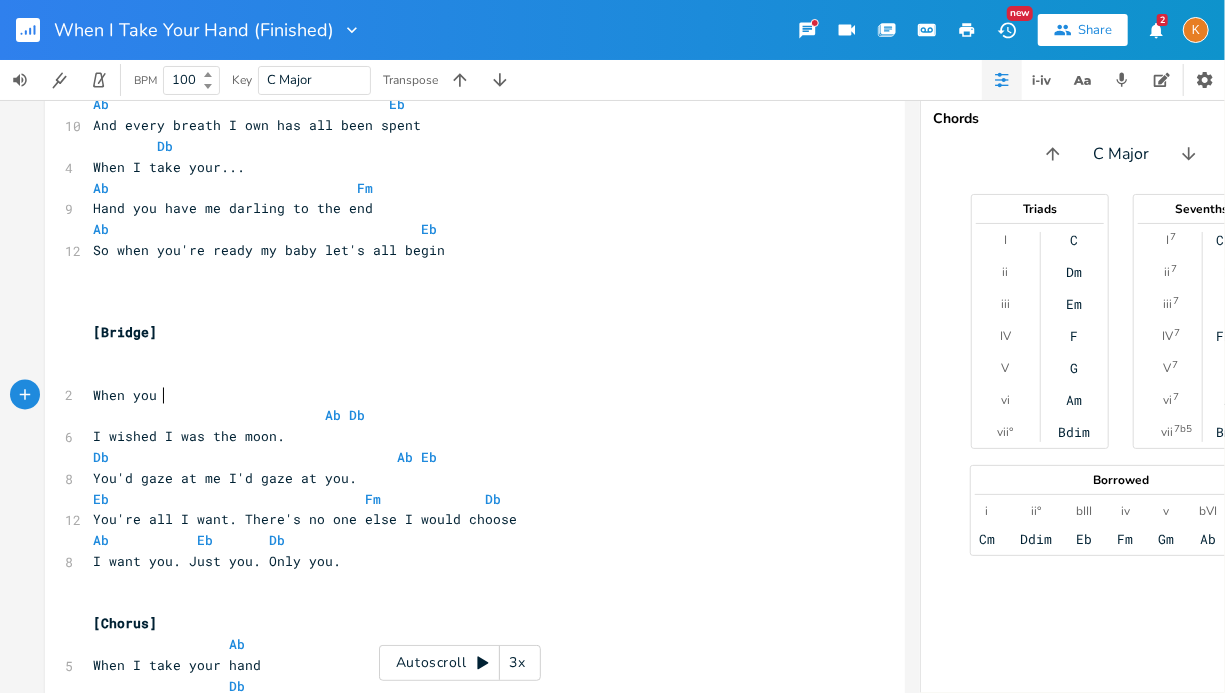 type on "f" 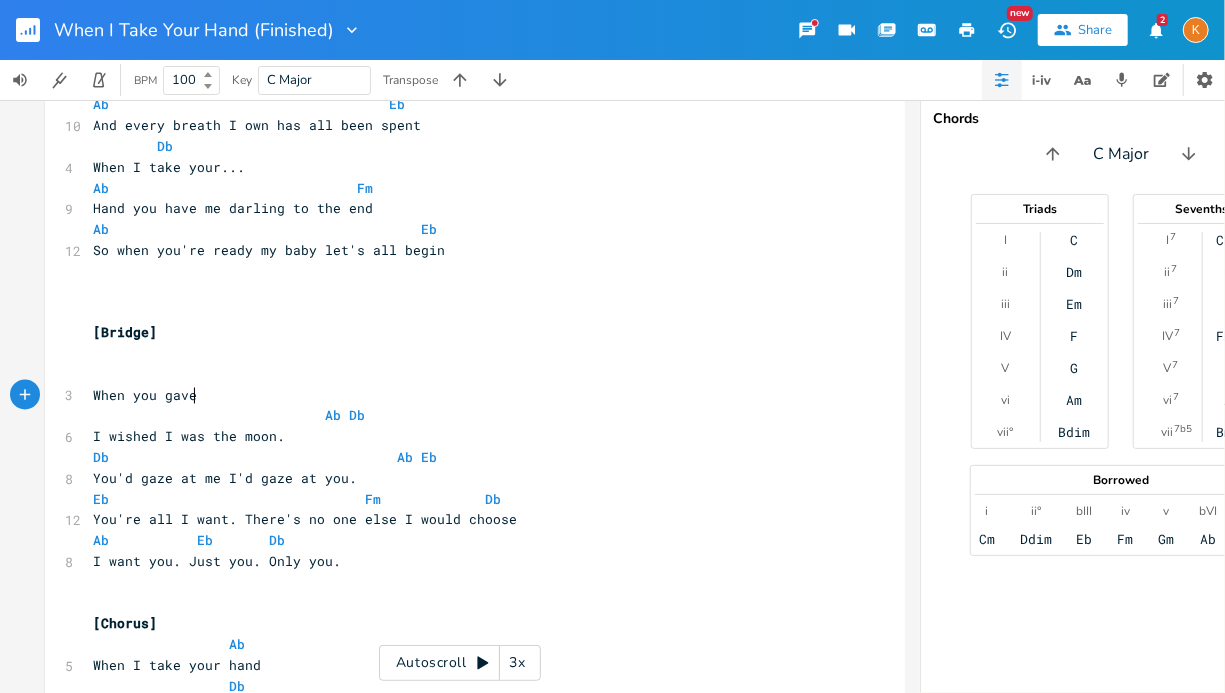 type on "gave" 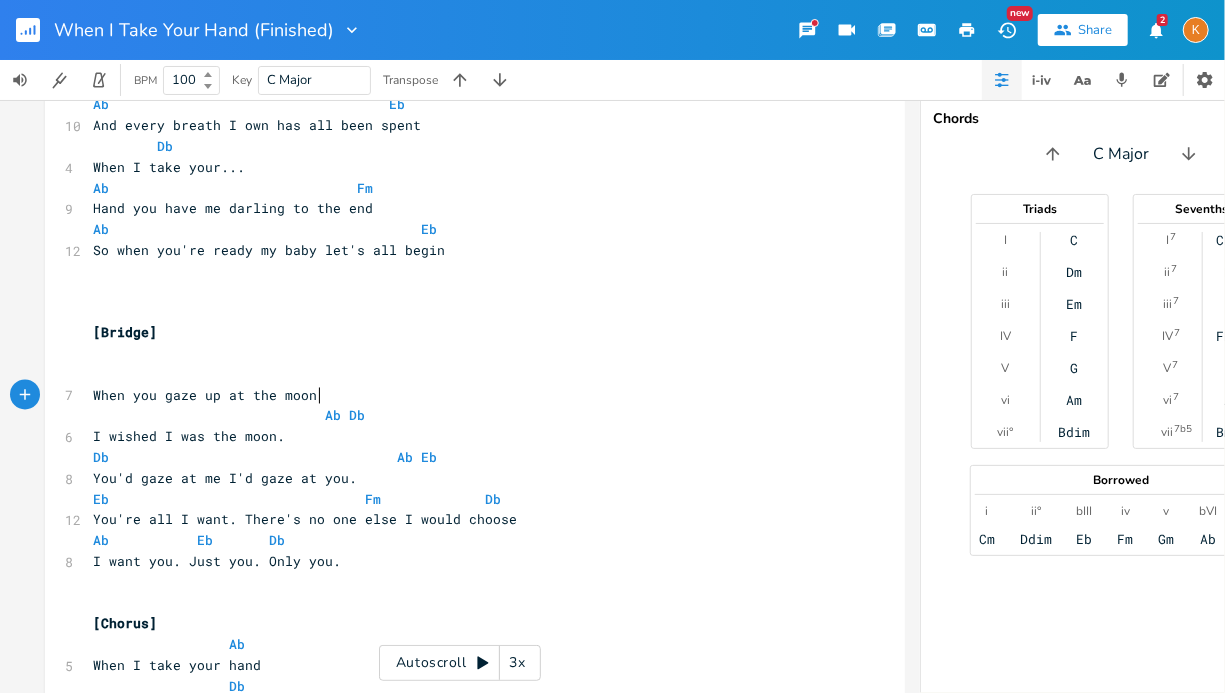 type on "ze up at the moon" 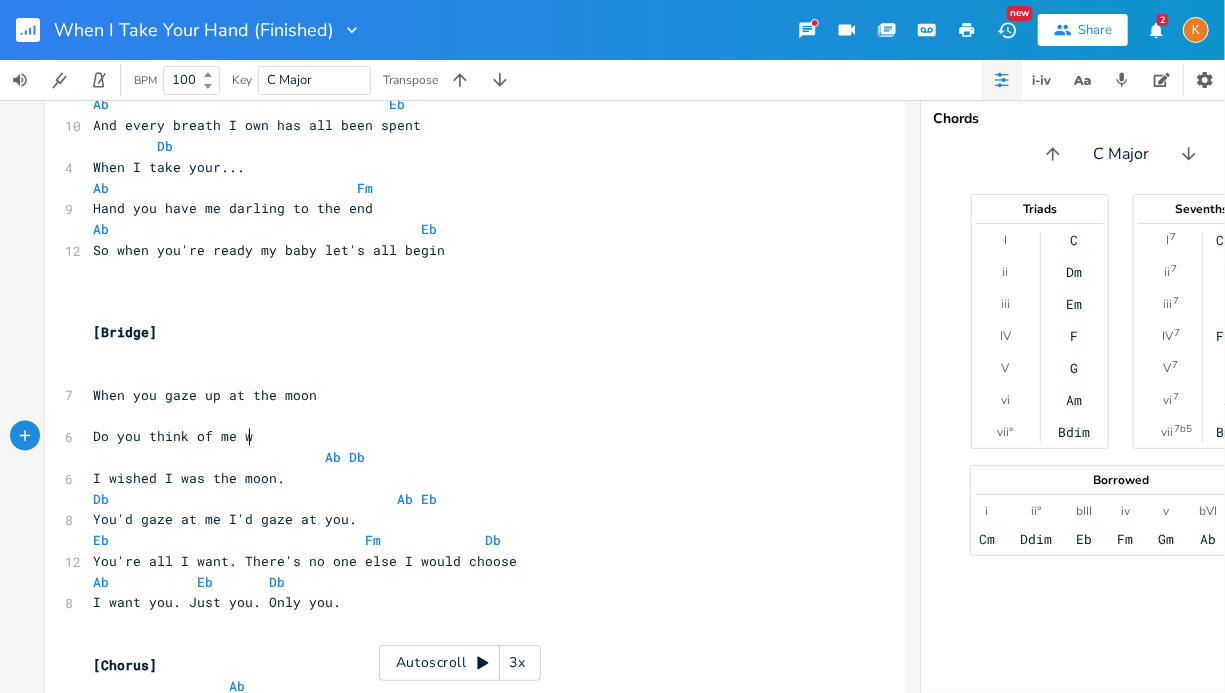 scroll, scrollTop: 0, scrollLeft: 126, axis: horizontal 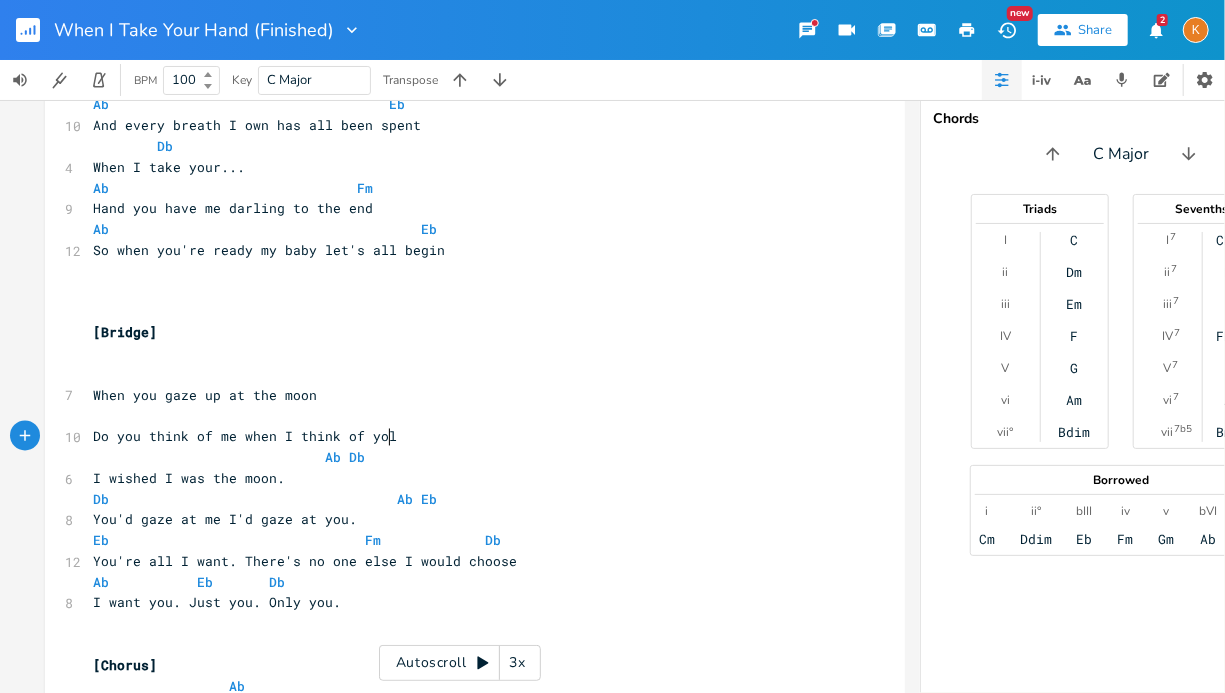 type on "Do you think of me when I think of yolu" 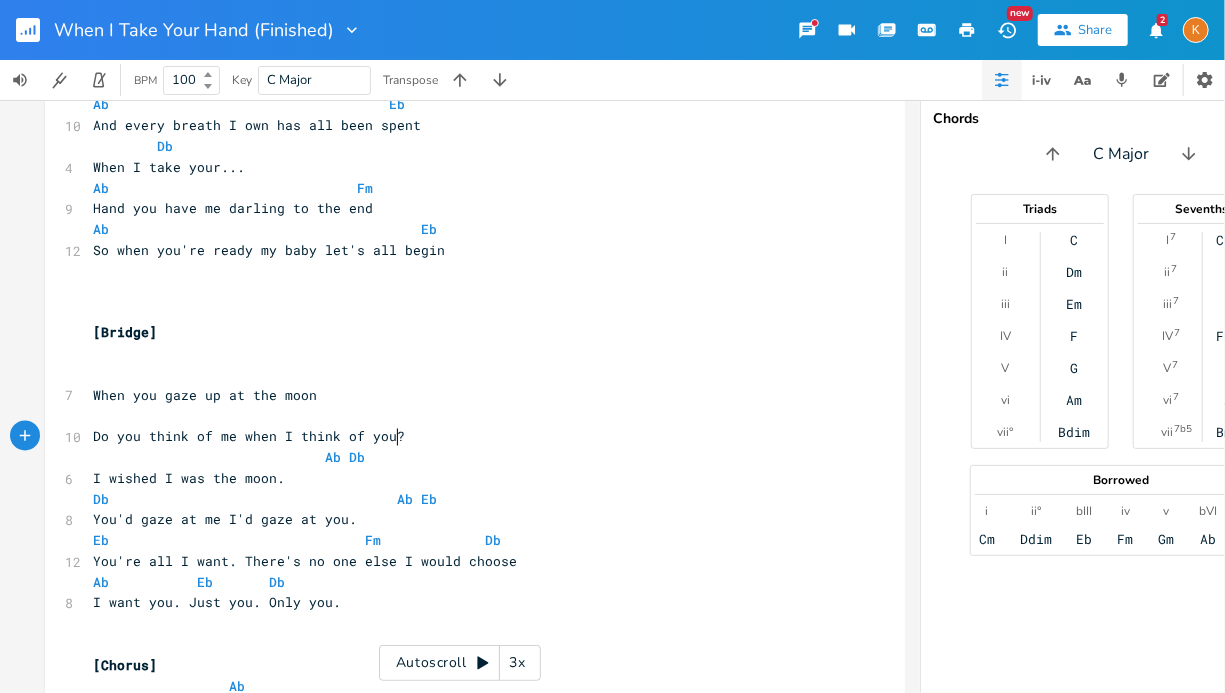 type on "u?" 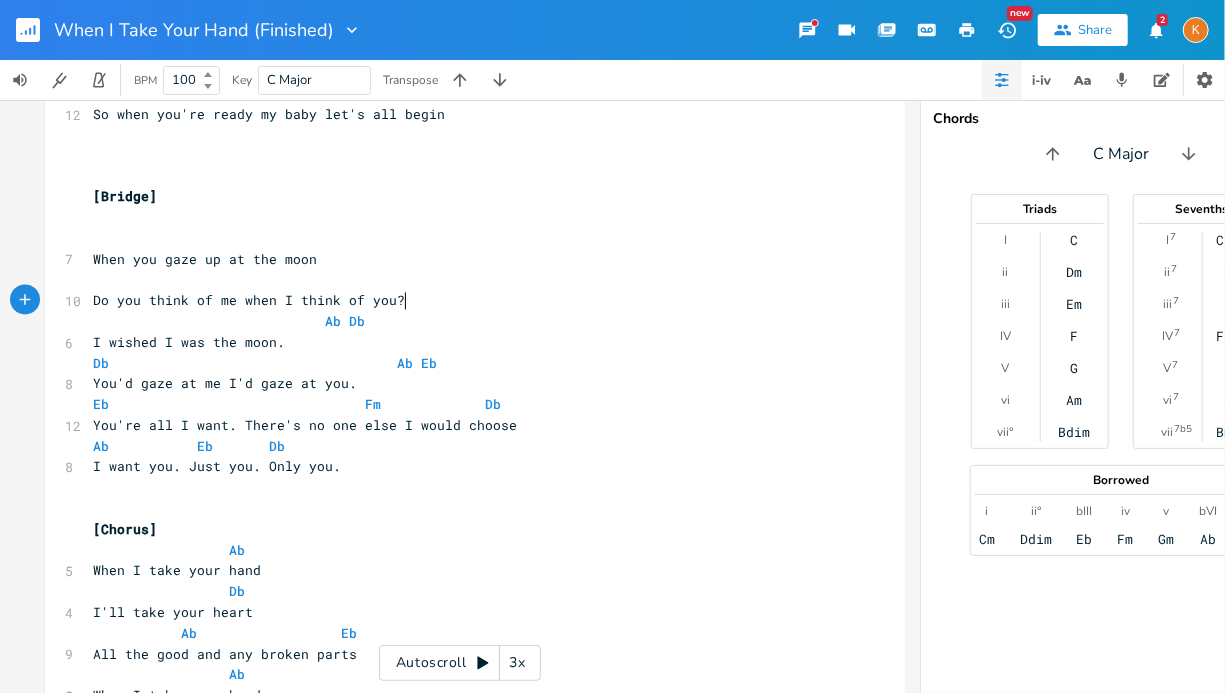 scroll, scrollTop: 1791, scrollLeft: 0, axis: vertical 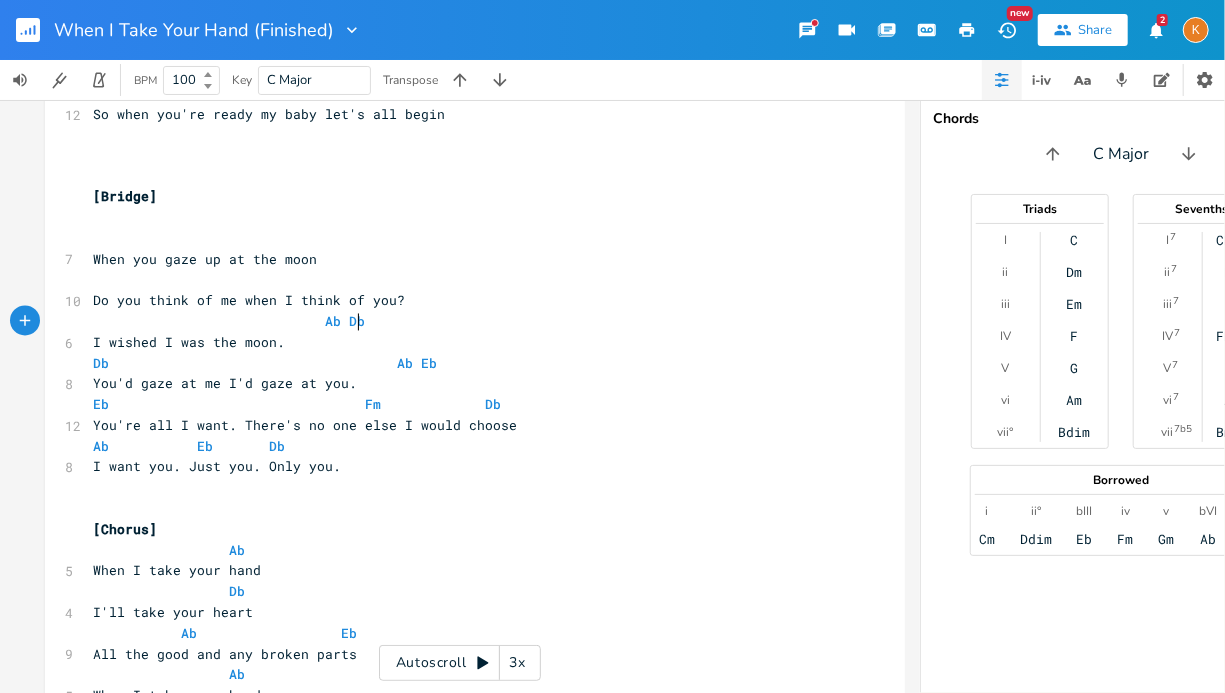 click on "Ab   Db" at bounding box center (465, 322) 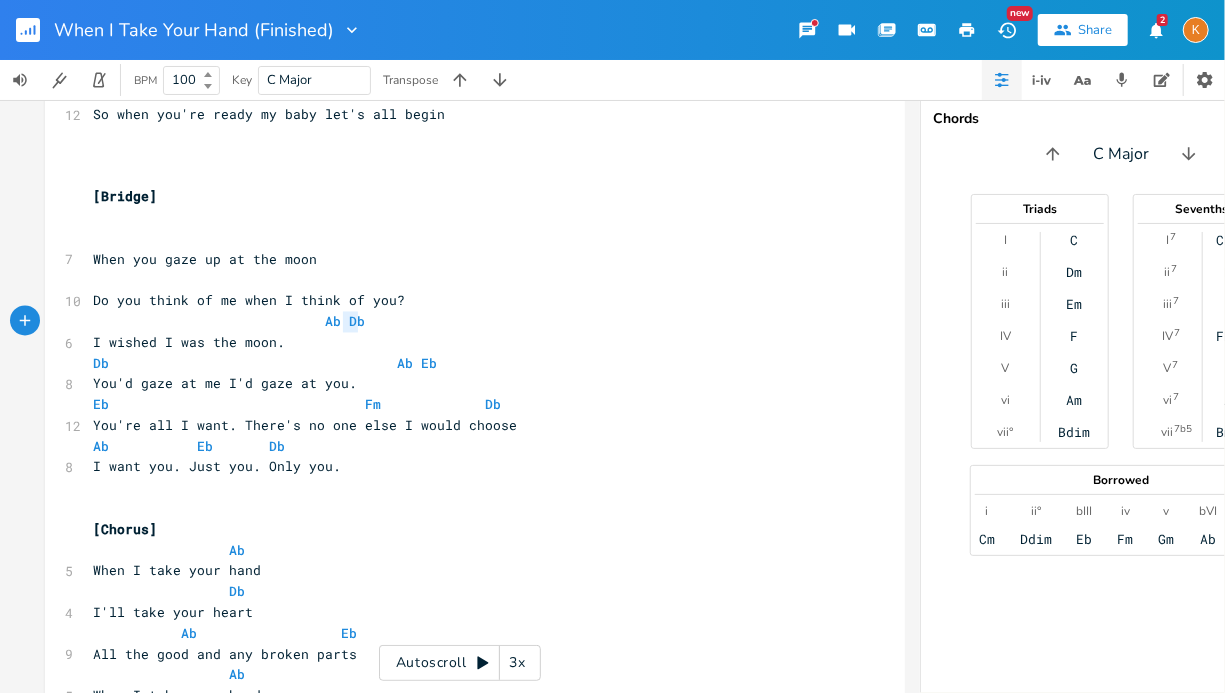 click on "Ab   Db" at bounding box center [465, 322] 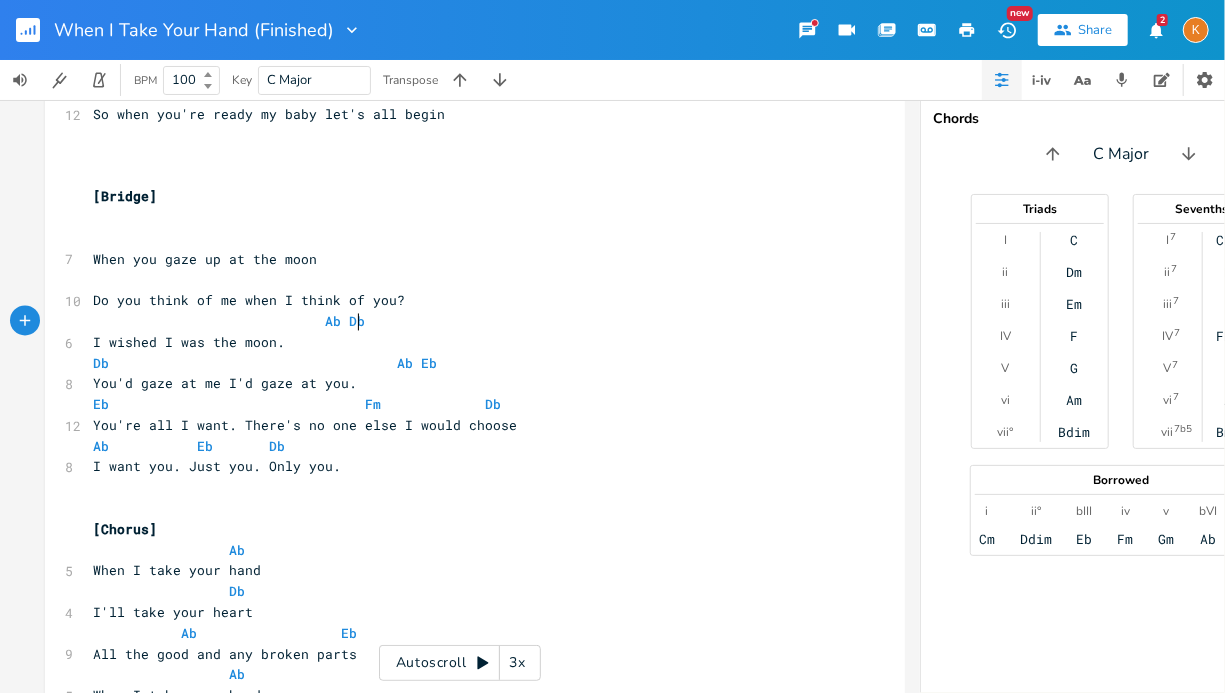 click on "Ab   Db" at bounding box center [465, 322] 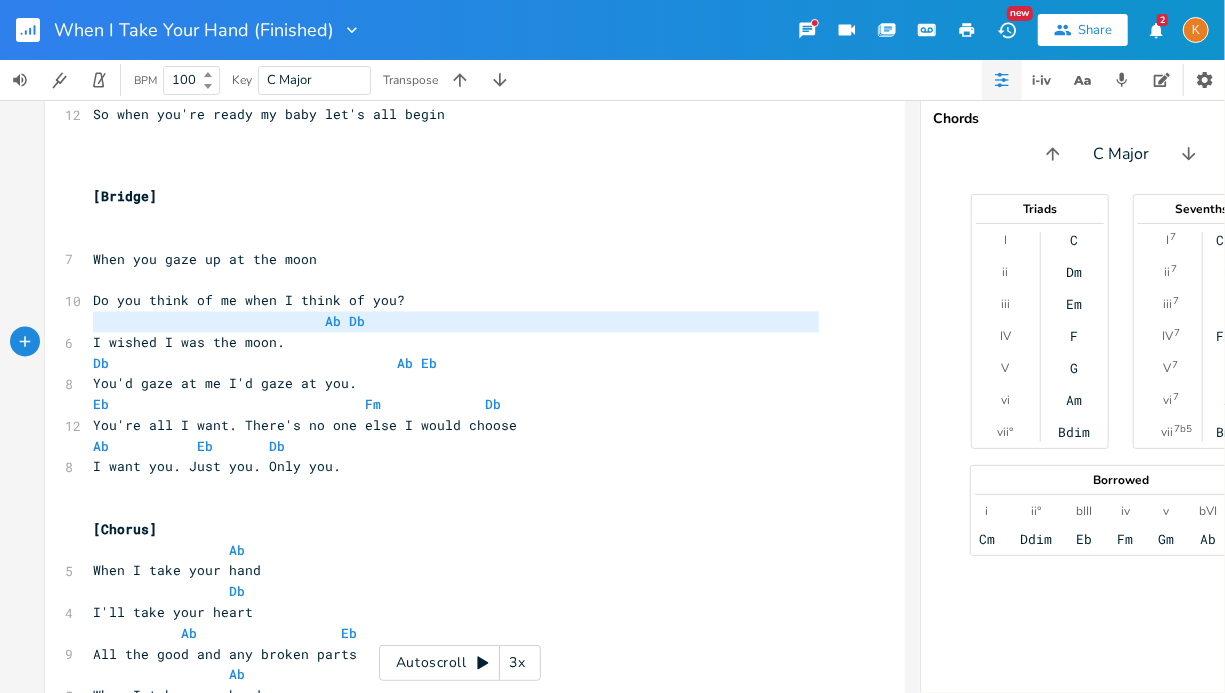 click on "Ab   Db" at bounding box center (465, 322) 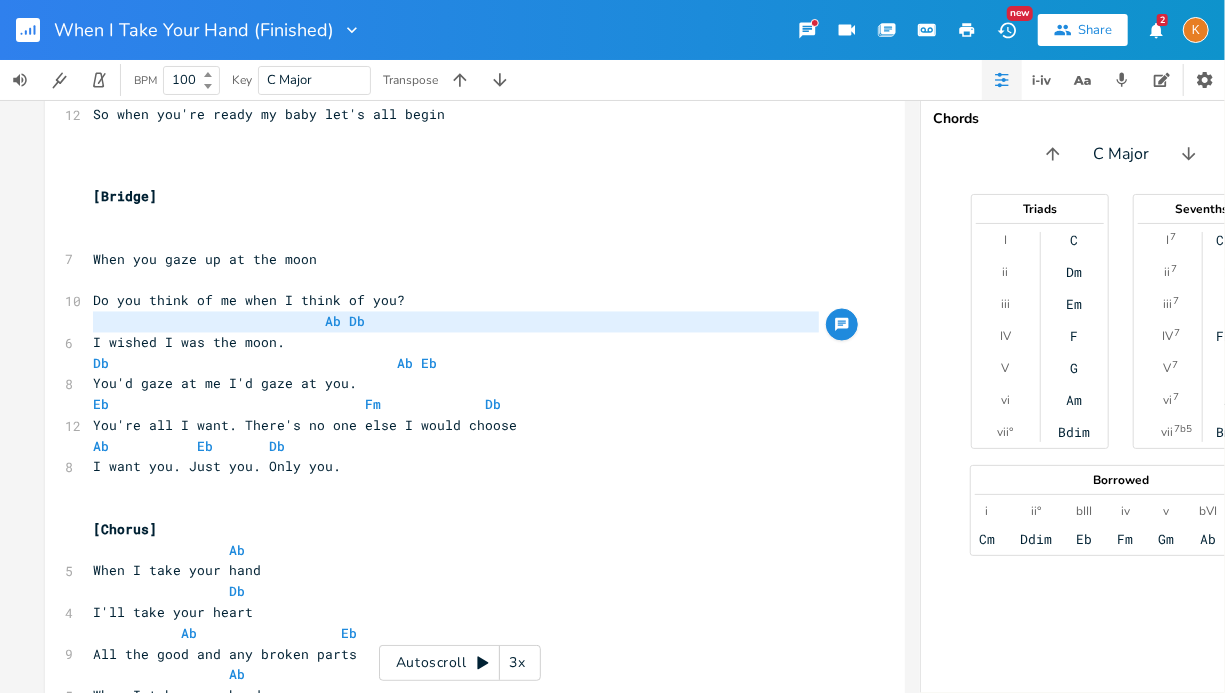 type on "Ab Db" 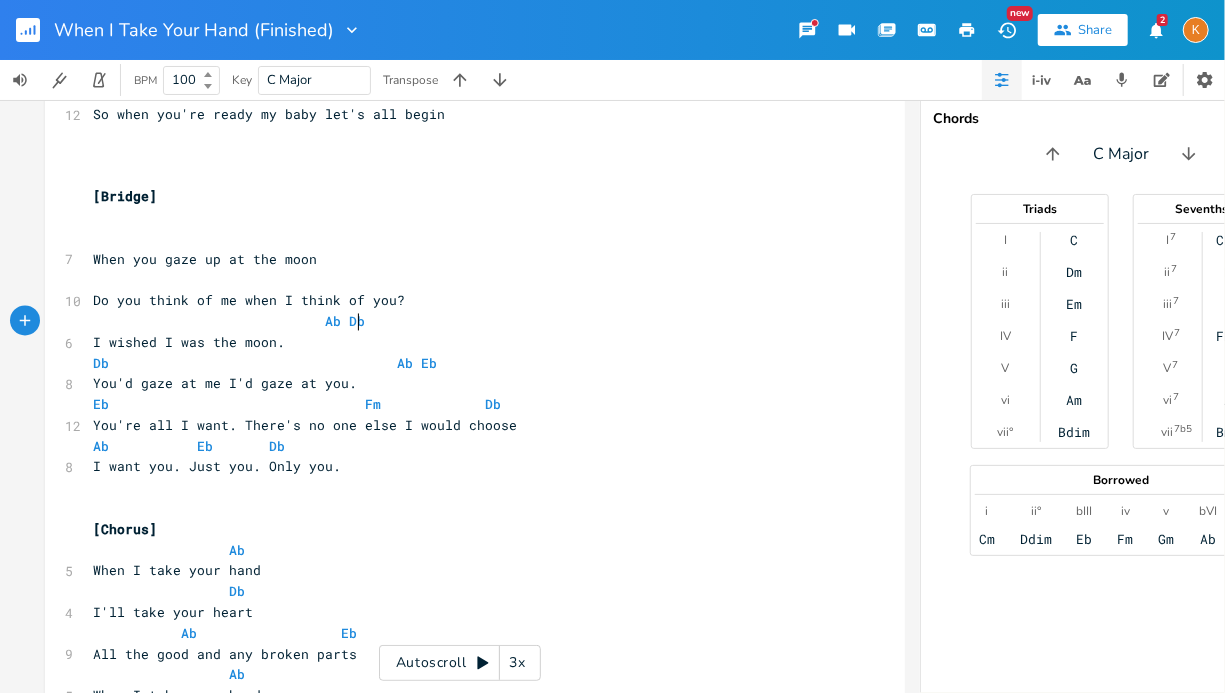 click on "Do you think of me when I think of you?" at bounding box center [465, 301] 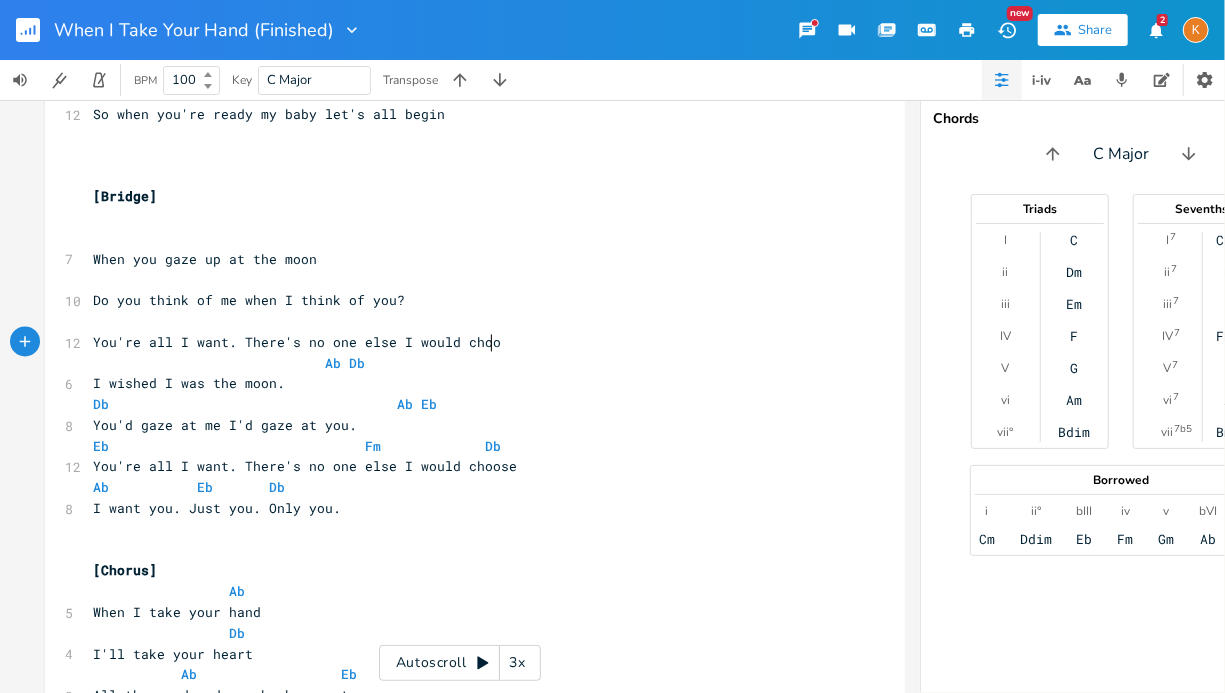 scroll, scrollTop: 0, scrollLeft: 310, axis: horizontal 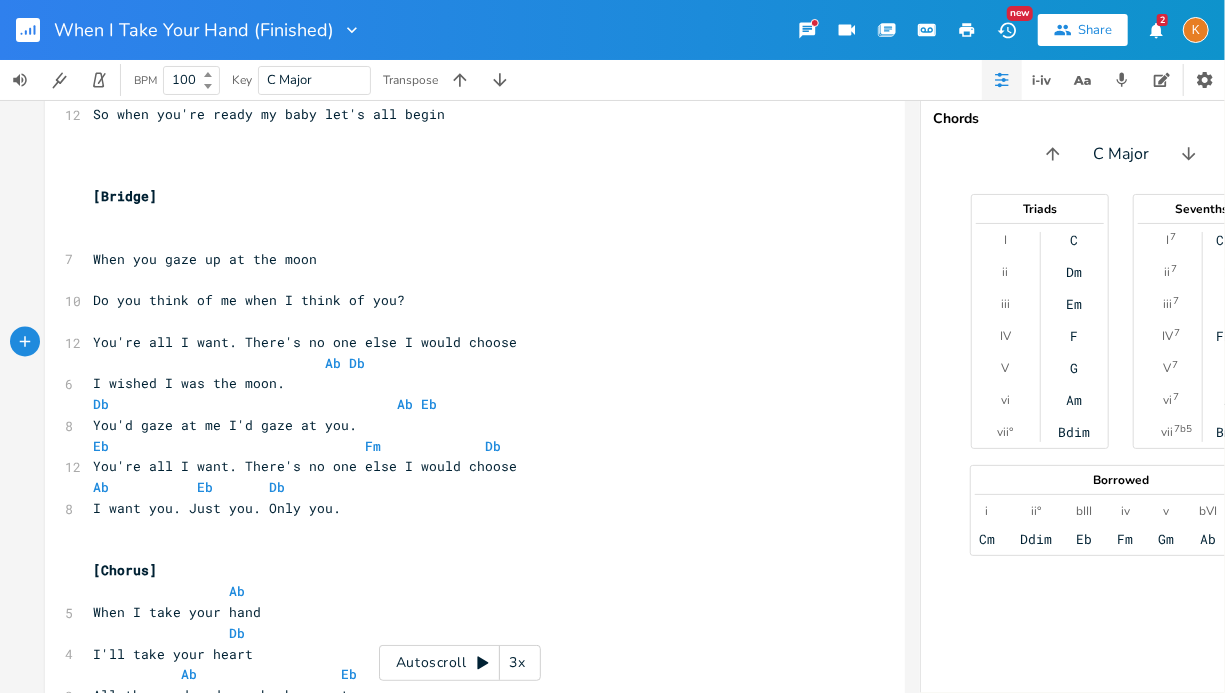 type on "You're all I want. There's no one else I would choose." 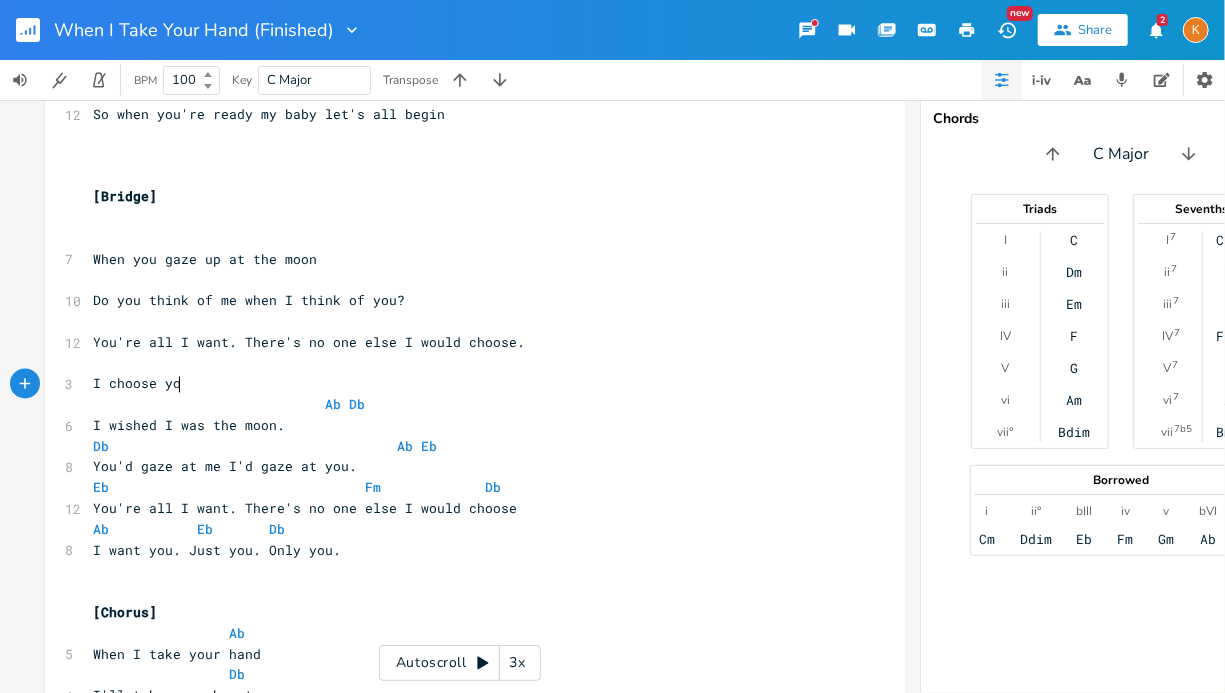 scroll, scrollTop: 0, scrollLeft: 72, axis: horizontal 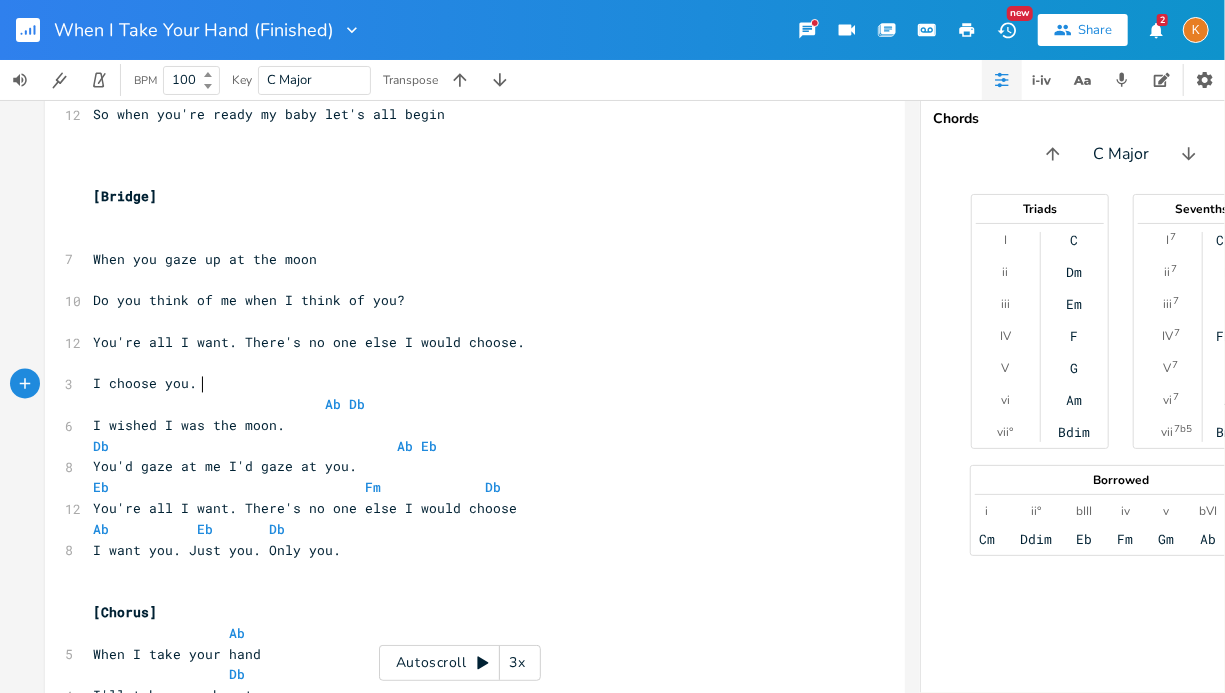 type on "I choose you. j" 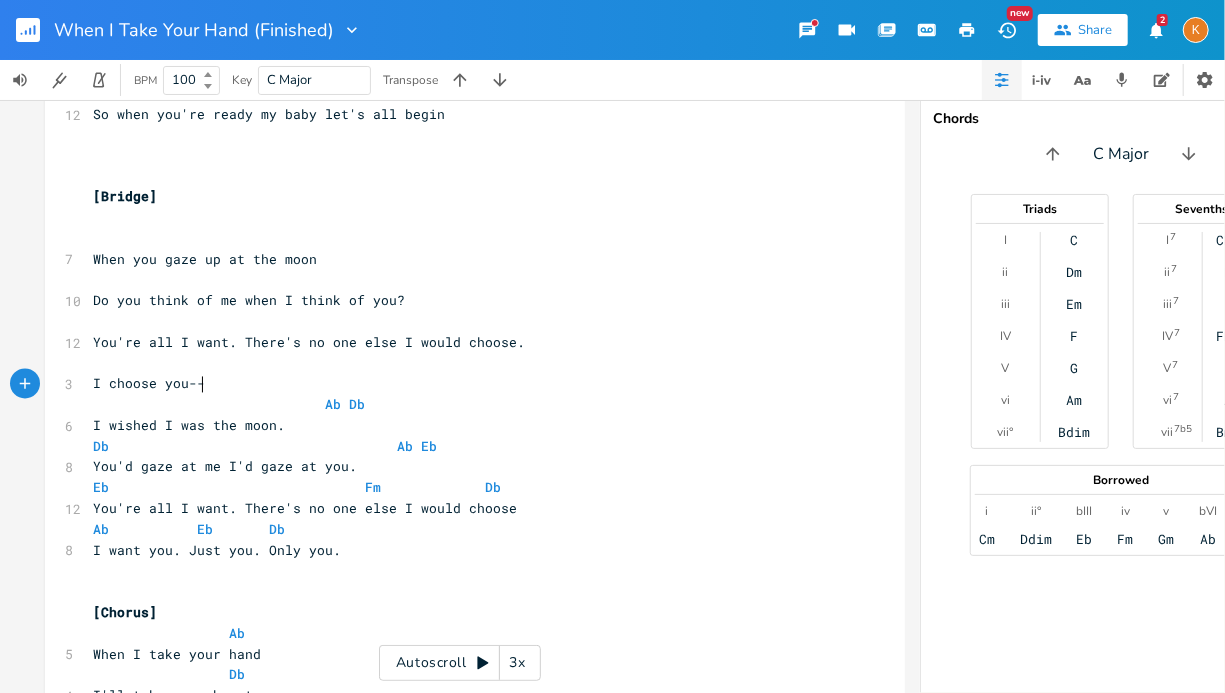 type on "---" 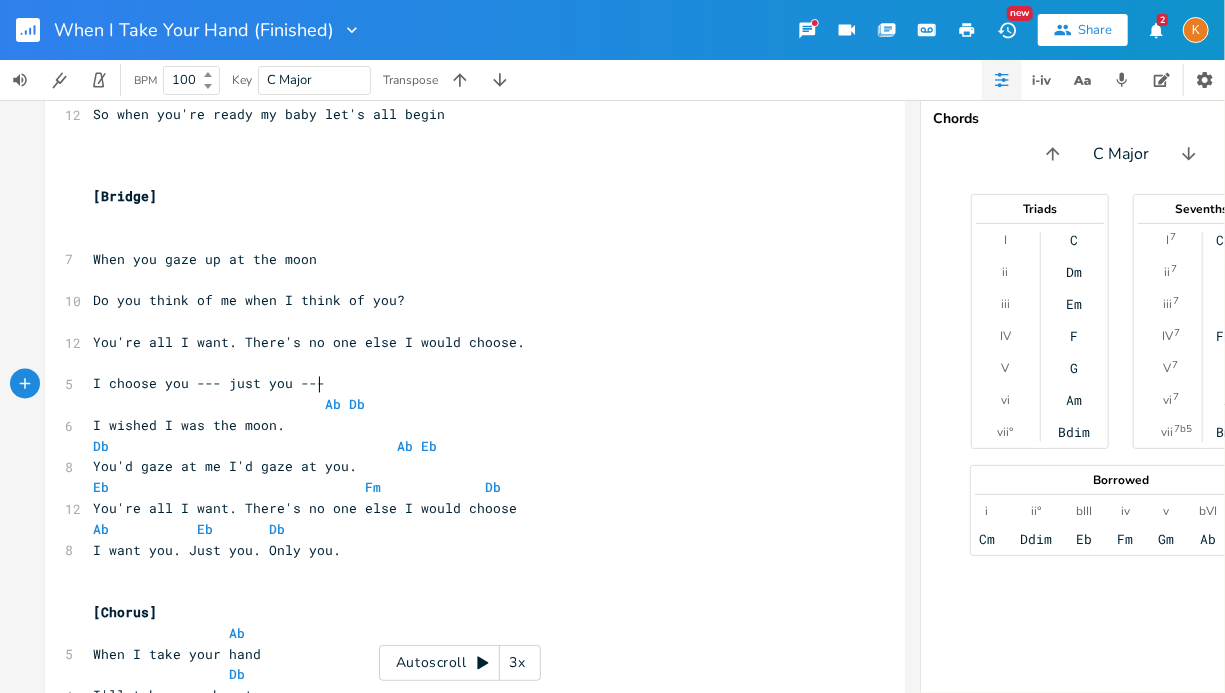 scroll, scrollTop: 0, scrollLeft: 95, axis: horizontal 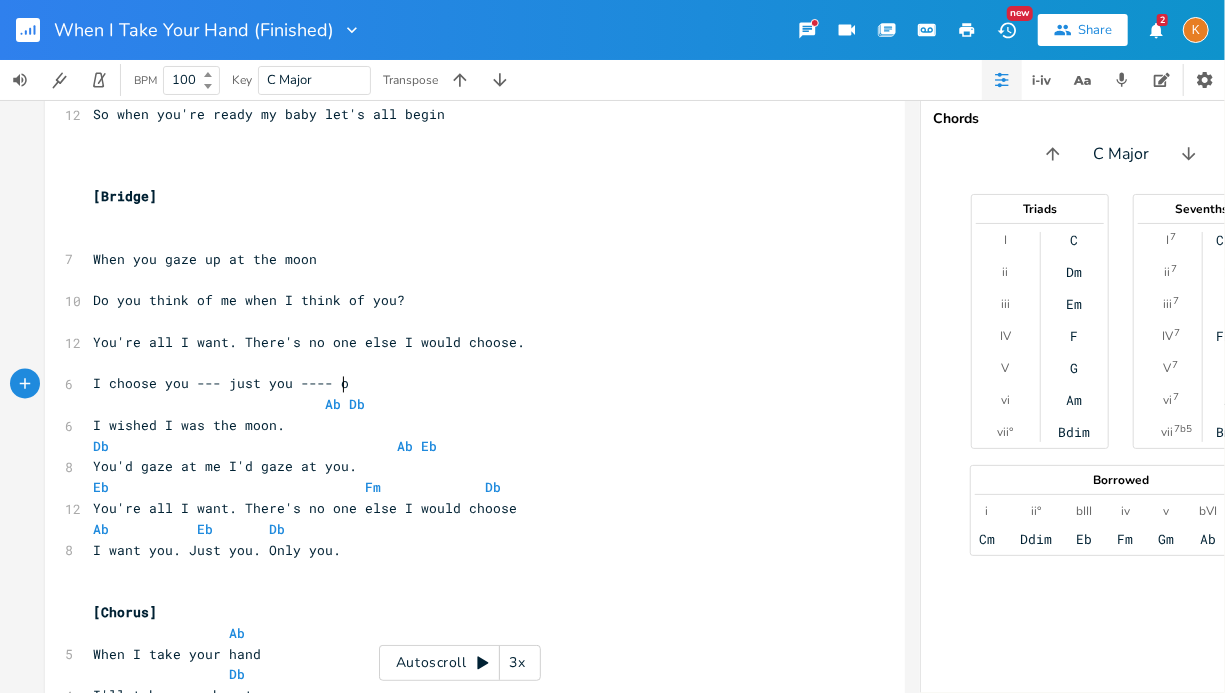 type on "--- just you ---- on" 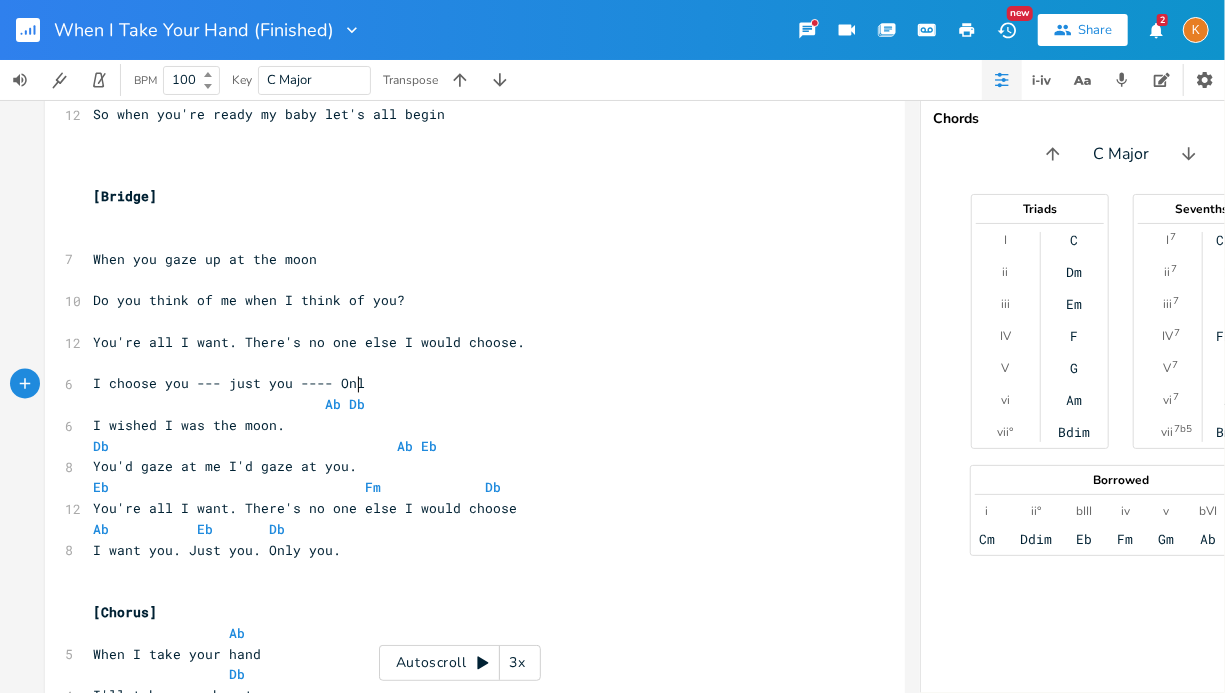 type on "Only" 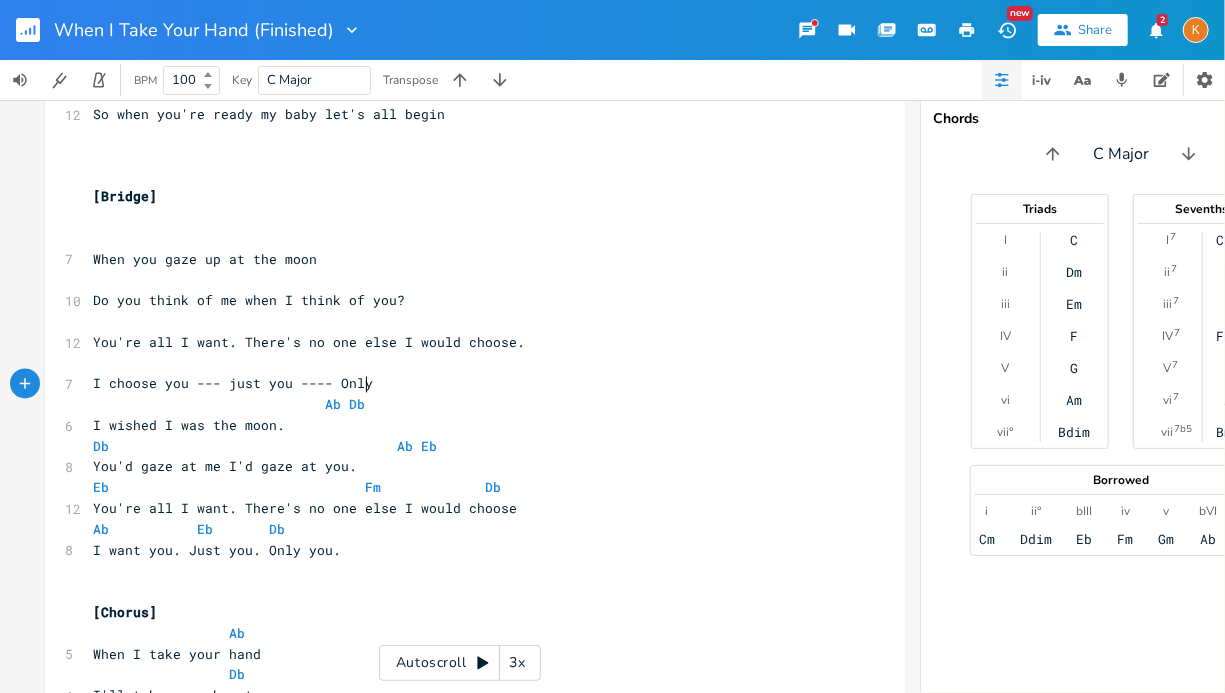 scroll, scrollTop: 0, scrollLeft: 26, axis: horizontal 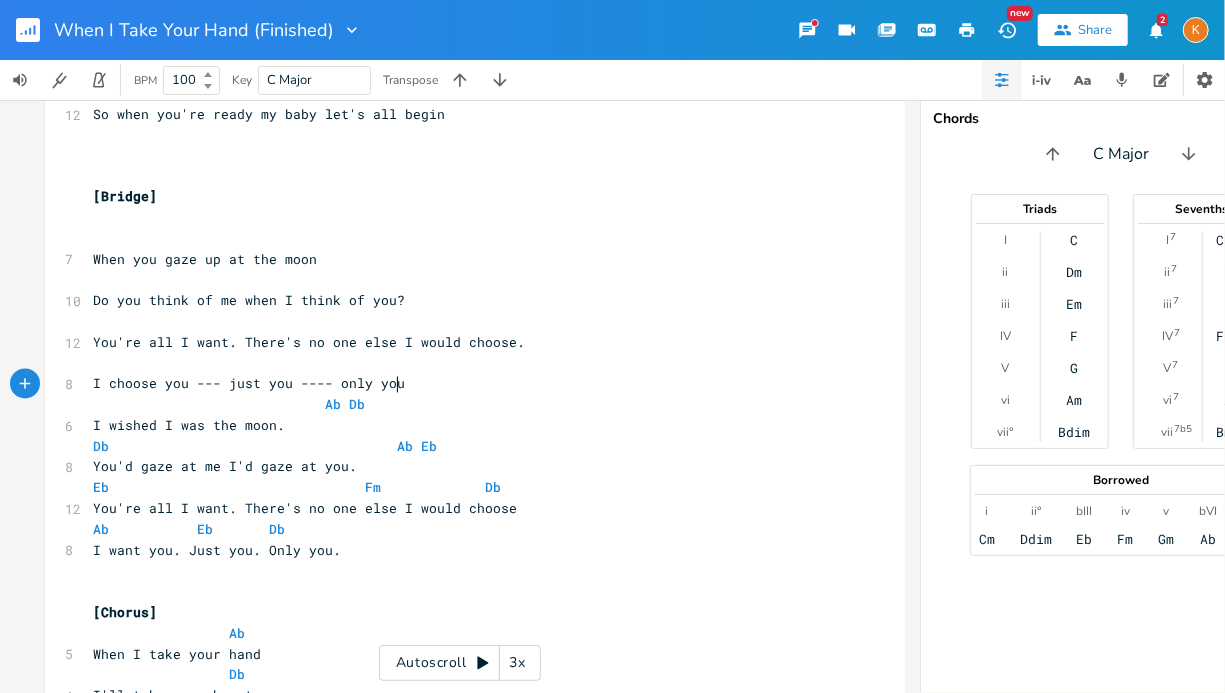 type on "only you." 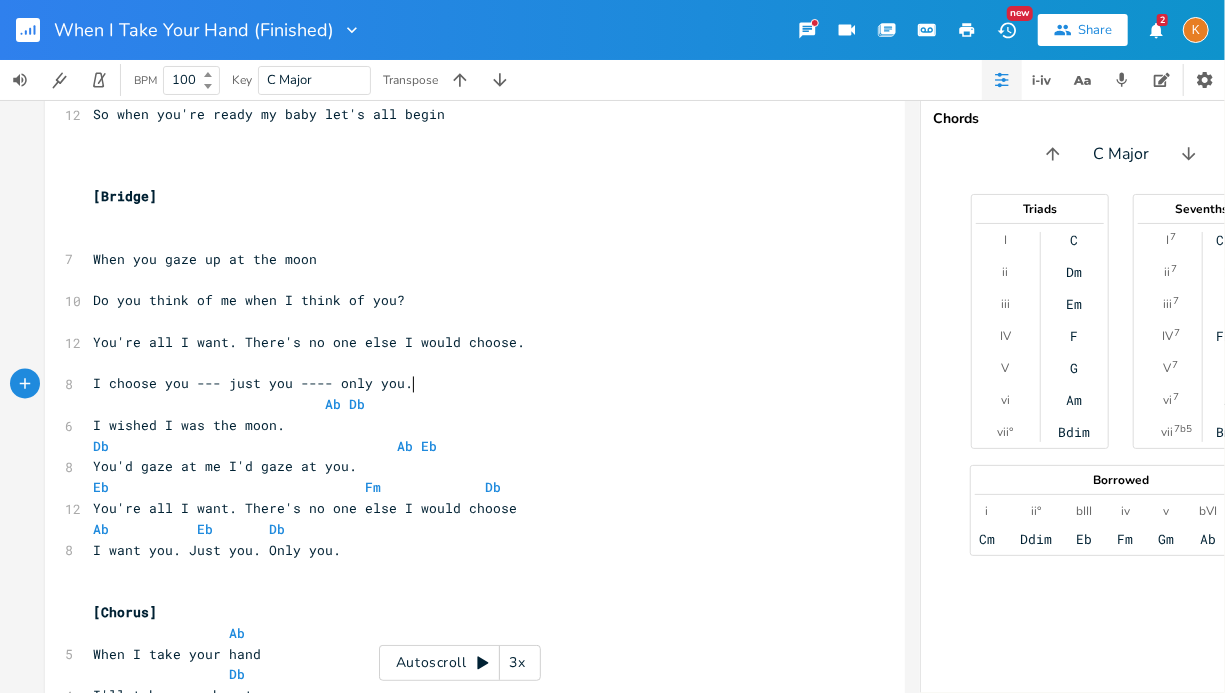 scroll, scrollTop: 0, scrollLeft: 55, axis: horizontal 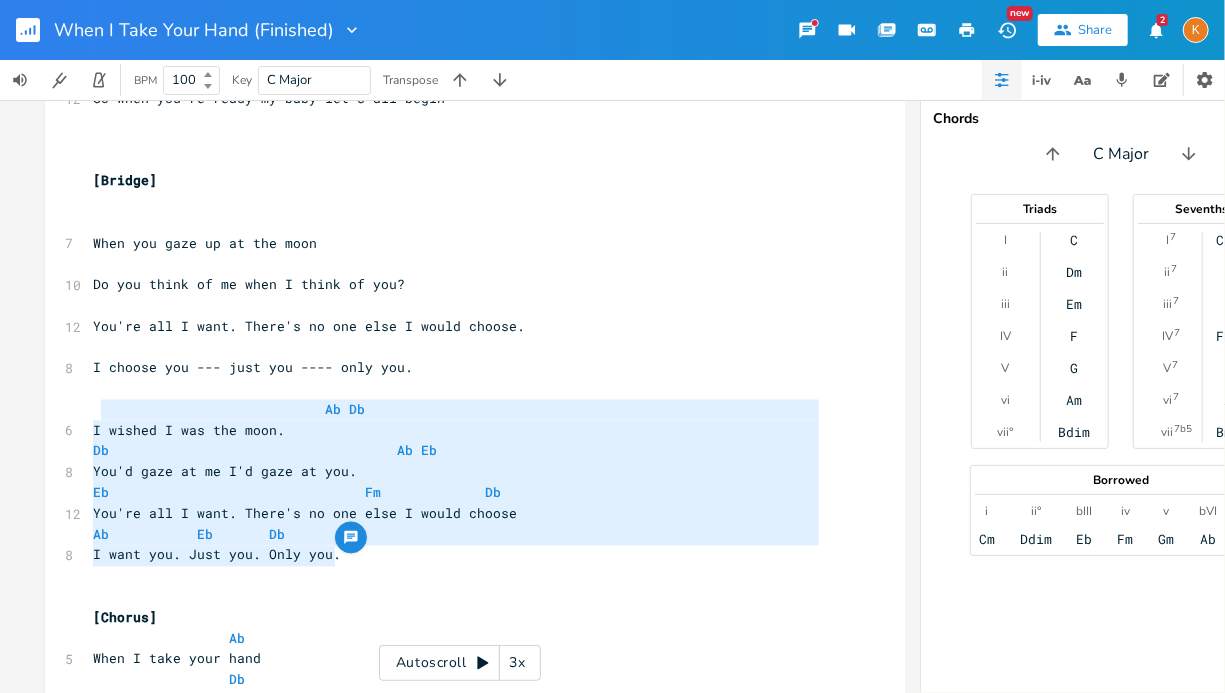 type on "Ab Db
I wished I was the moon.
Db                                    Ab Eb
You'd gaze at me I'd gaze at you.
Eb                                Fm             Db
You're all I want. There's no one else I would choose
Ab           Eb       Db
I want you. Just you. Only you." 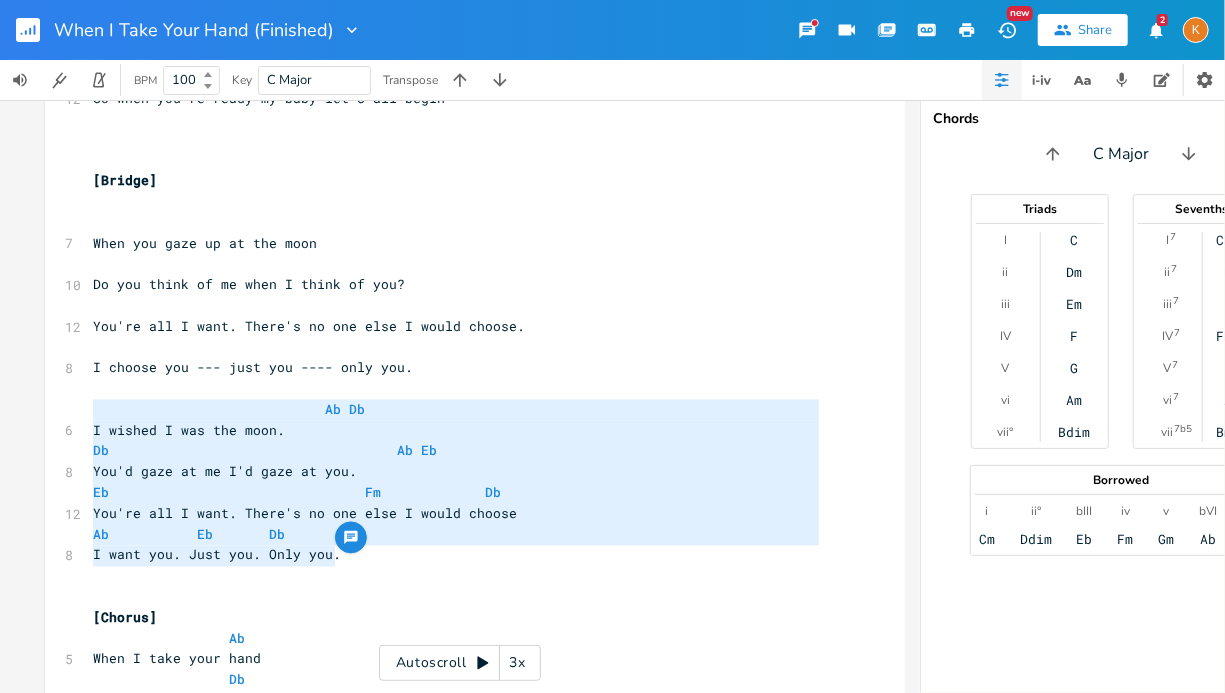 drag, startPoint x: 343, startPoint y: 554, endPoint x: 31, endPoint y: 400, distance: 347.93677 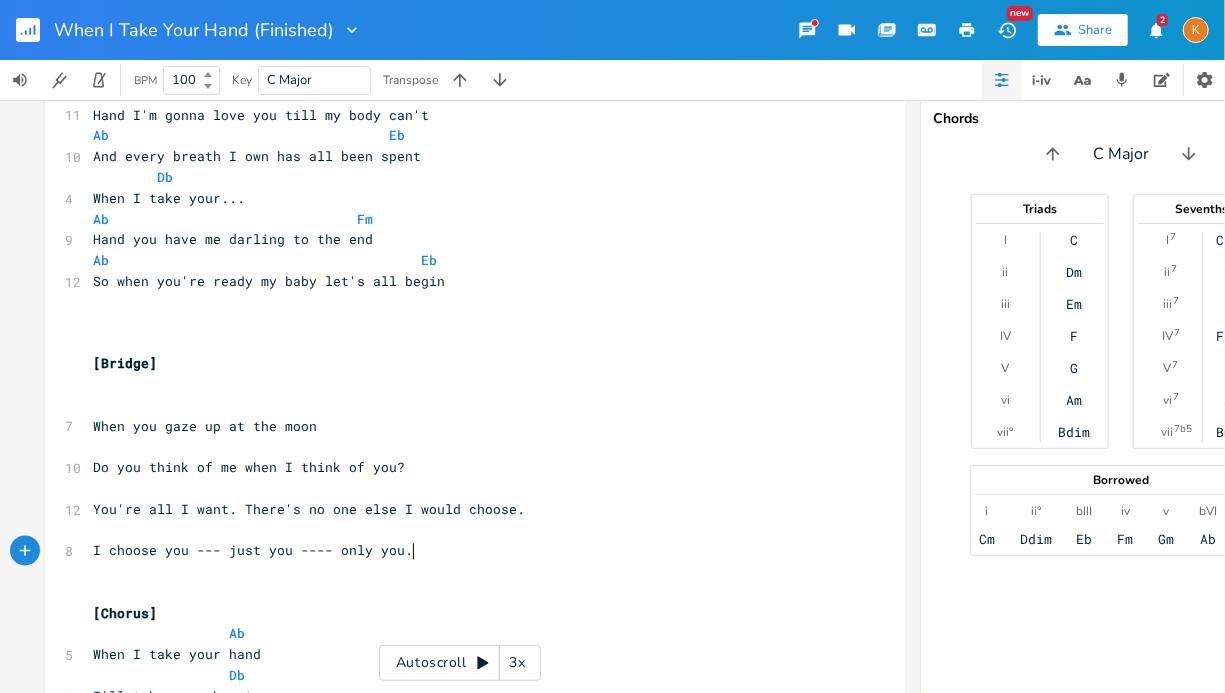 scroll, scrollTop: 1442, scrollLeft: 0, axis: vertical 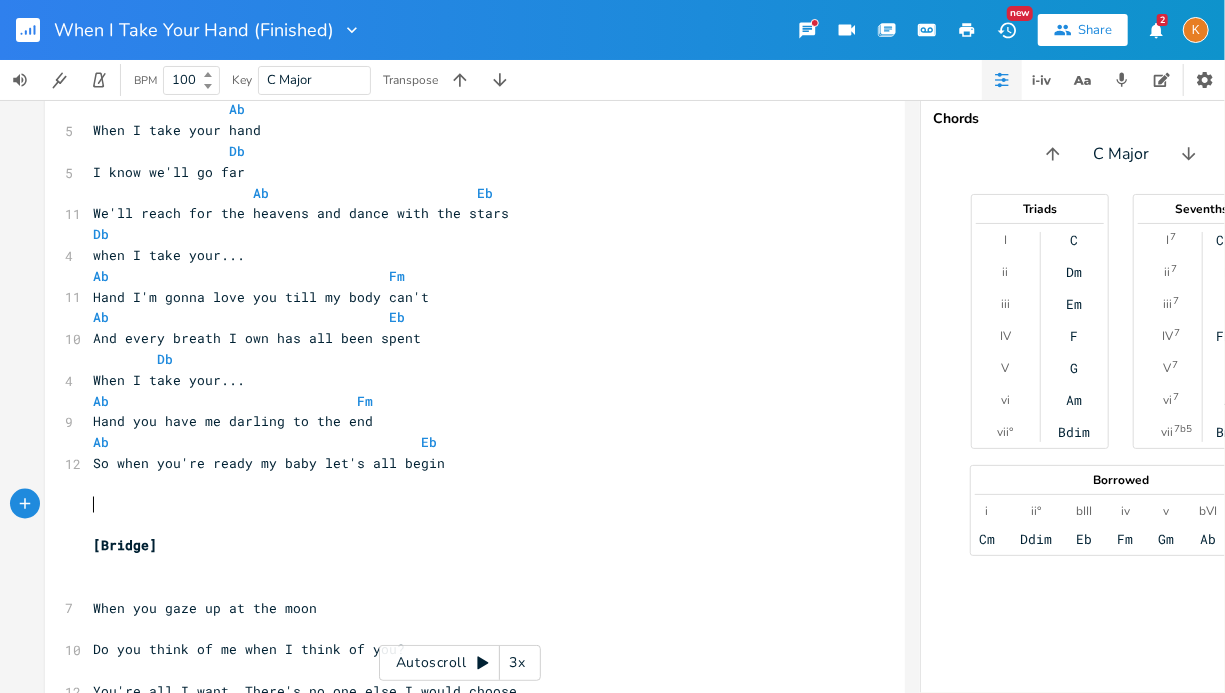 click on "​" at bounding box center (465, 505) 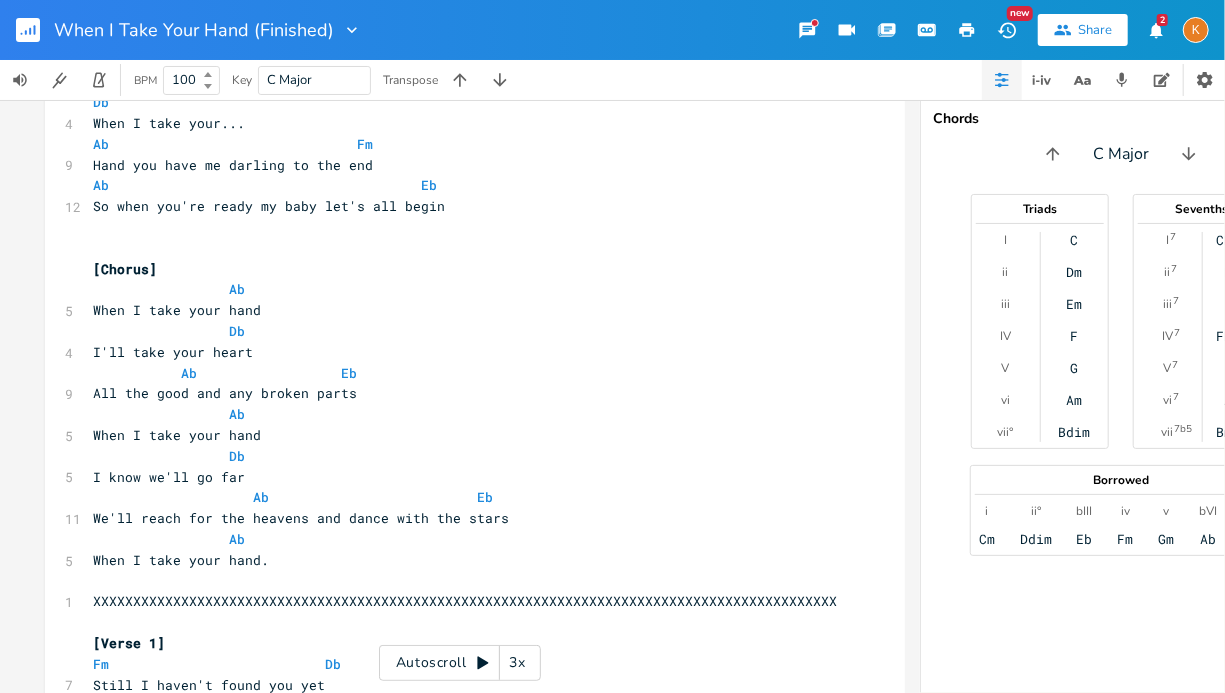 scroll, scrollTop: 2479, scrollLeft: 0, axis: vertical 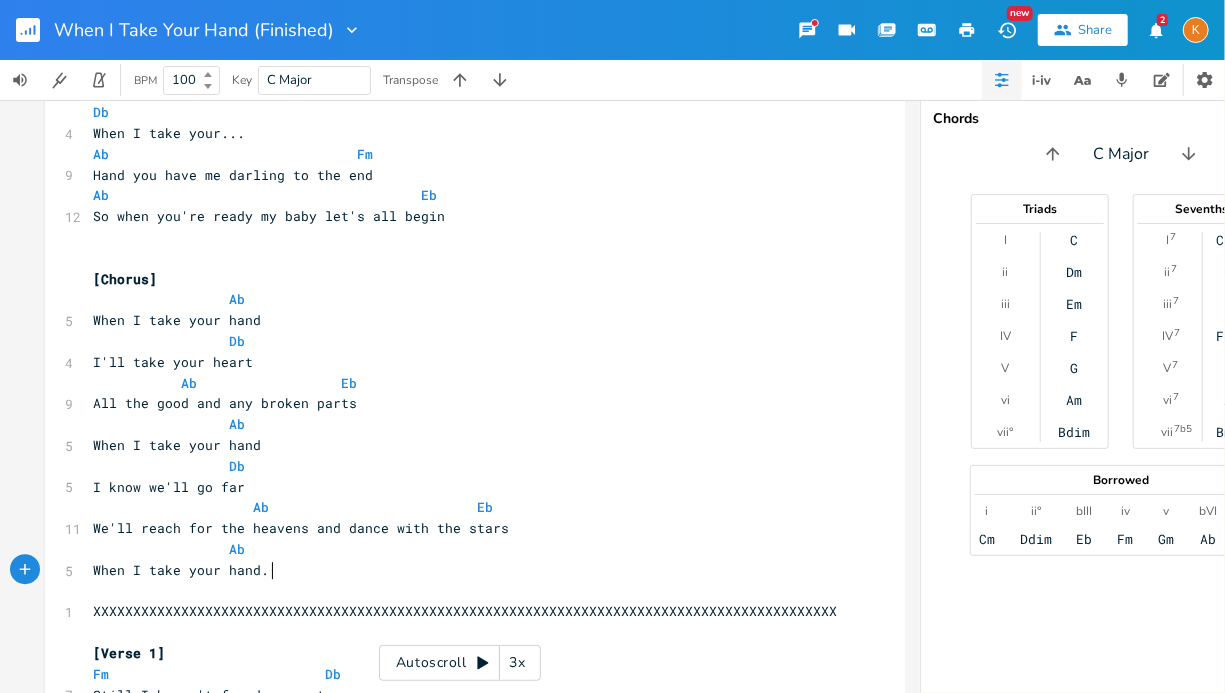 click on "When I take your hand." at bounding box center [465, 570] 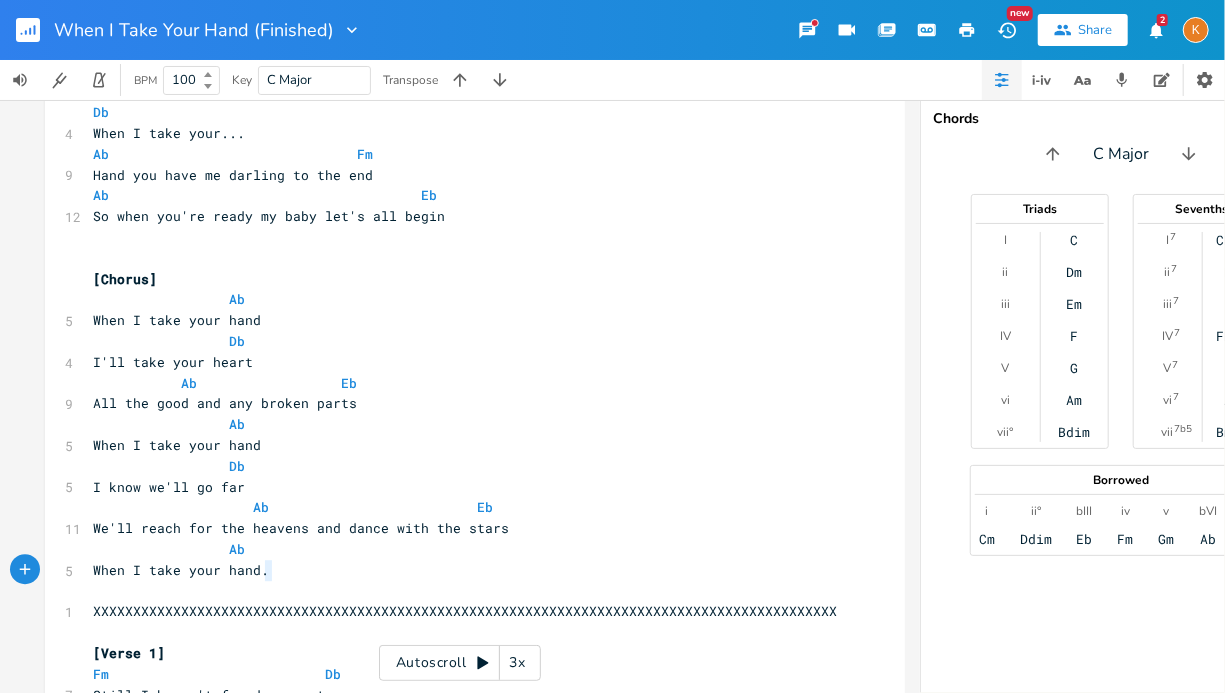 click on "When I take your hand." at bounding box center [465, 570] 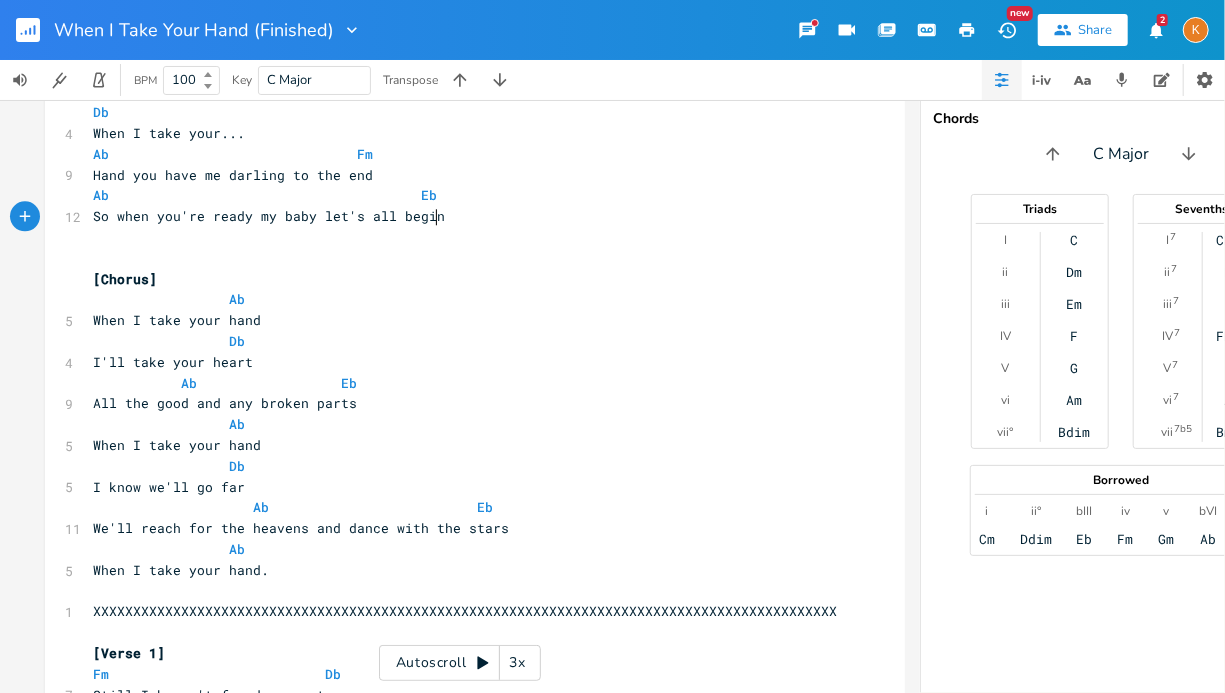 click on "So when you're ready my baby let's all begin" at bounding box center (465, 216) 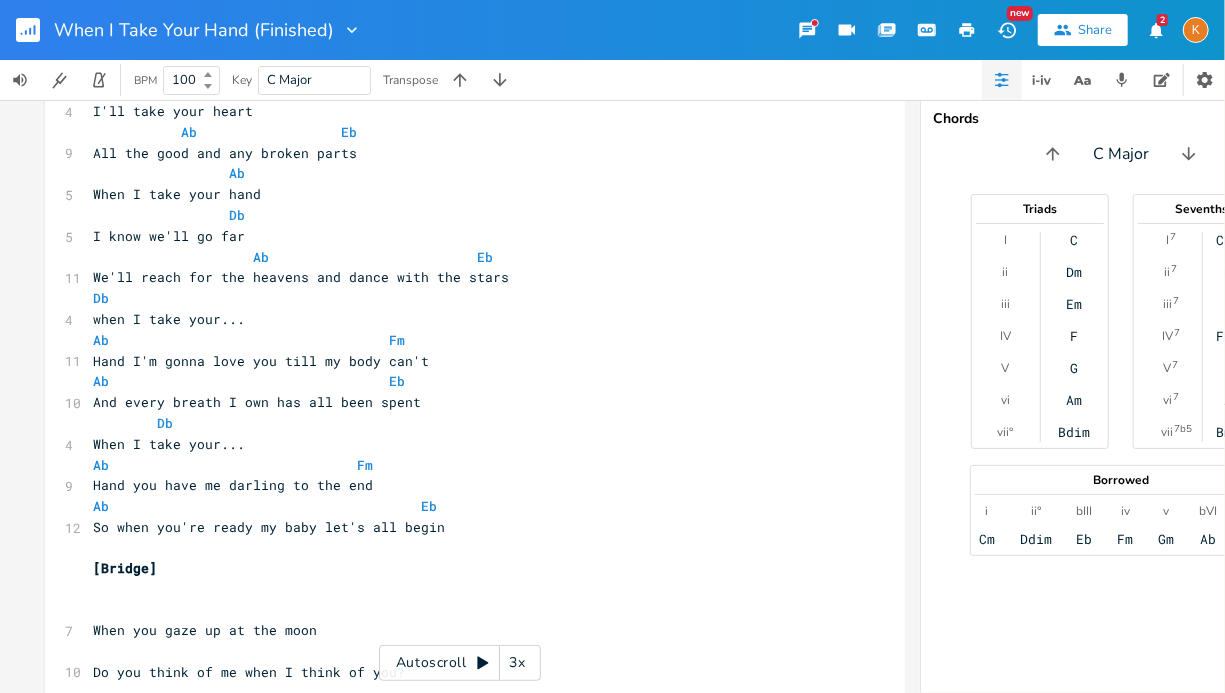 scroll, scrollTop: 1377, scrollLeft: 0, axis: vertical 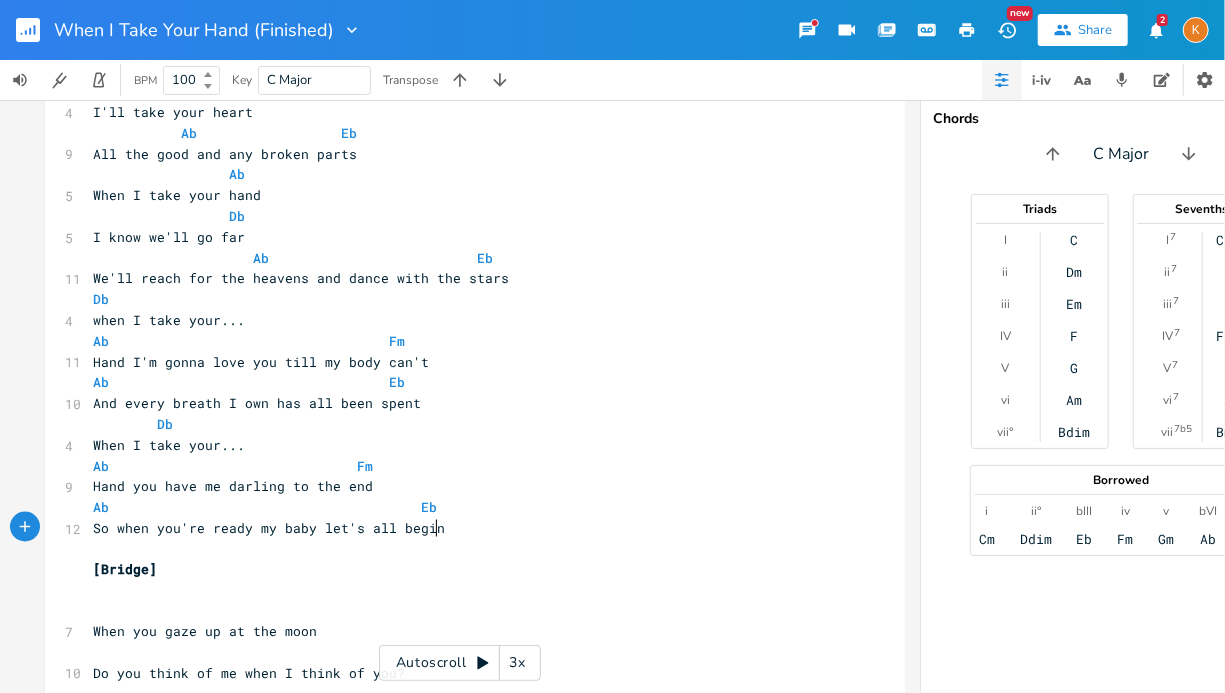 click on "So when you're ready my baby let's all begin" at bounding box center (465, 528) 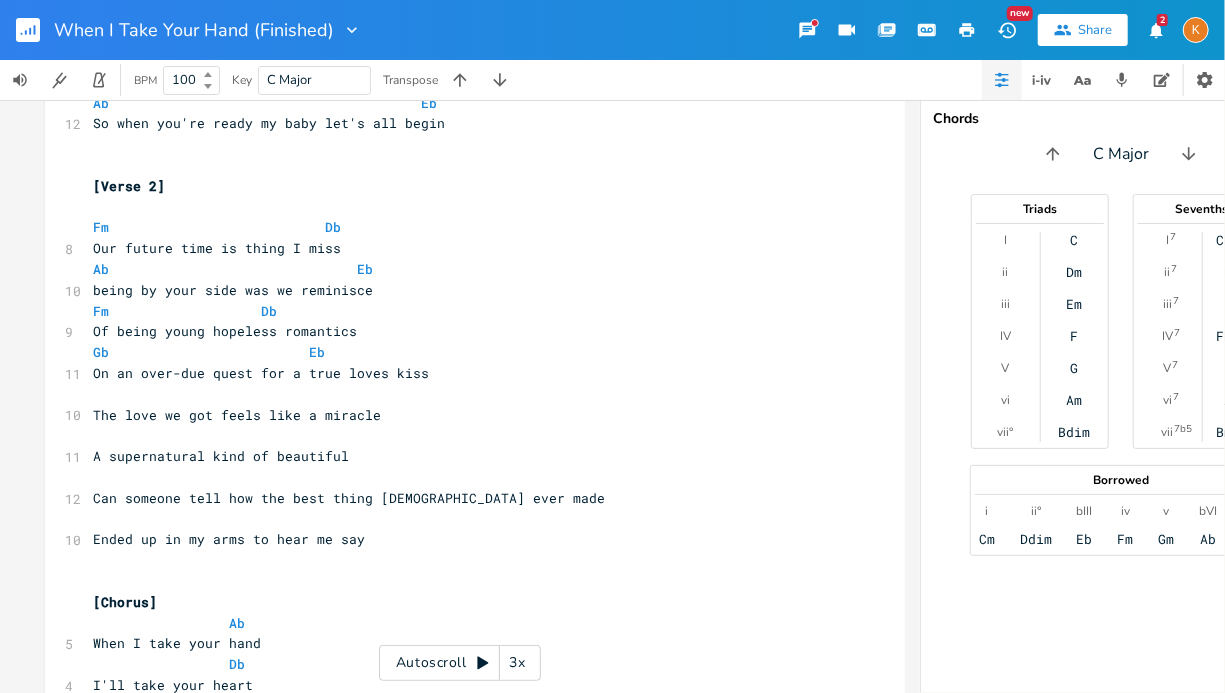 scroll, scrollTop: 798, scrollLeft: 0, axis: vertical 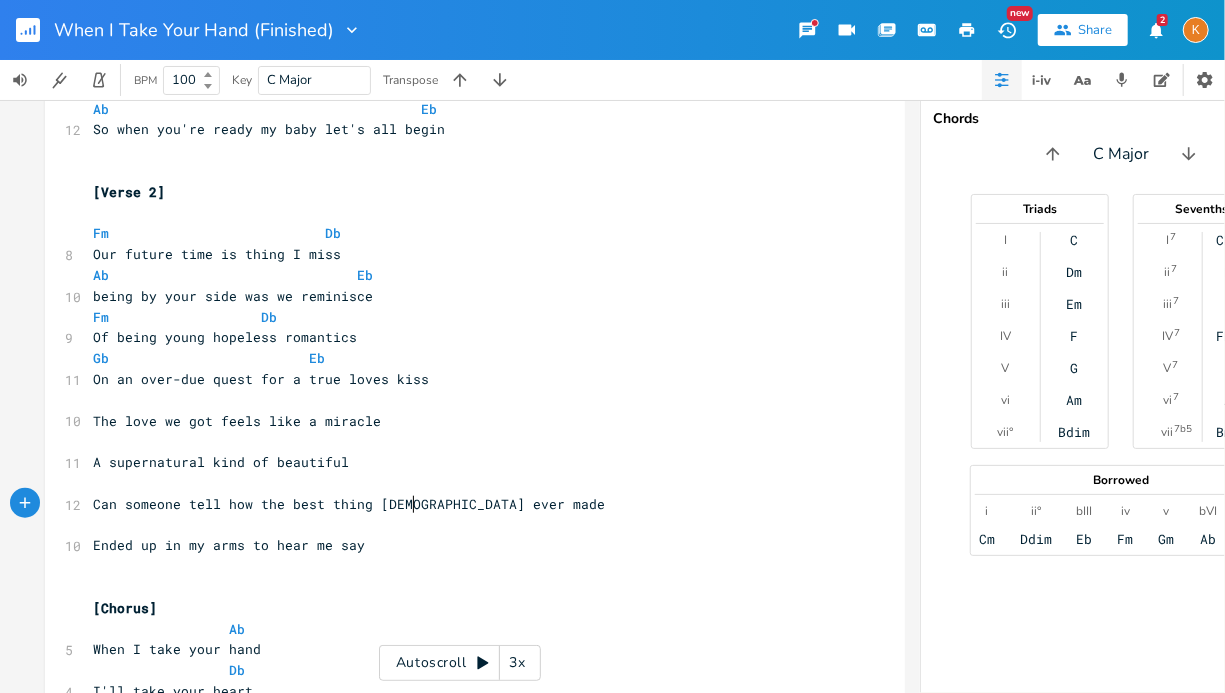 click on "Can someone tell how the best thing [DEMOGRAPHIC_DATA] ever made" at bounding box center (349, 504) 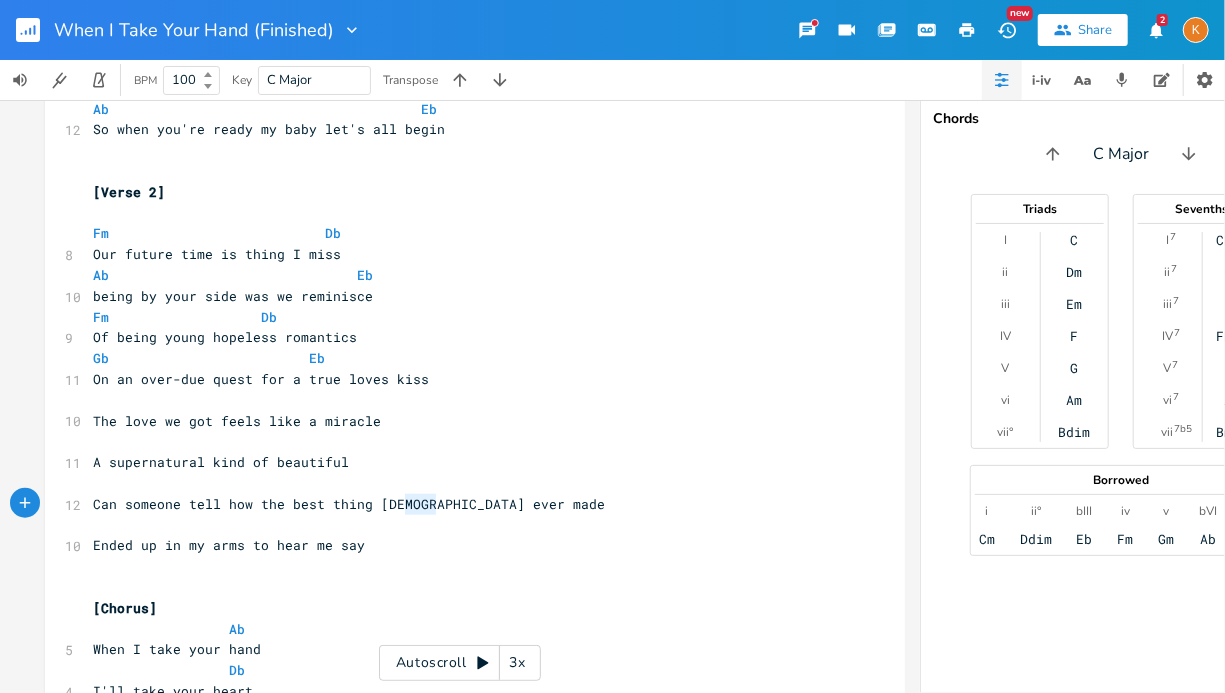 click on "Can someone tell how the best thing [DEMOGRAPHIC_DATA] ever made" at bounding box center (349, 504) 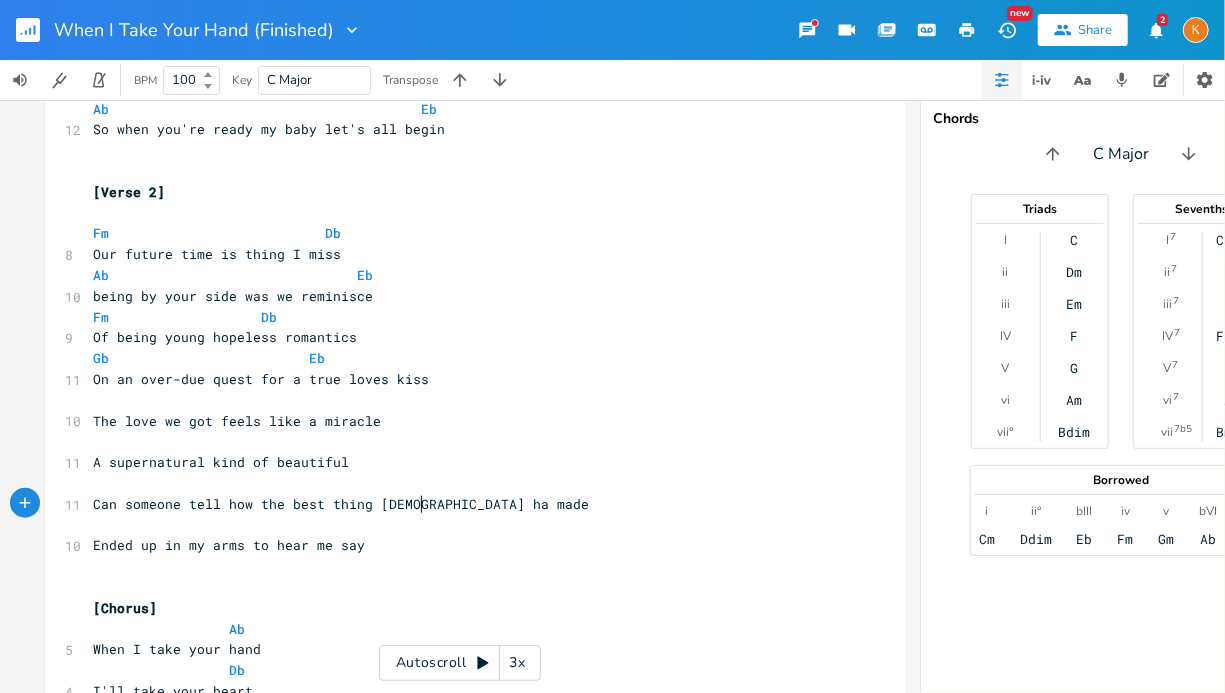 type on "has" 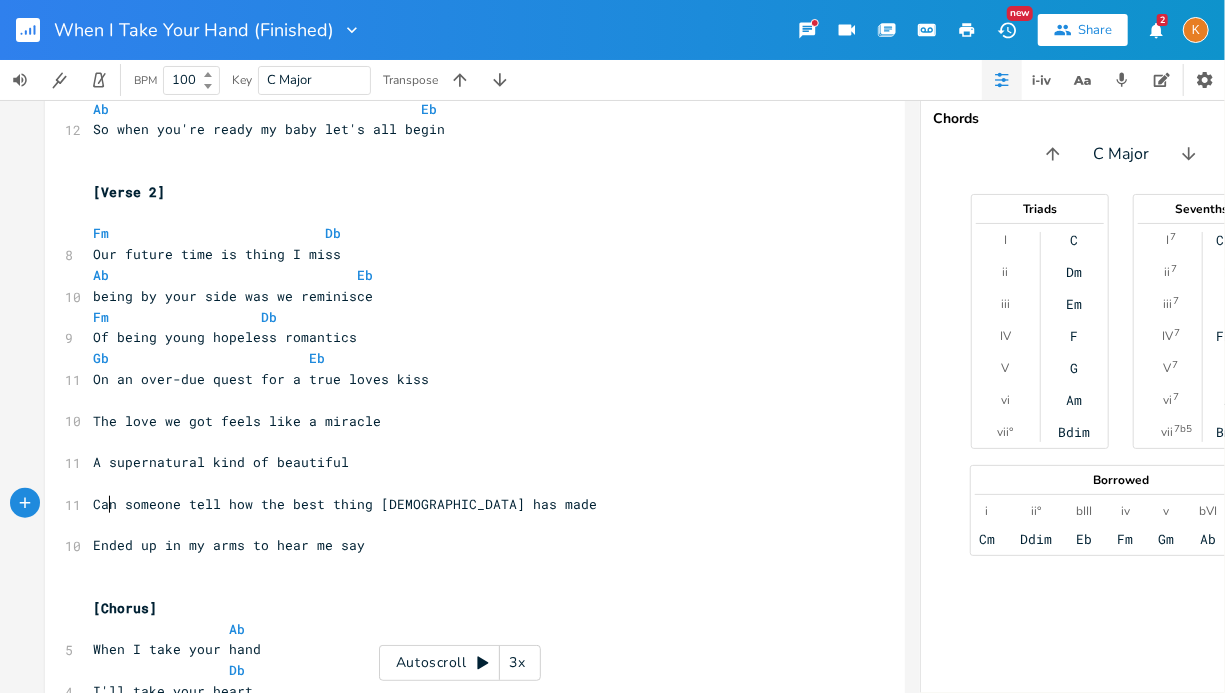click on "Can someone tell how the best thing [DEMOGRAPHIC_DATA] has made" at bounding box center [345, 504] 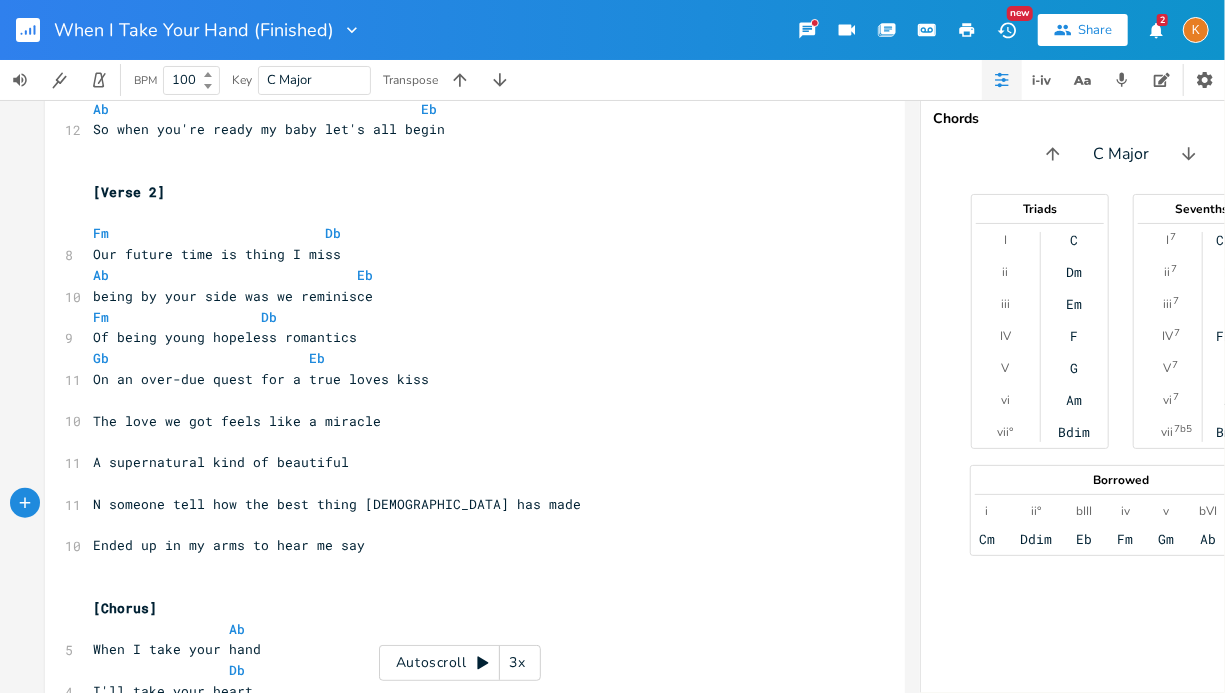 scroll, scrollTop: 0, scrollLeft: 16, axis: horizontal 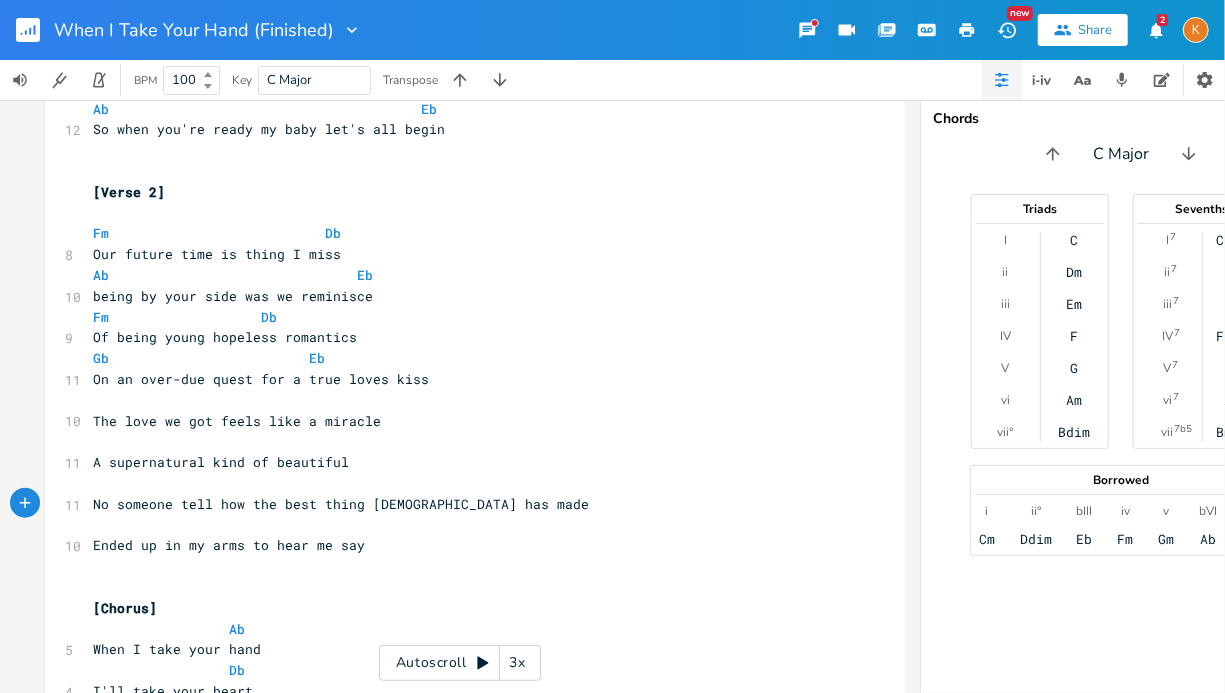 type on "Now" 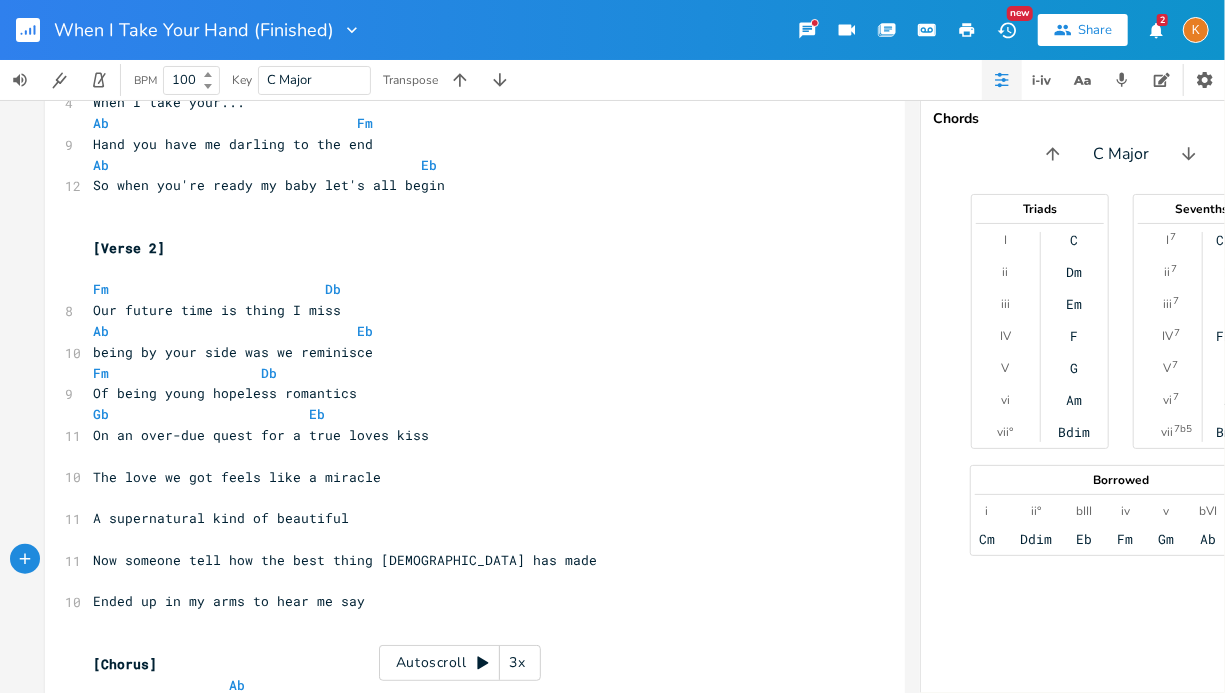 scroll, scrollTop: 743, scrollLeft: 0, axis: vertical 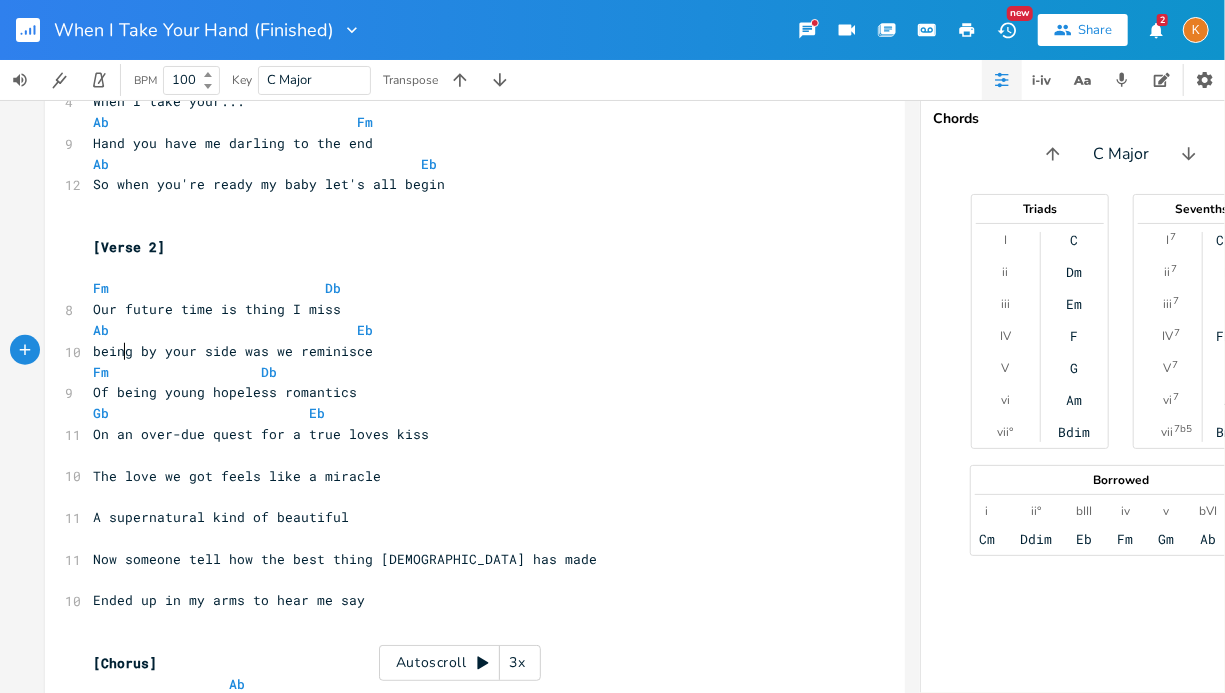 click on "being by your side was we reminisce" at bounding box center [233, 351] 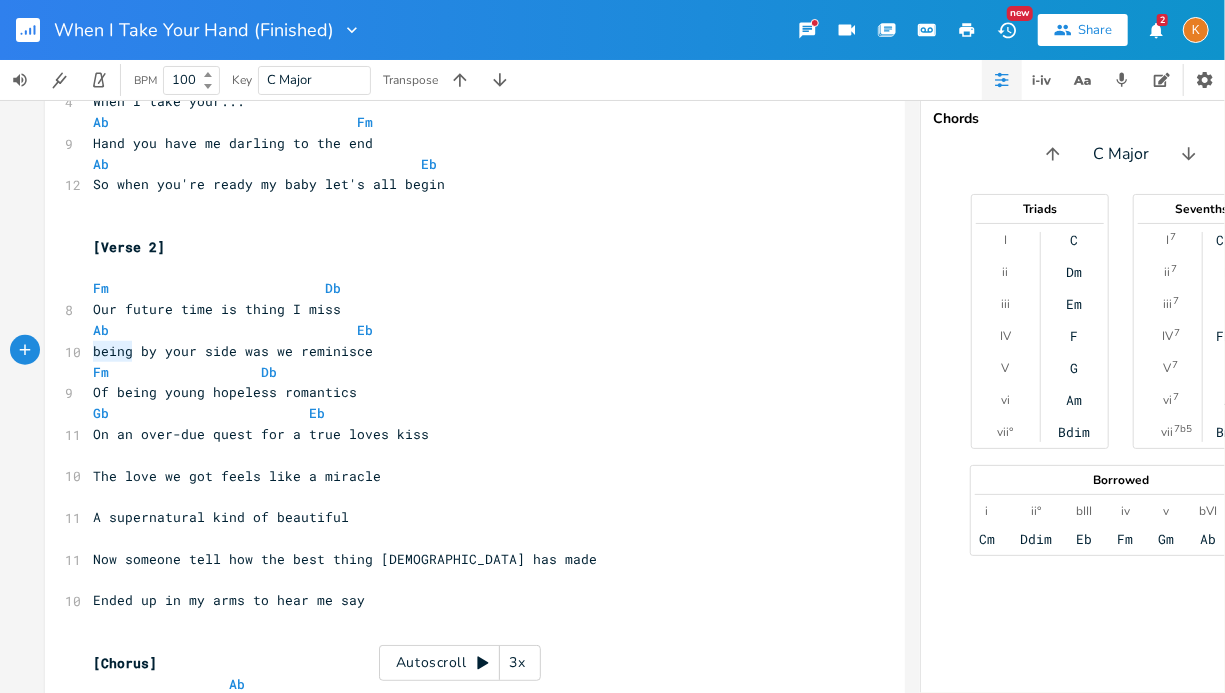 click on "being by your side was we reminisce" at bounding box center [233, 351] 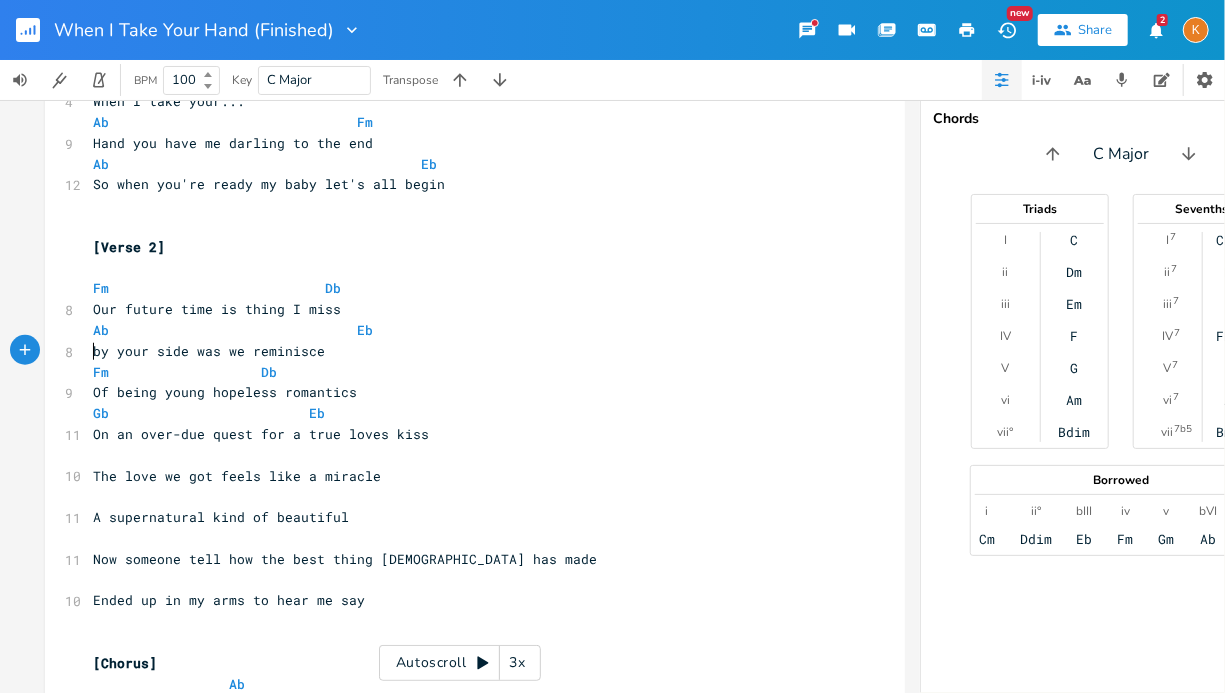 scroll, scrollTop: 0, scrollLeft: 4, axis: horizontal 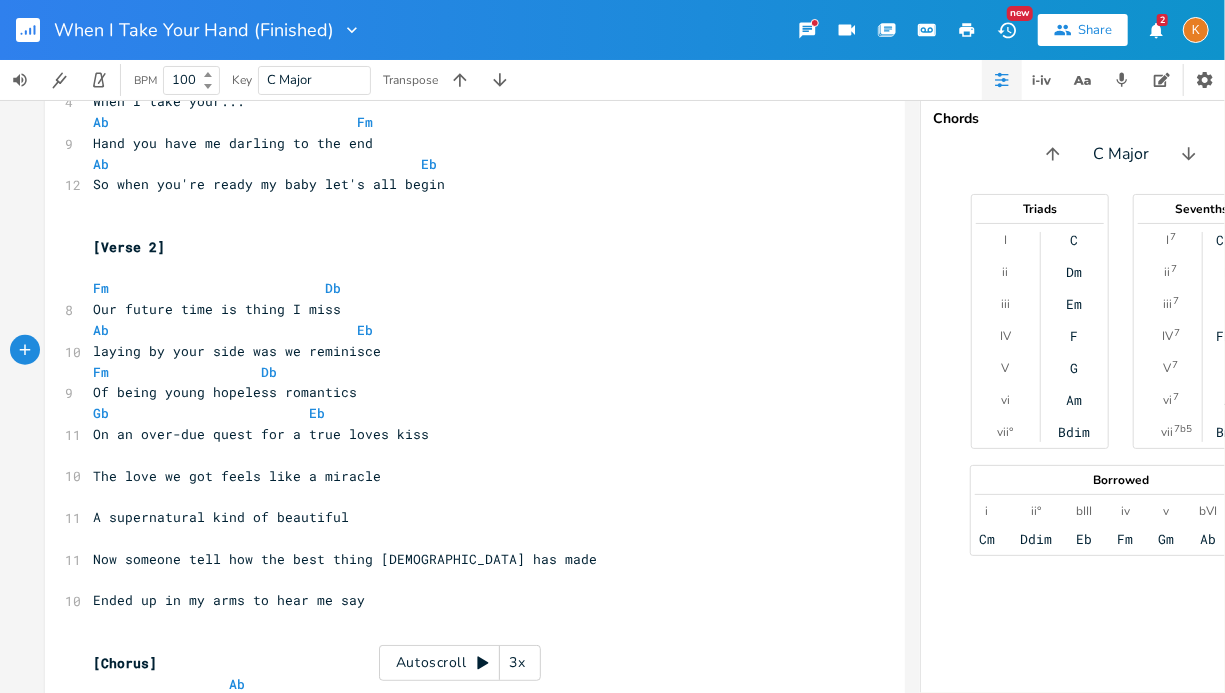 type on "laying" 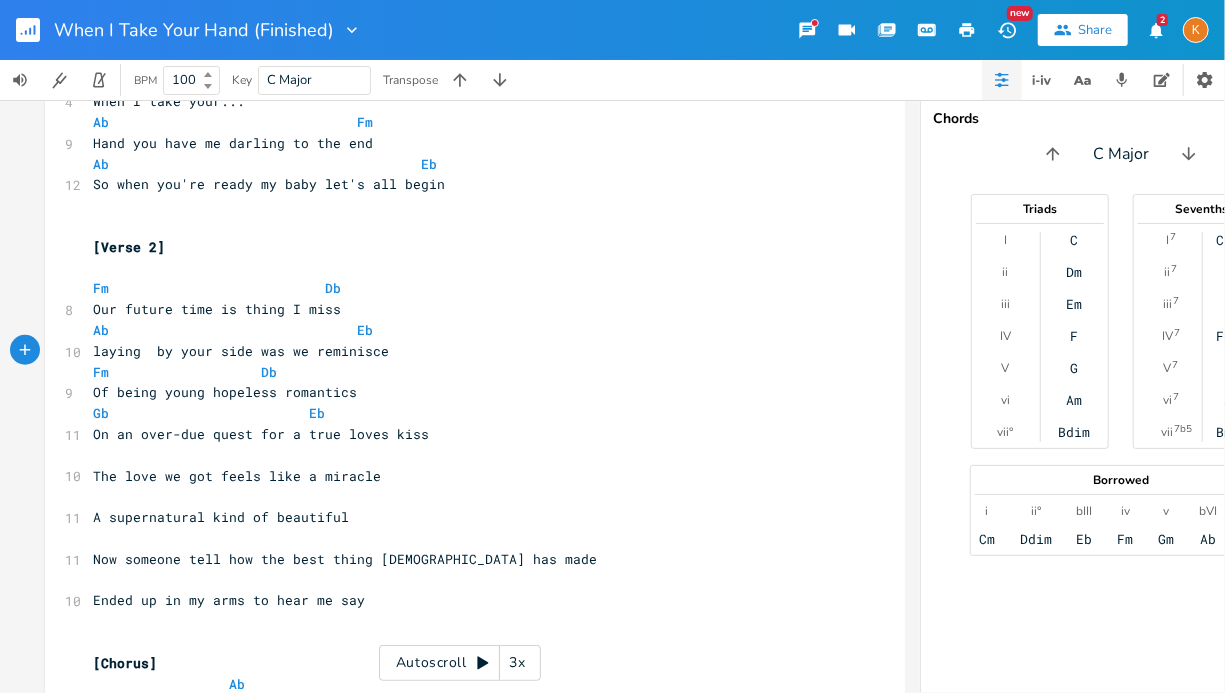 type 